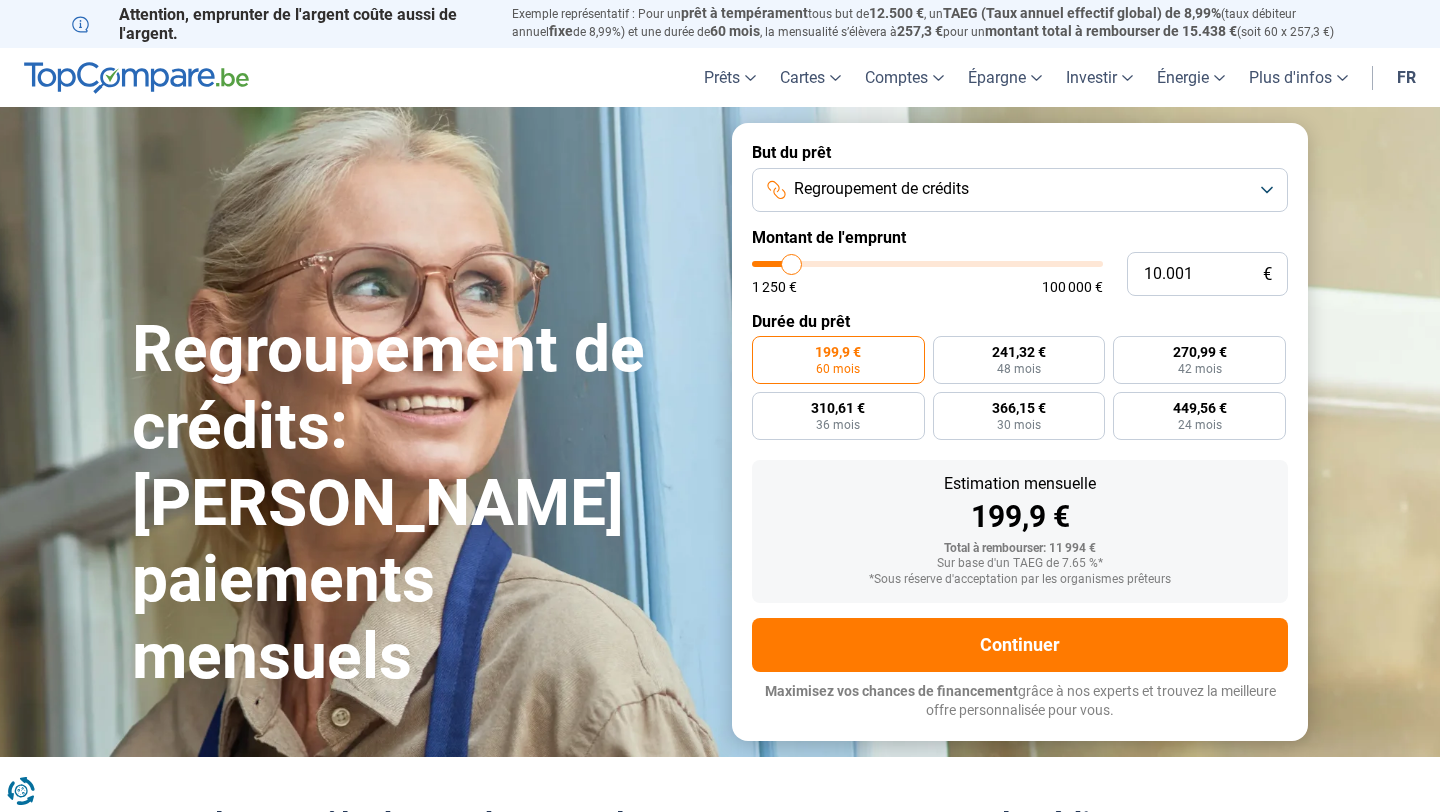 scroll, scrollTop: 0, scrollLeft: 0, axis: both 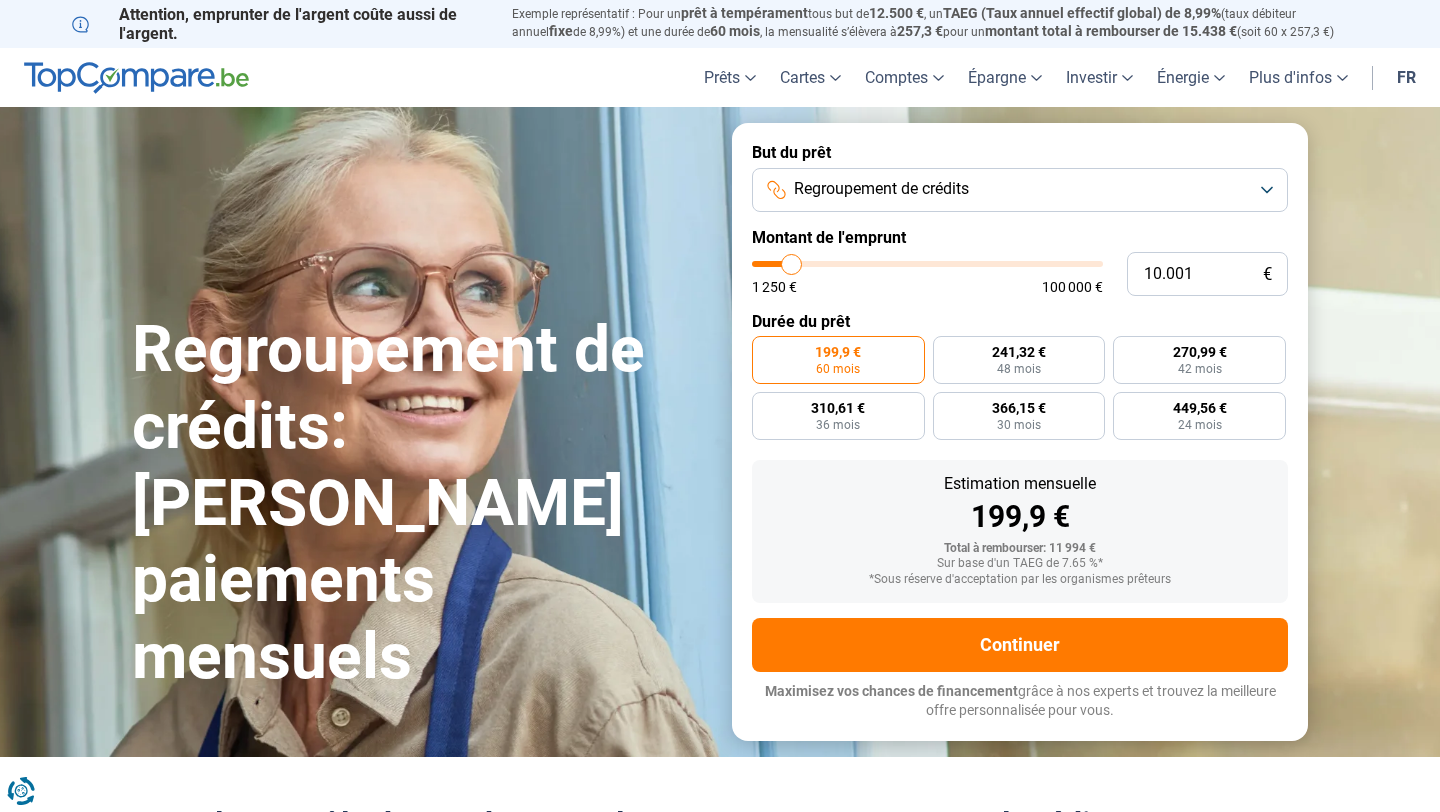 click on "Regroupement de crédits" at bounding box center [1020, 190] 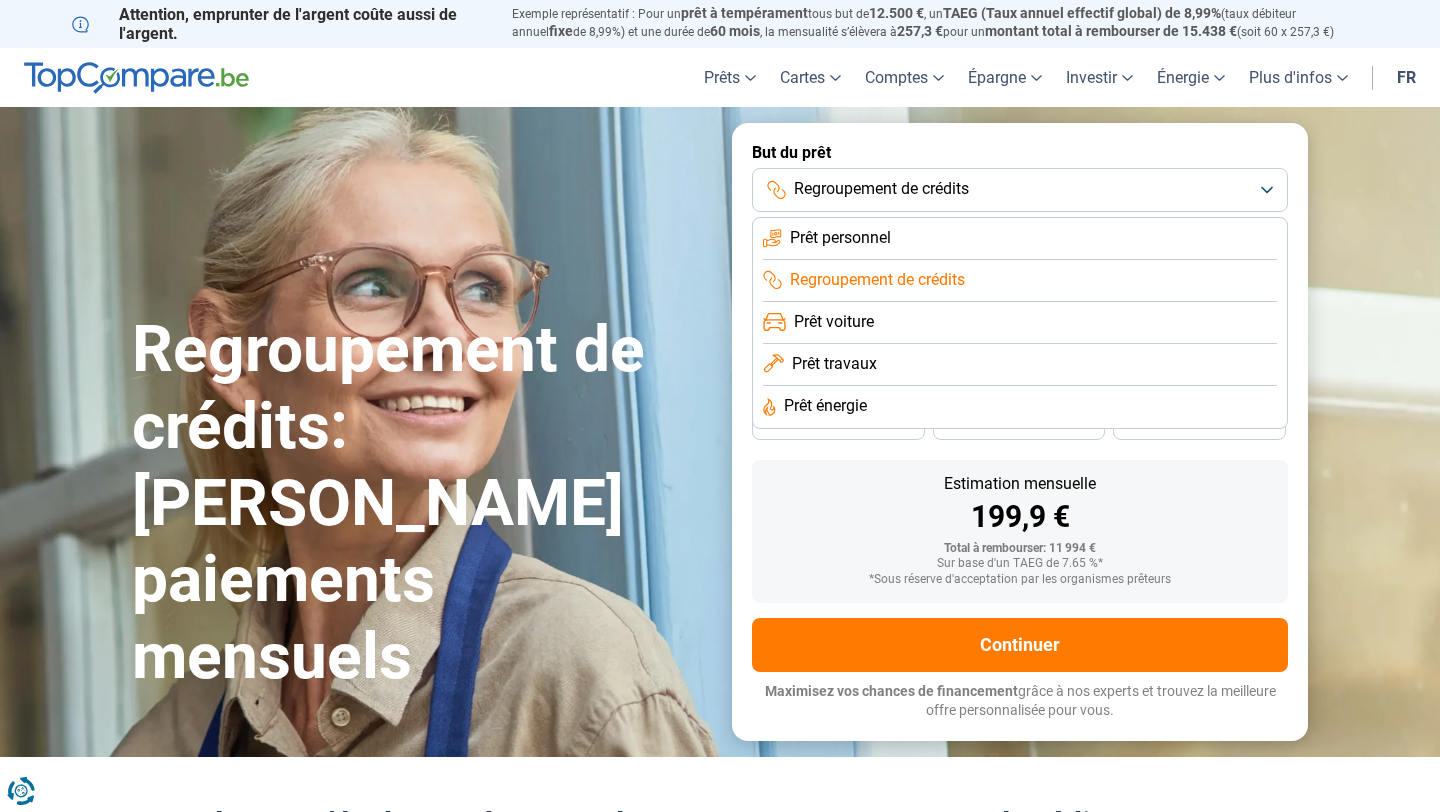 click on "Prêt personnel" at bounding box center (840, 238) 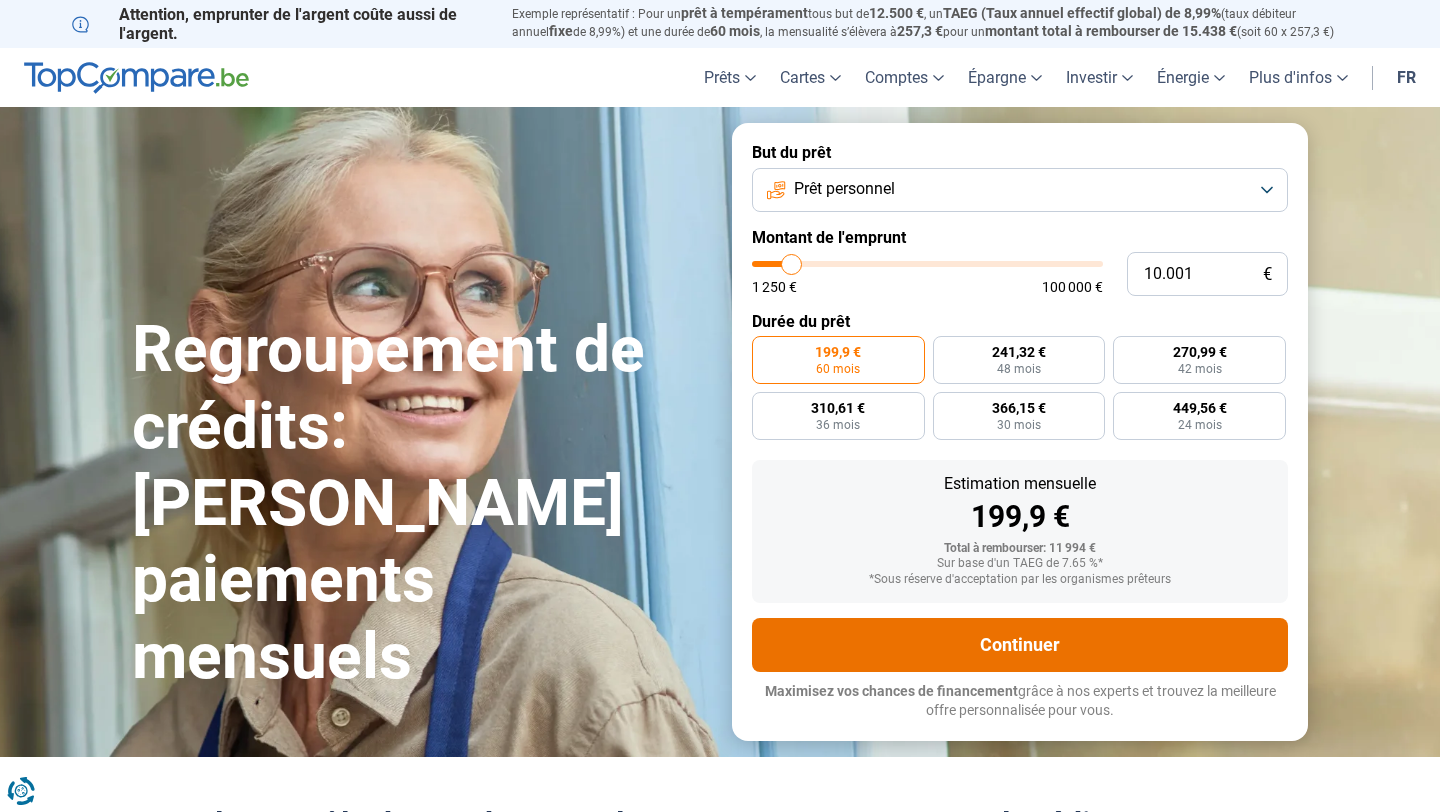 click on "Continuer" at bounding box center (1020, 645) 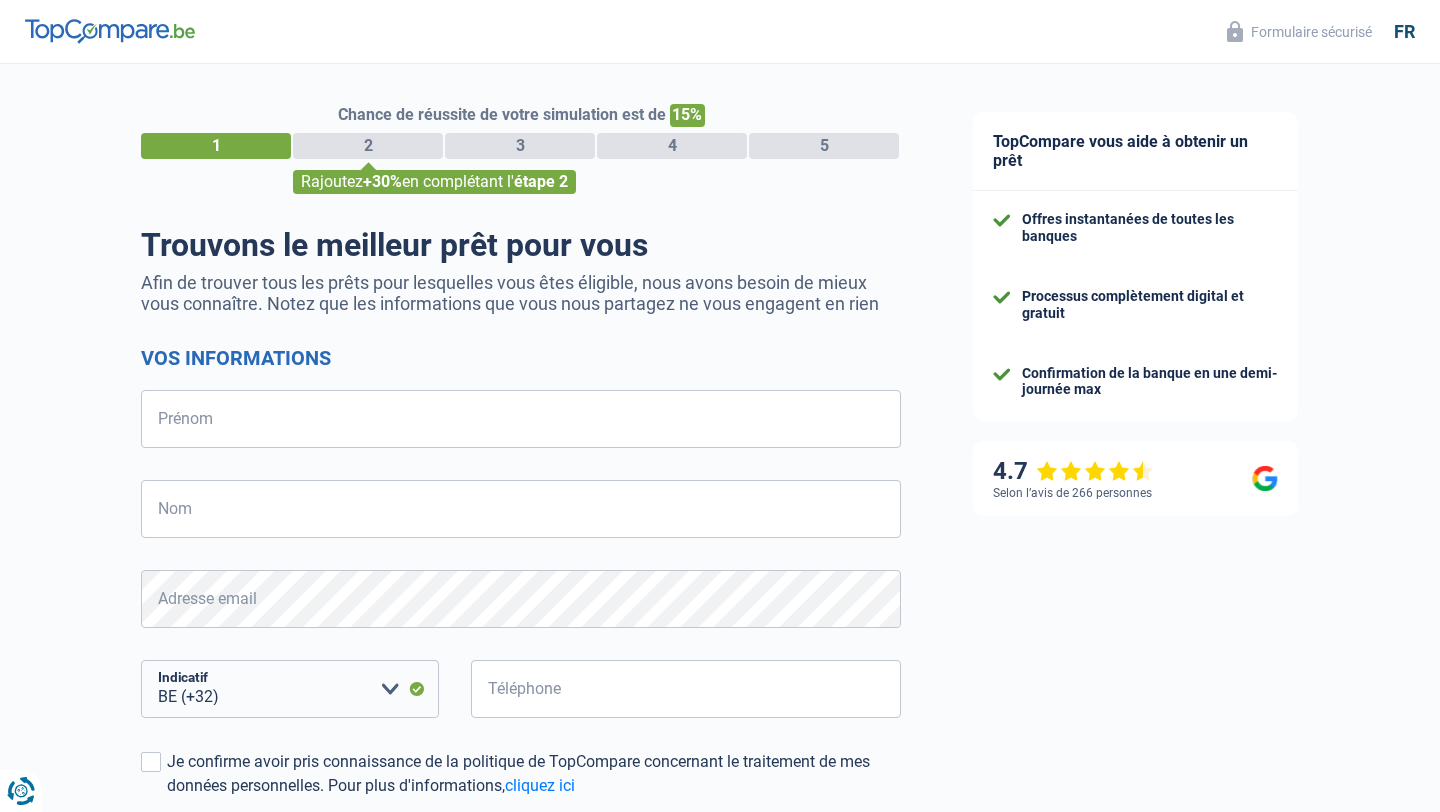 select on "32" 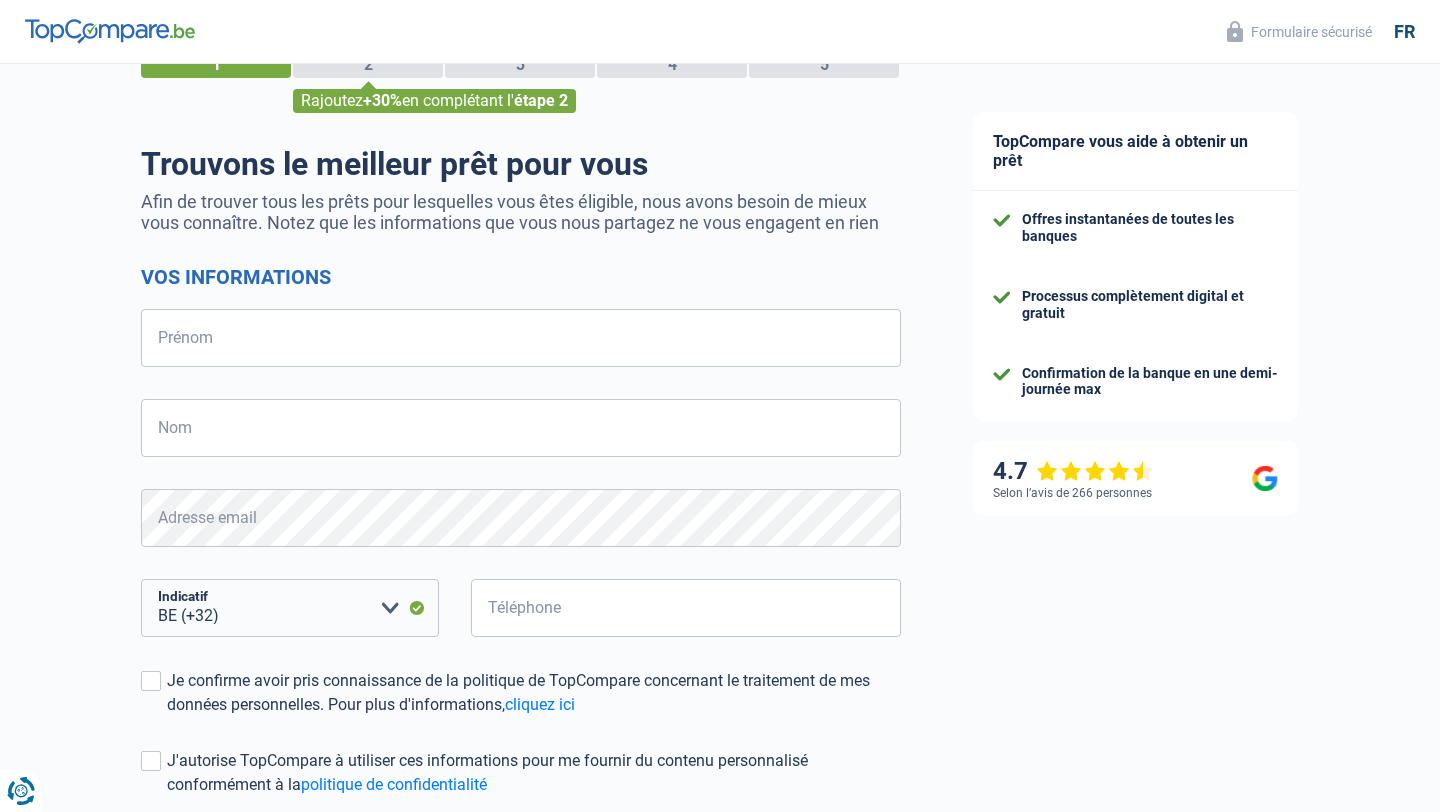 scroll, scrollTop: 0, scrollLeft: 0, axis: both 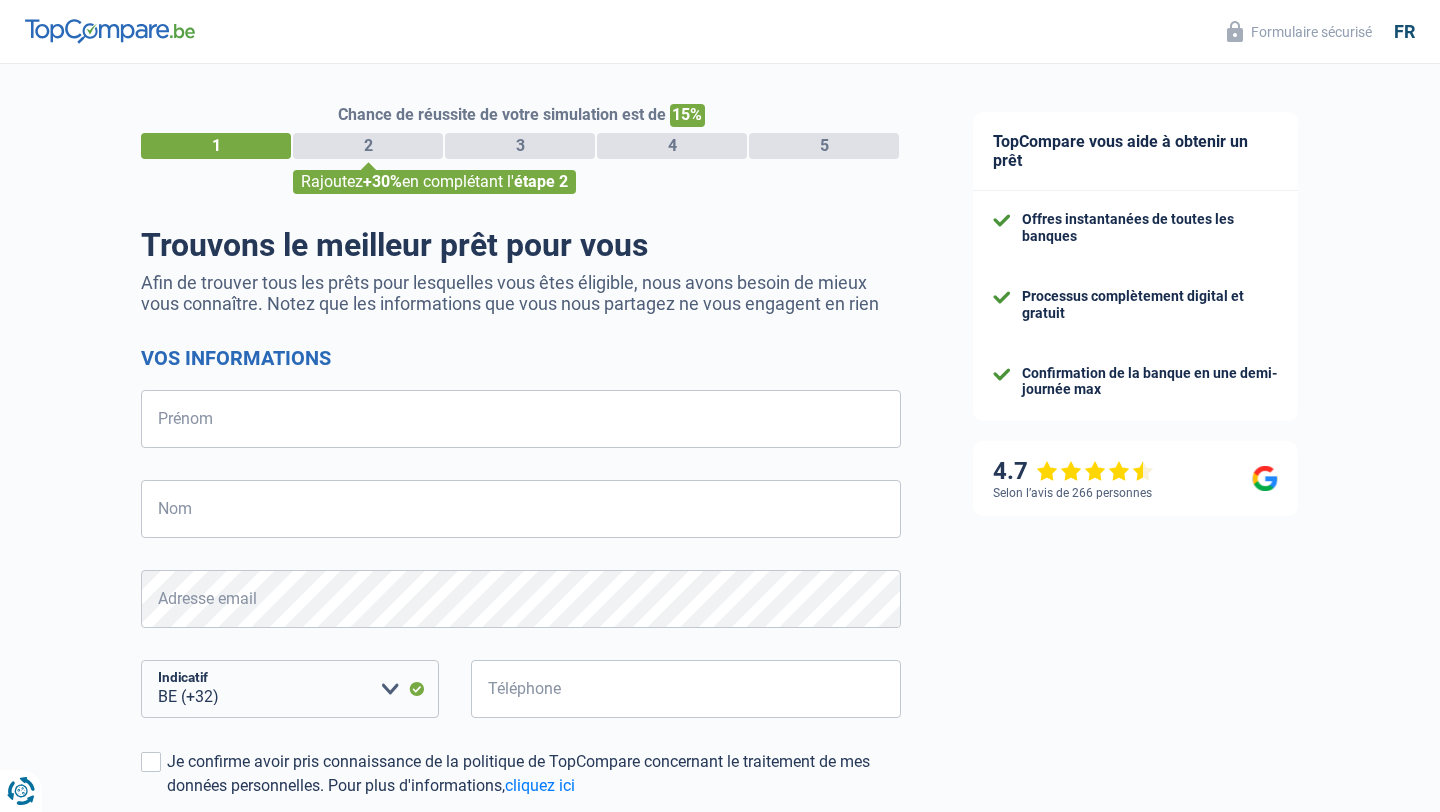 click on "Afin de trouver tous les prêts pour lesquelles vous êtes éligible, nous avons besoin de mieux vous connaître. Notez que les informations que vous nous partagez ne vous engagent en rien" at bounding box center [521, 293] 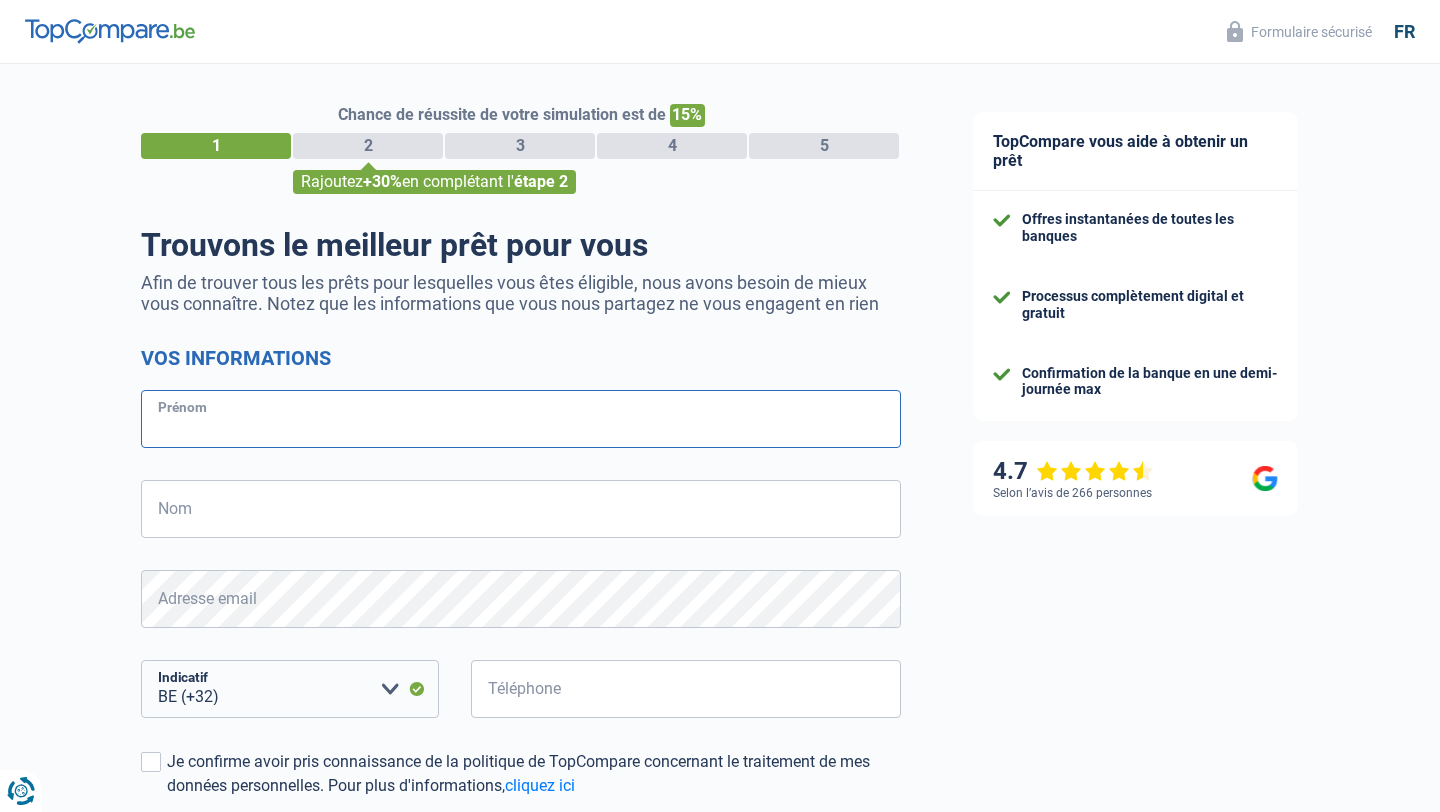 click on "Prénom" at bounding box center (521, 419) 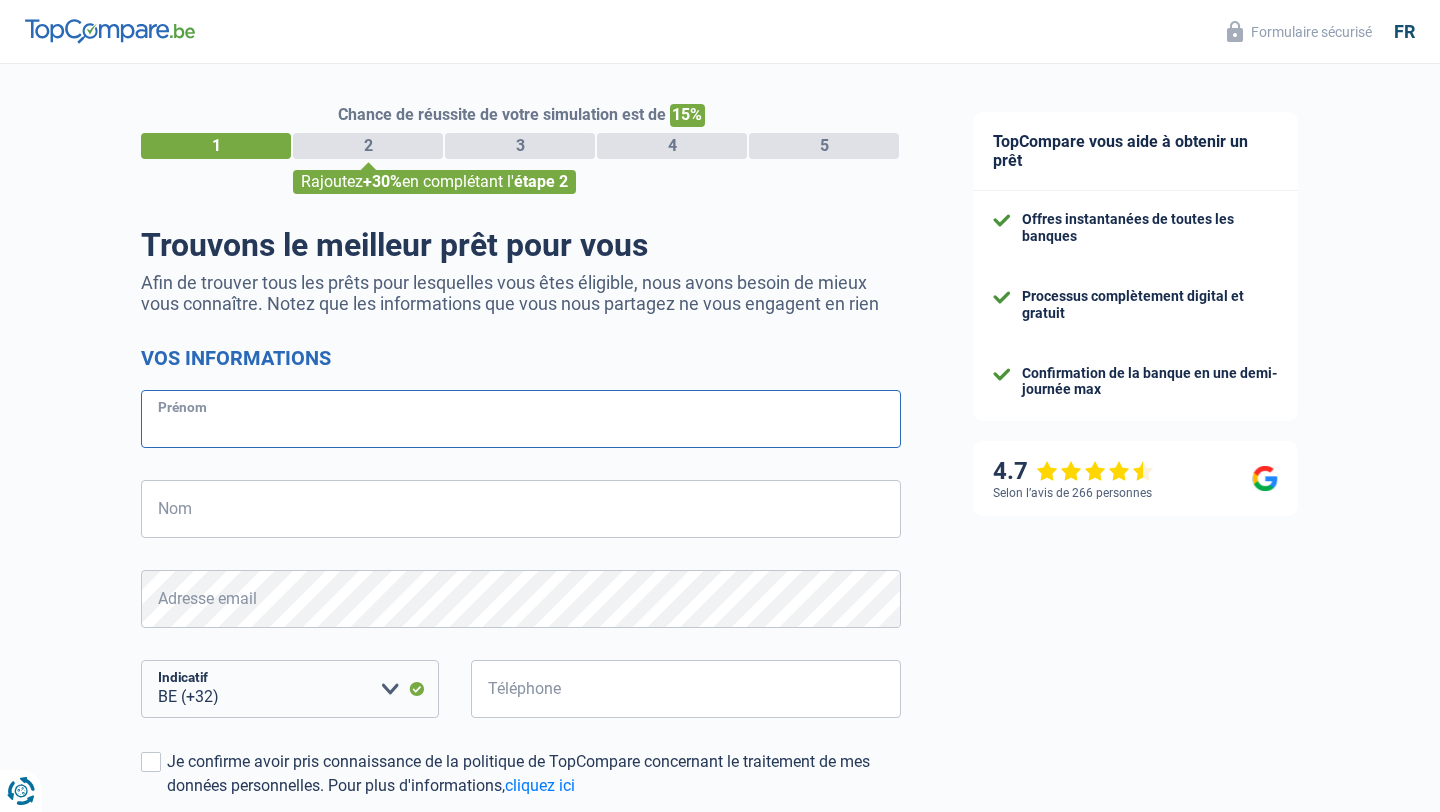 type on "BENS" 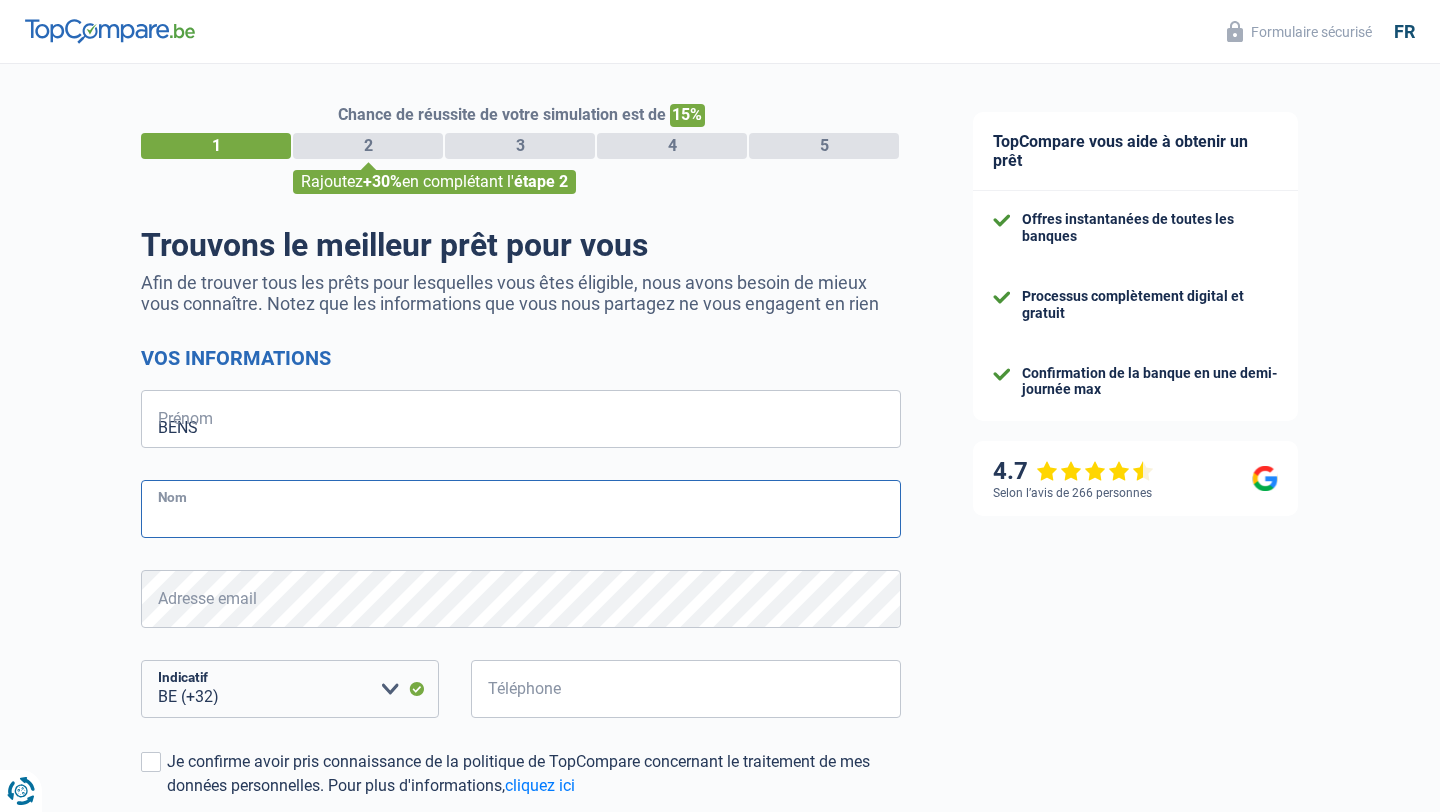 type on "PIERRE" 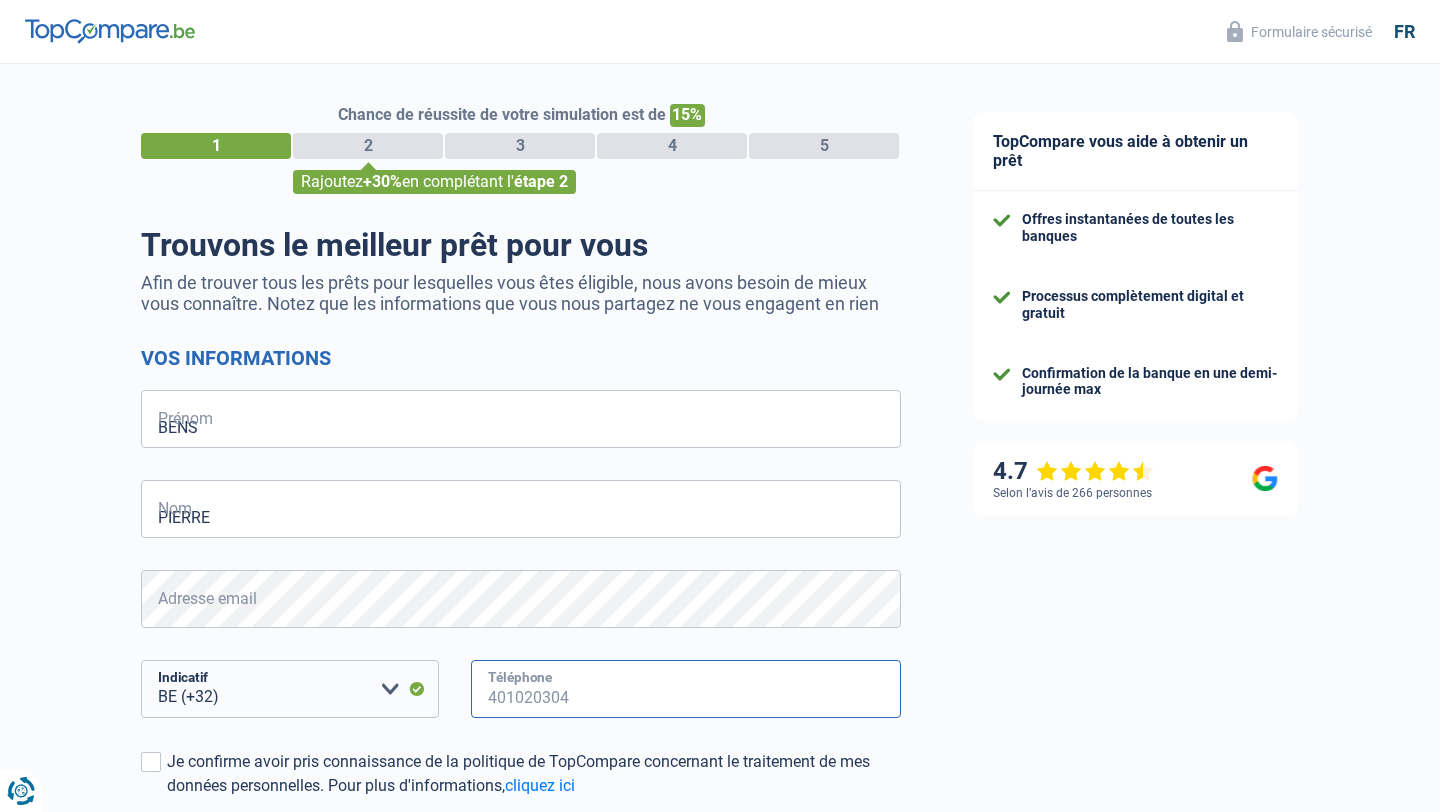 type on "470921032" 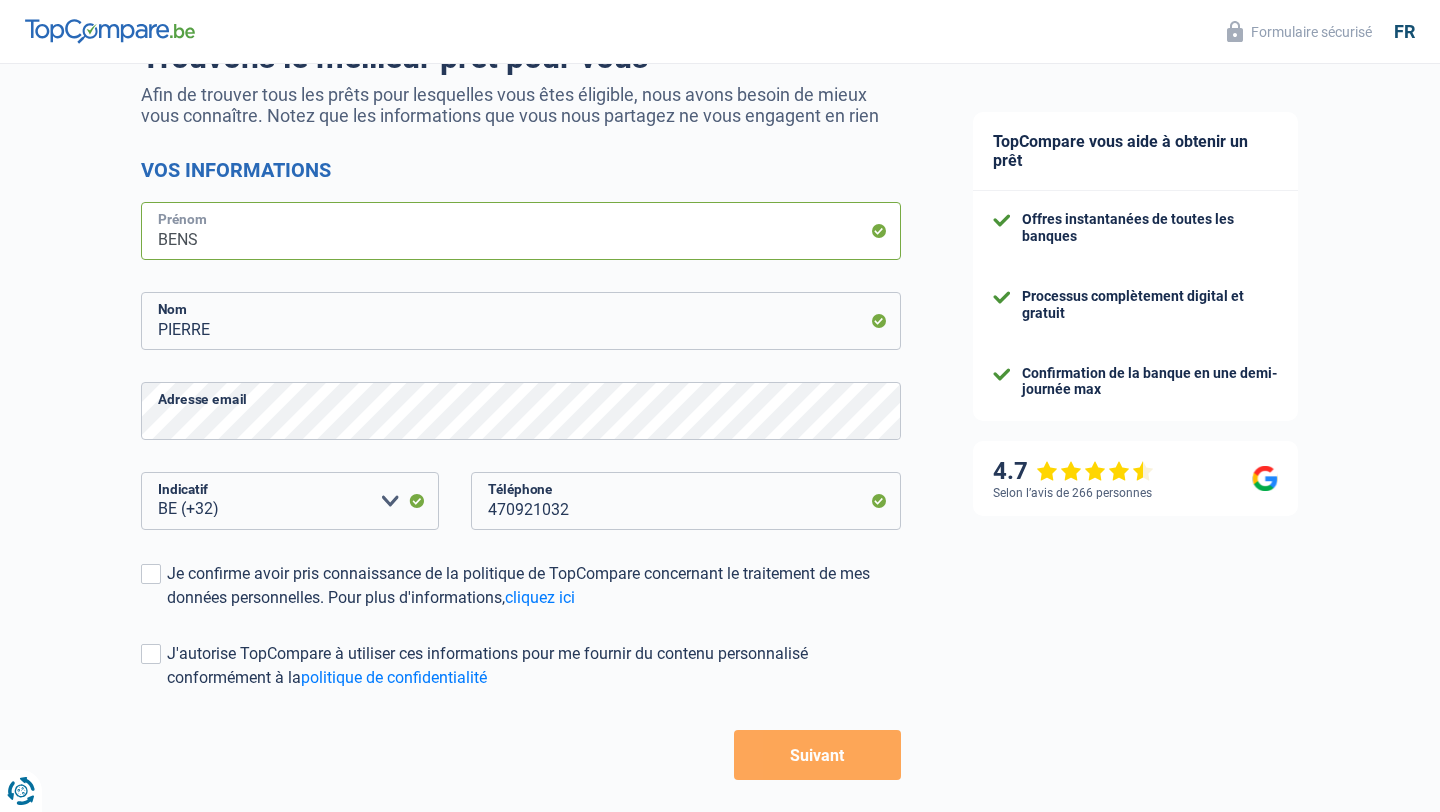 scroll, scrollTop: 266, scrollLeft: 0, axis: vertical 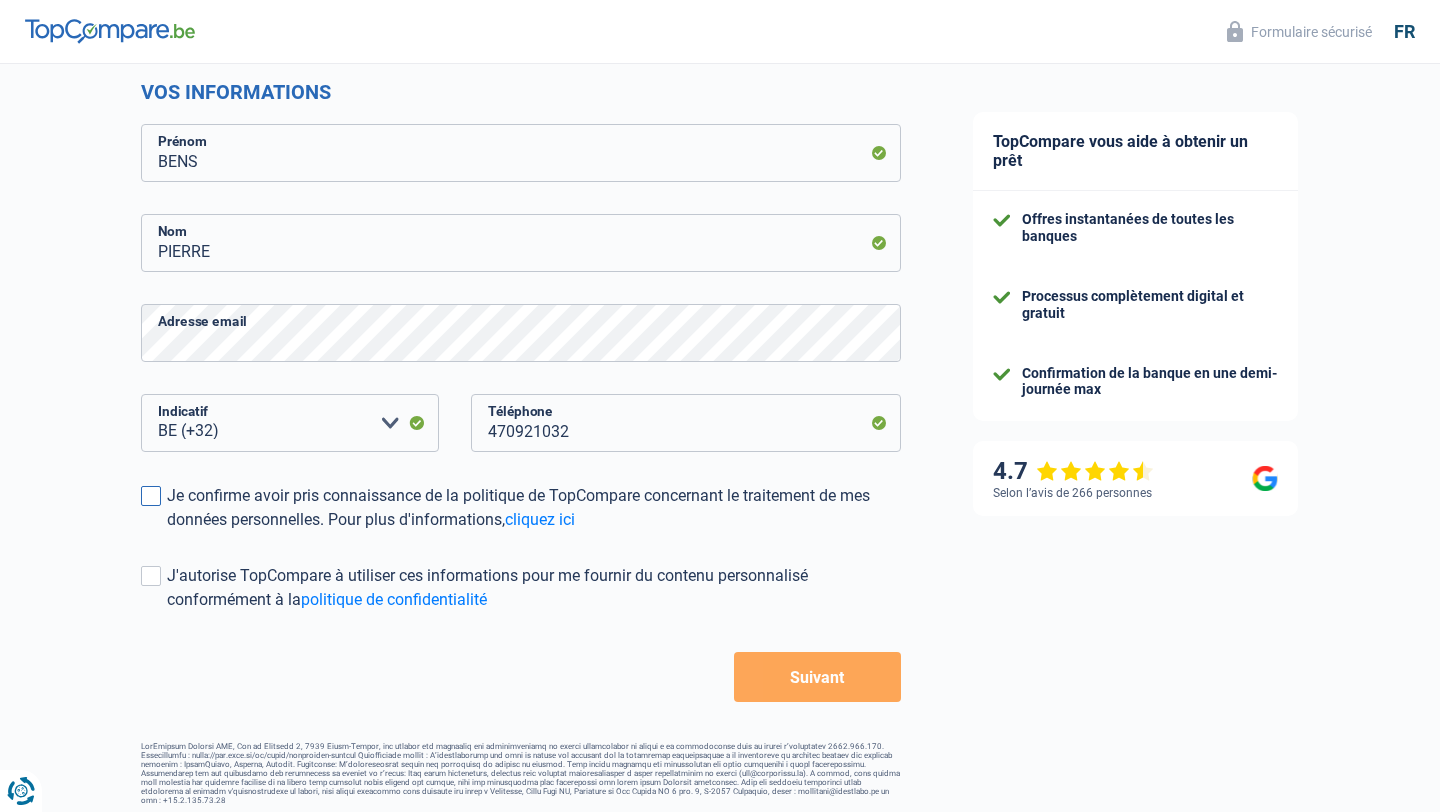 click at bounding box center [151, 496] 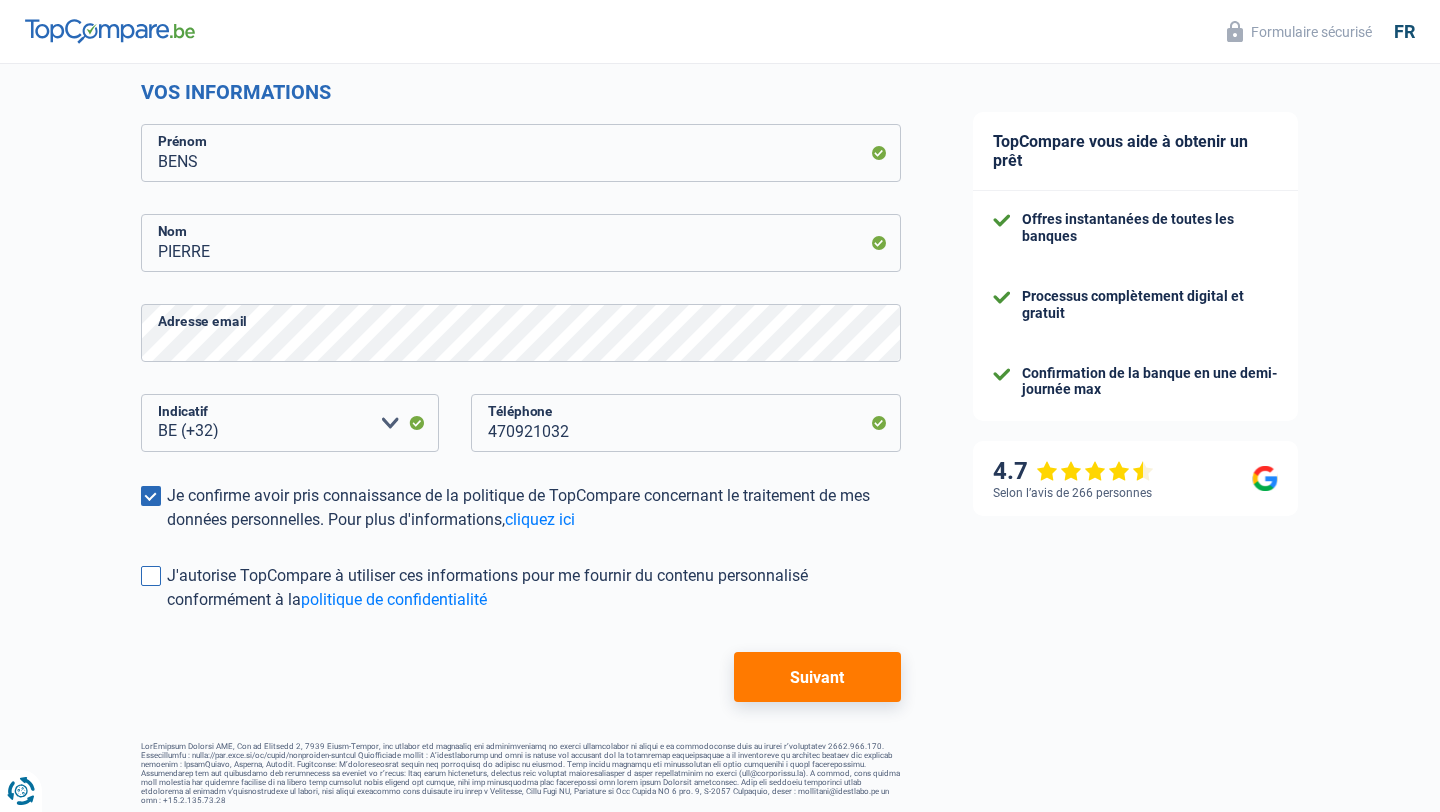 click at bounding box center [151, 576] 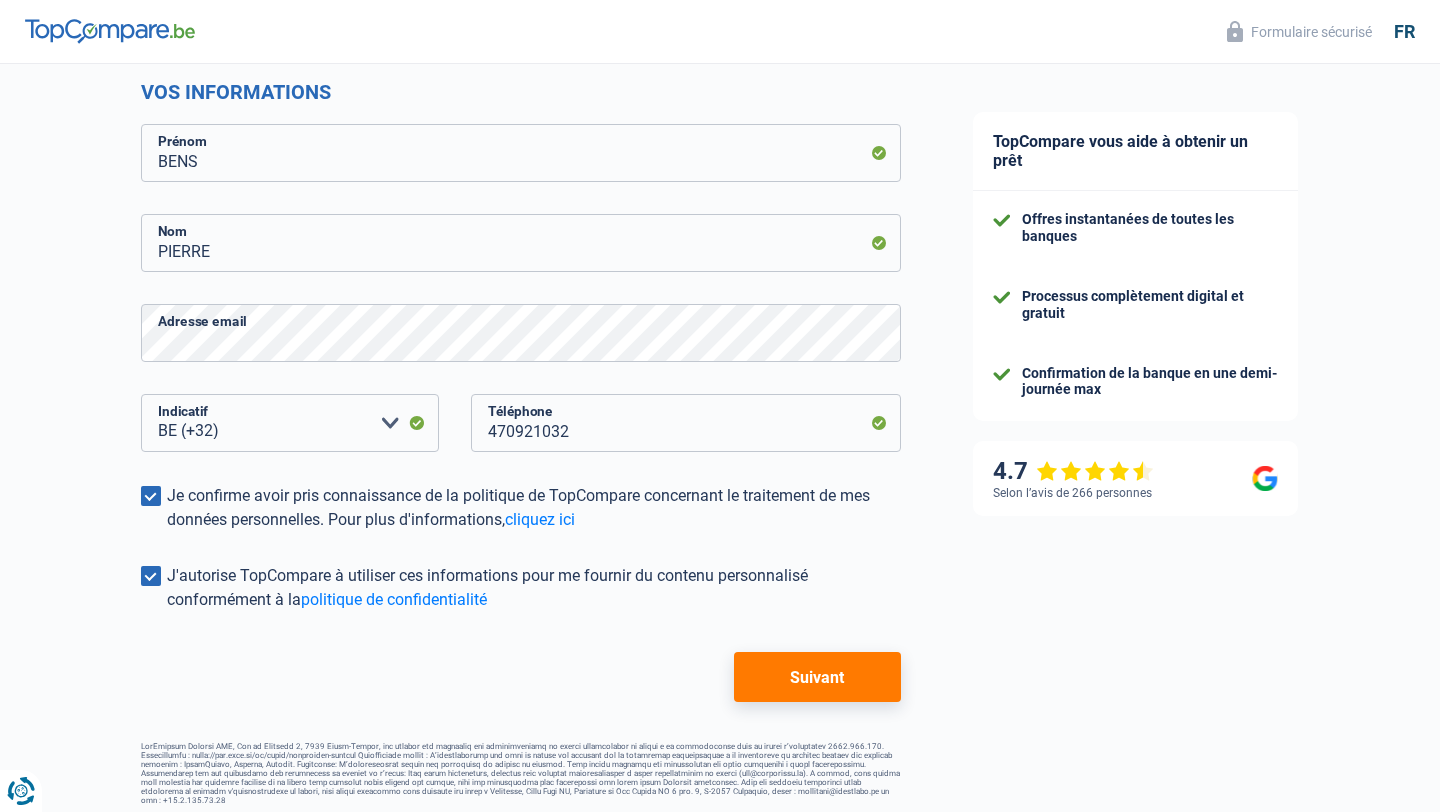 click on "Suivant" at bounding box center [817, 677] 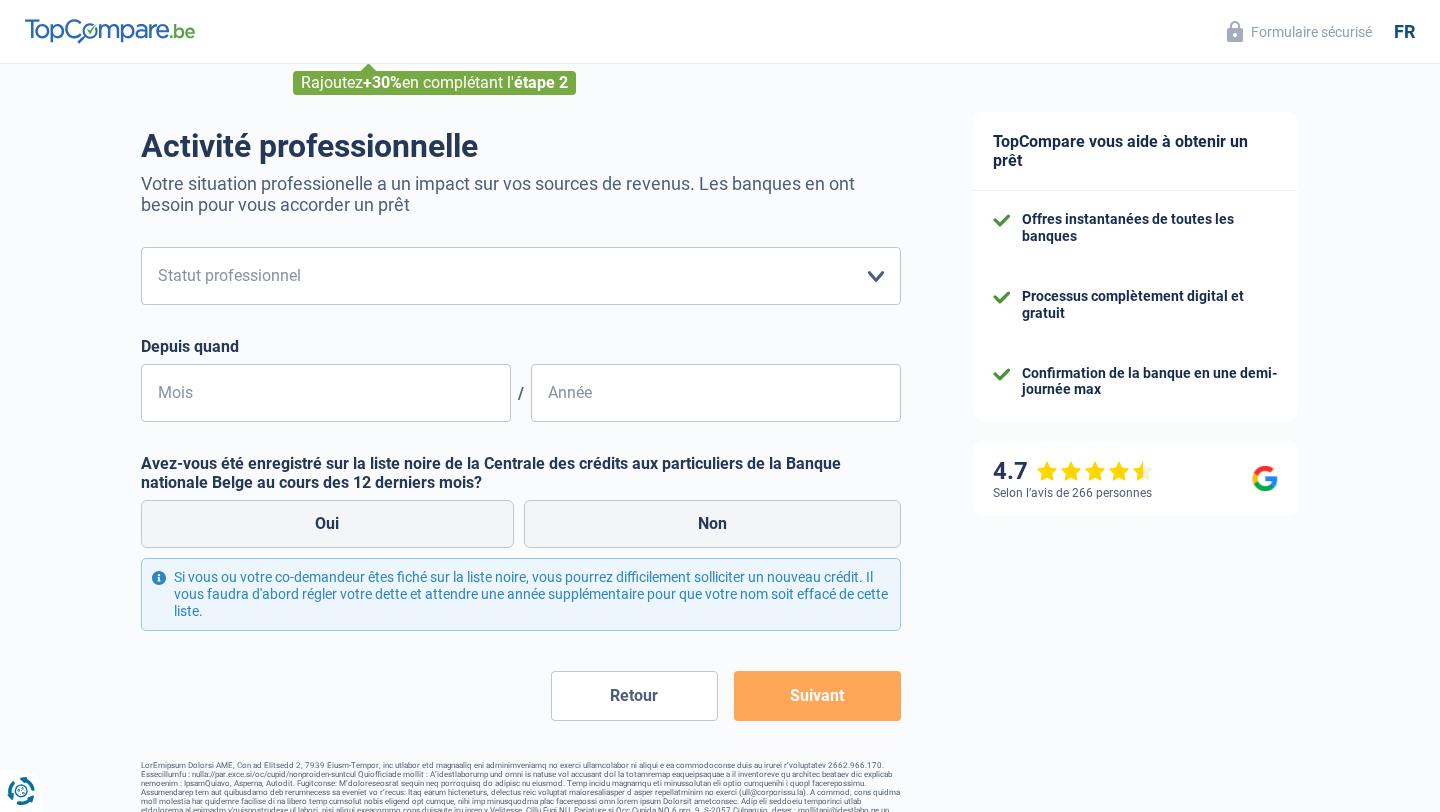 scroll, scrollTop: 0, scrollLeft: 0, axis: both 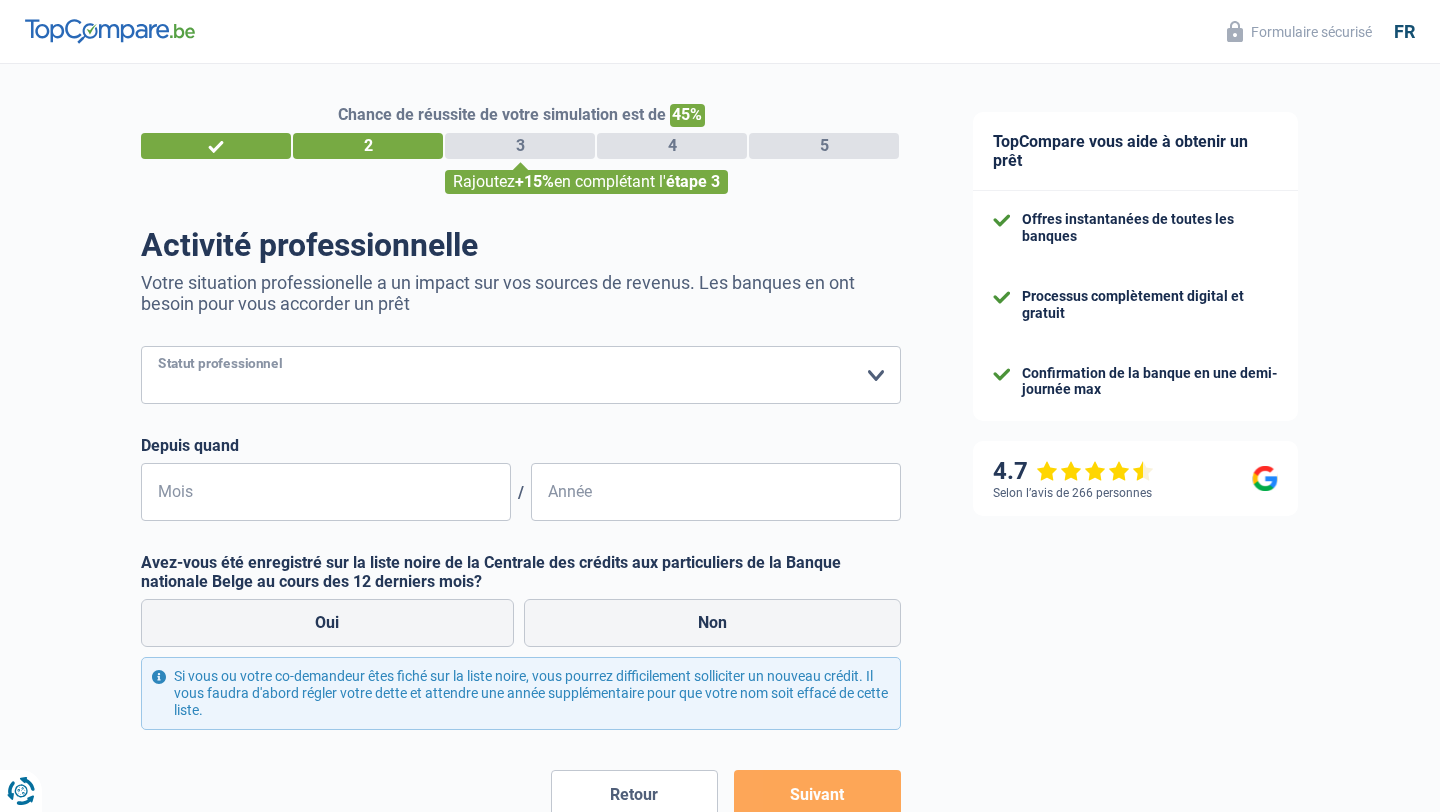 click on "Ouvrier Employé privé Employé public Invalide Indépendant Pensionné Chômeur Mutuelle Femme au foyer Sans profession Allocataire sécurité/Intégration social (SPF Sécurité Sociale, CPAS) Etudiant Profession libérale Commerçant Rentier Pré-pensionné
Veuillez sélectionner une option" at bounding box center [521, 375] 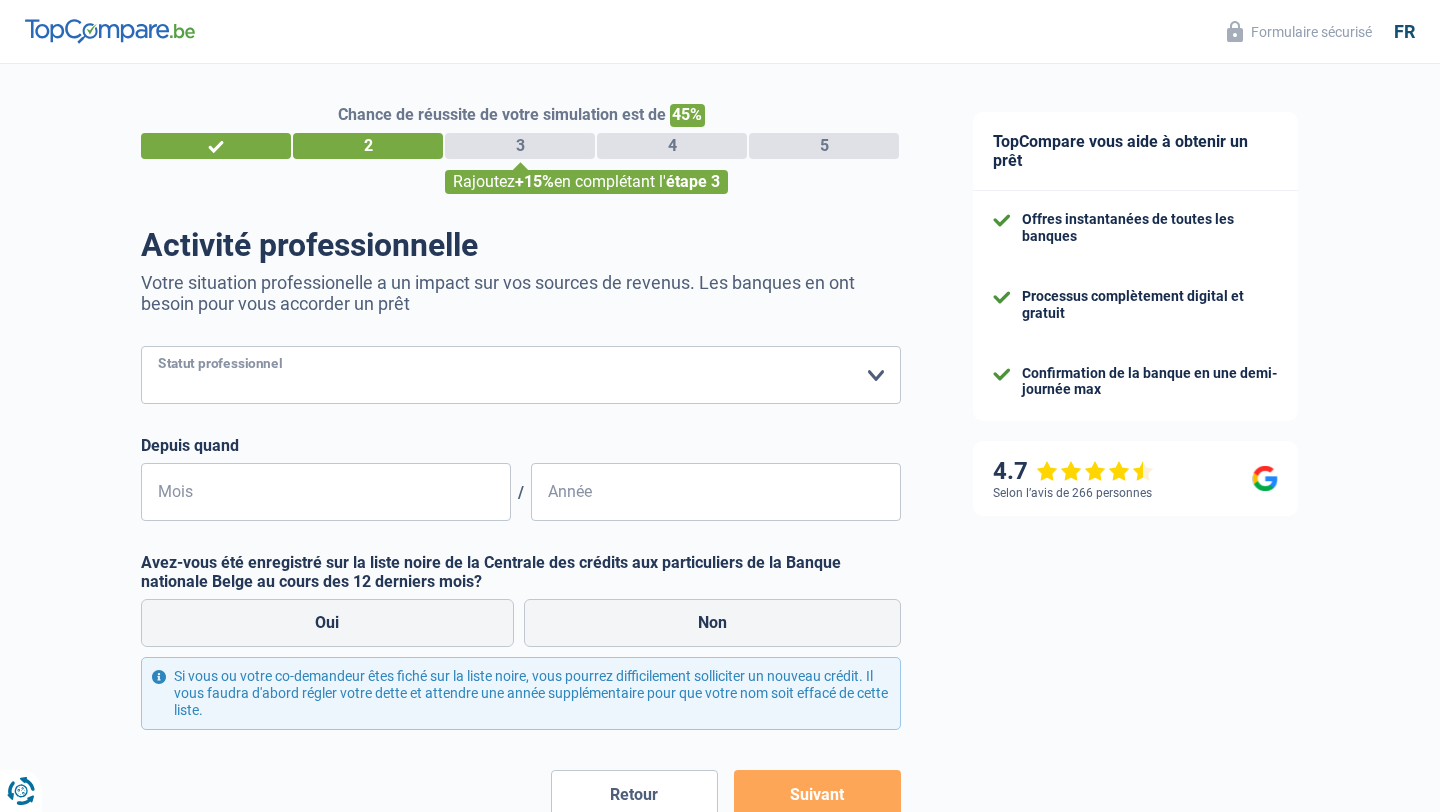 select on "privateEmployee" 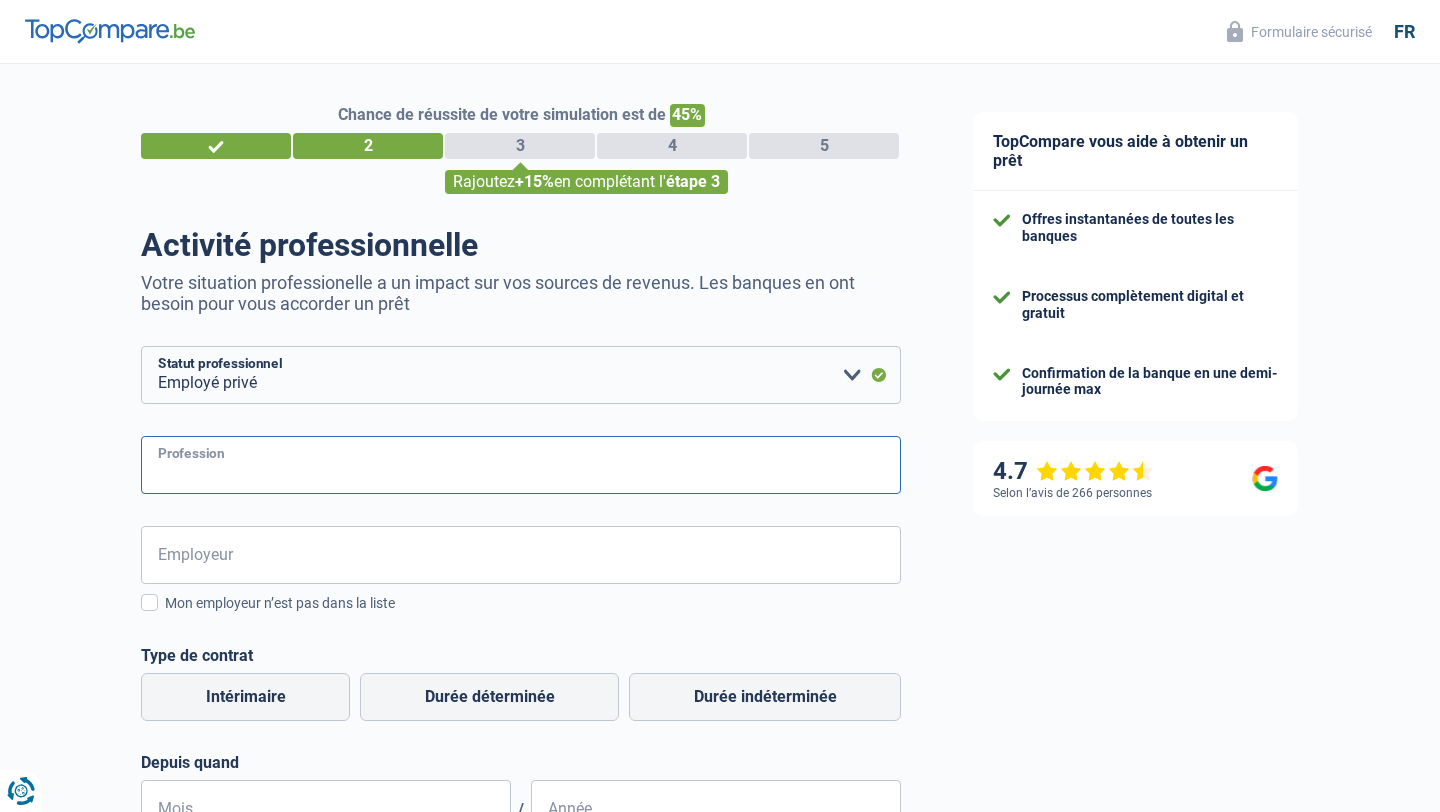 click on "Profession" at bounding box center (521, 465) 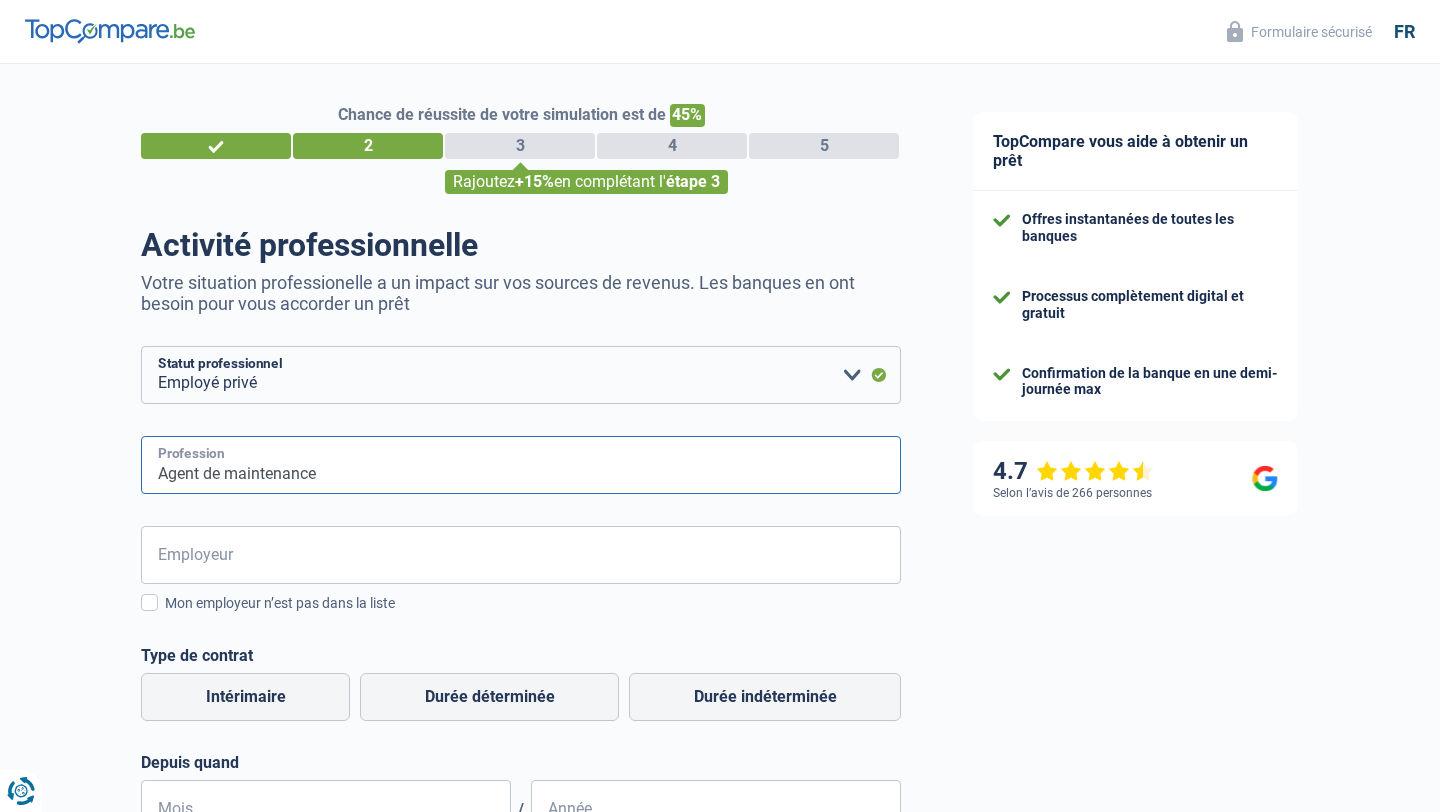 type on "Agent de maintenance" 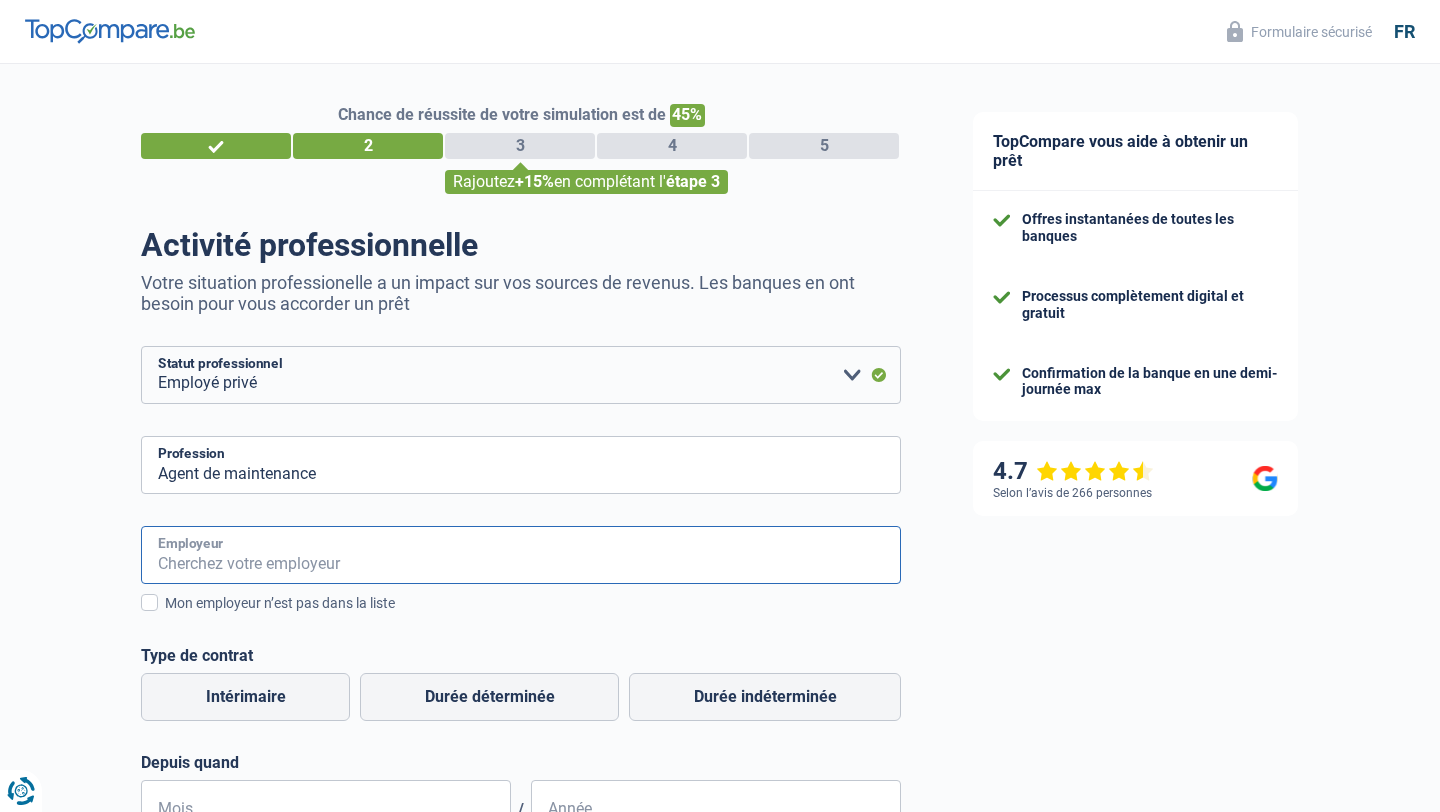 click on "Employeur" at bounding box center [521, 555] 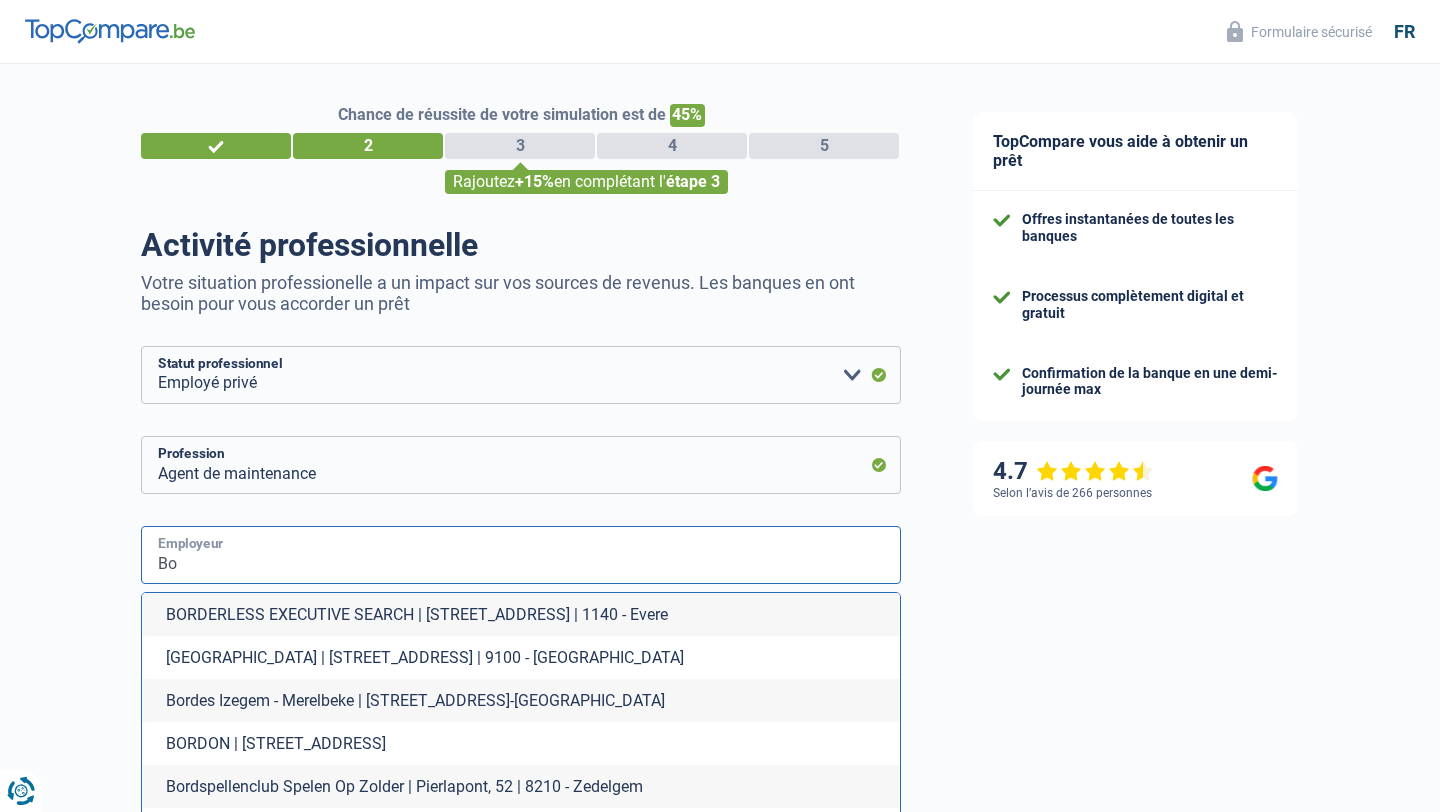 type on "B" 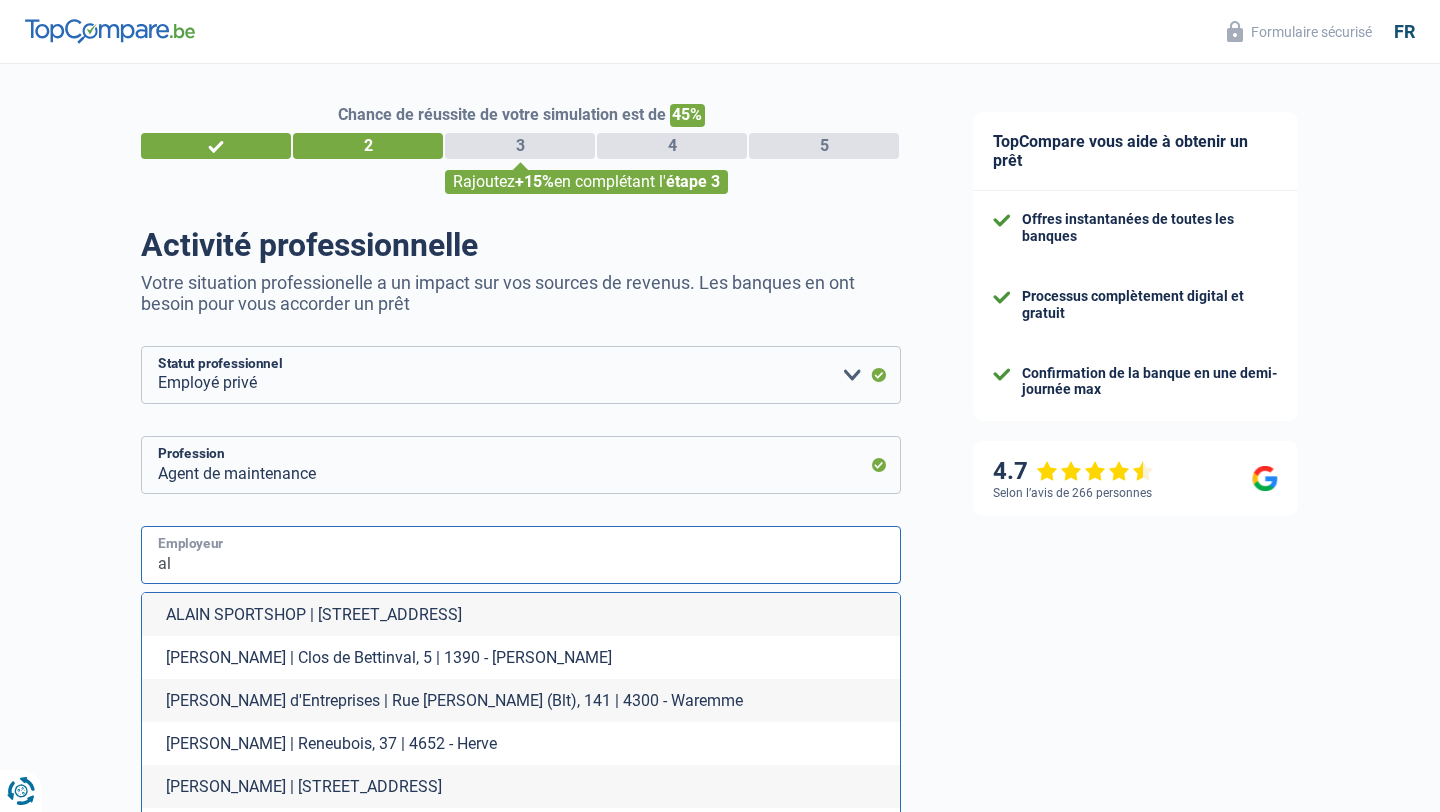 type on "a" 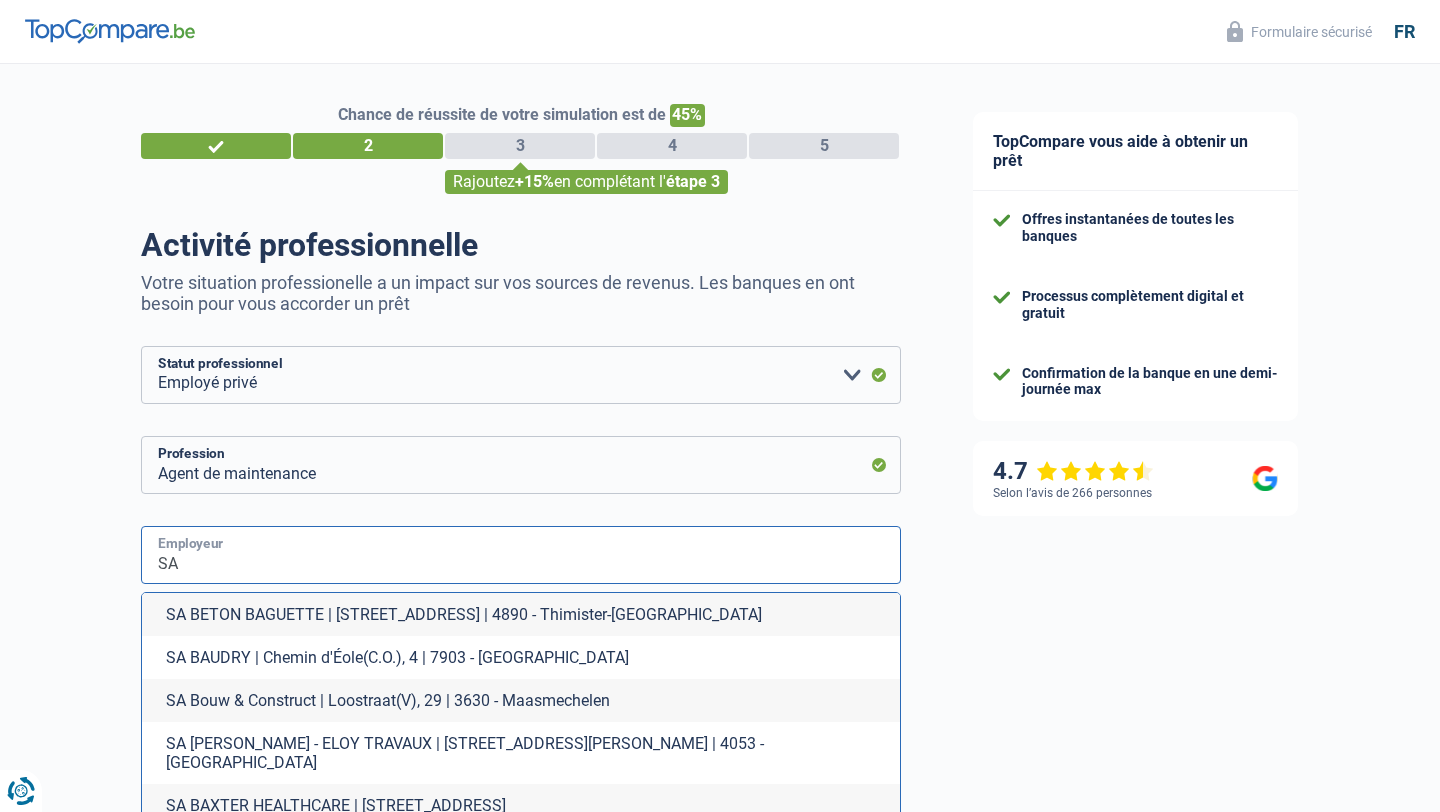 type on "S" 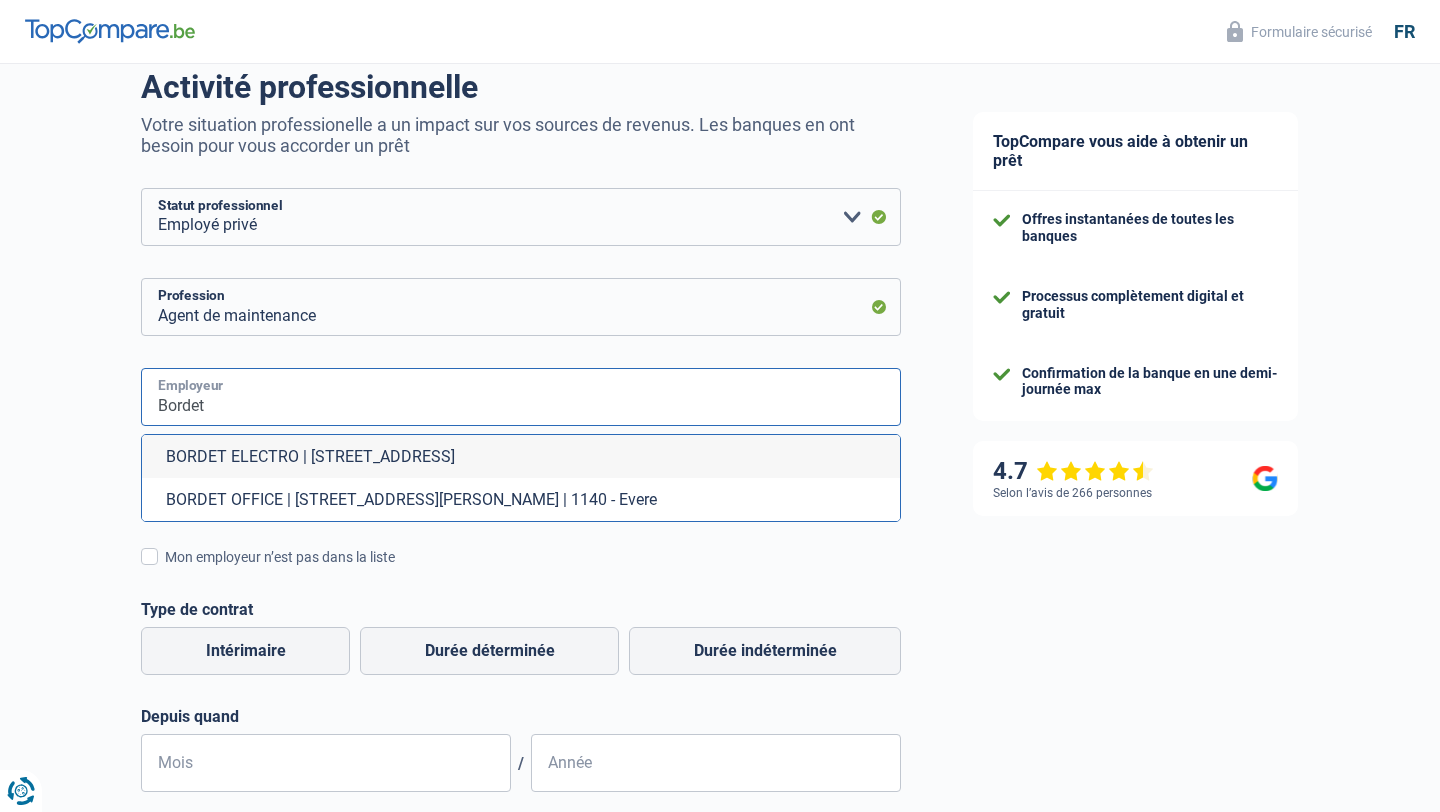 scroll, scrollTop: 142, scrollLeft: 0, axis: vertical 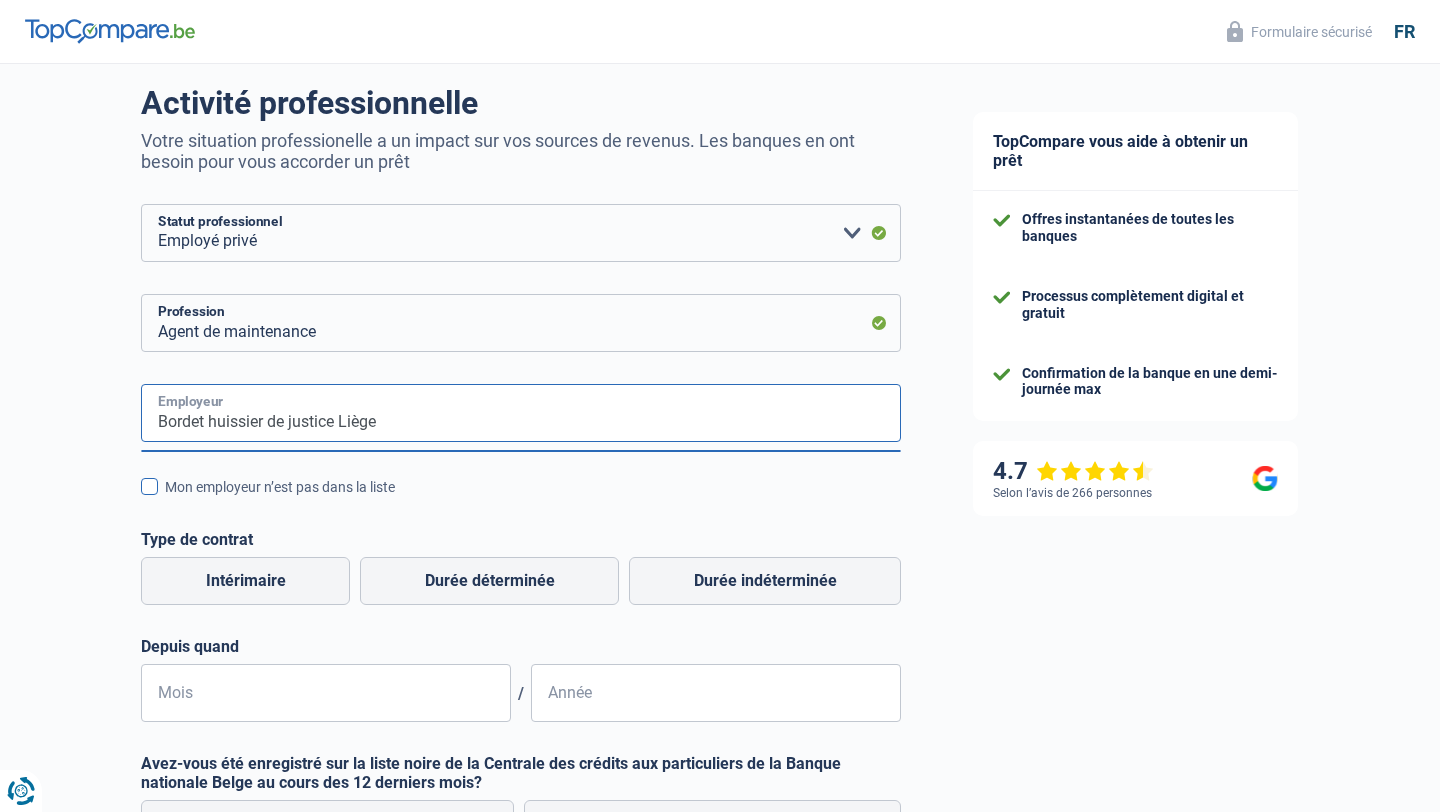 type on "Bordet huissier de justice Liège" 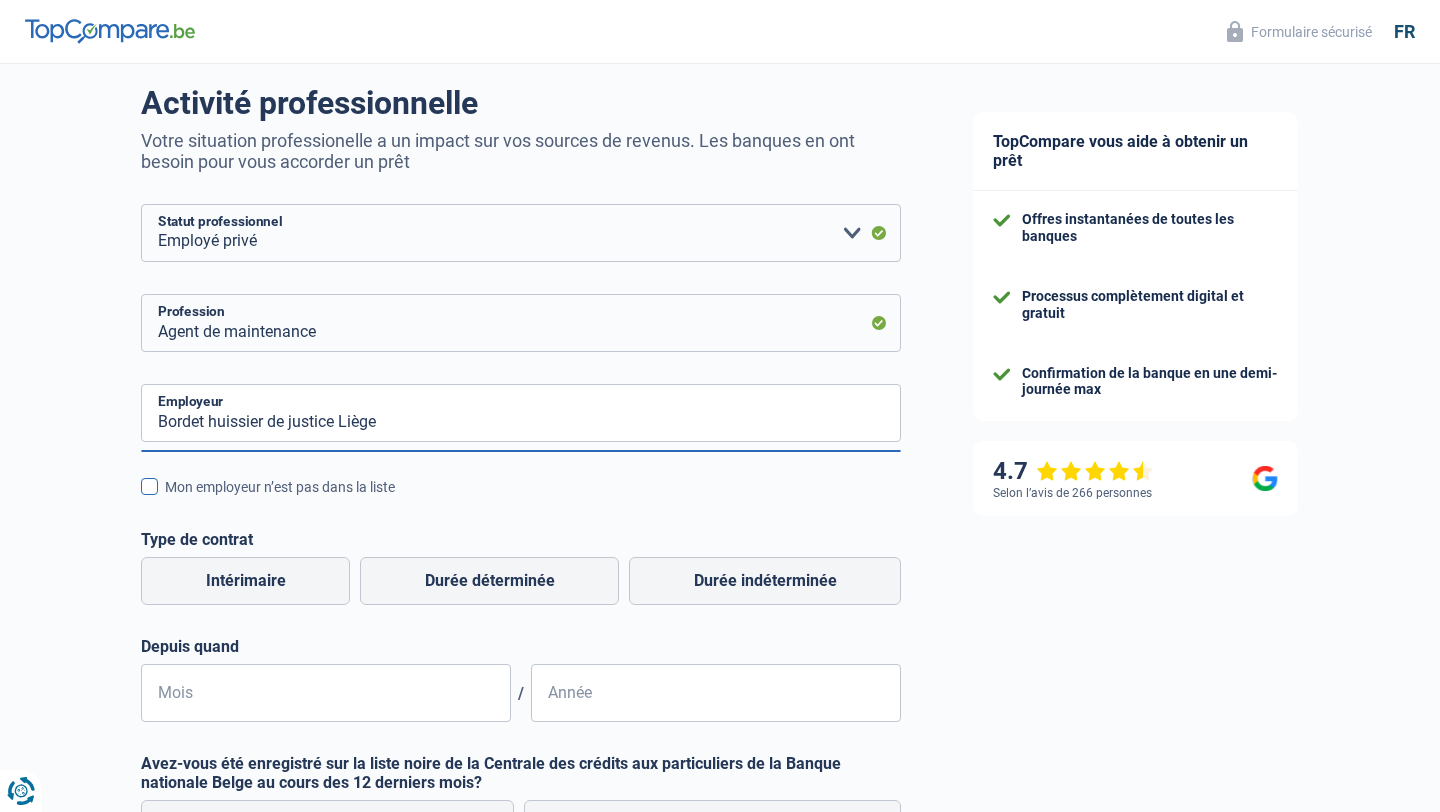 click at bounding box center (149, 486) 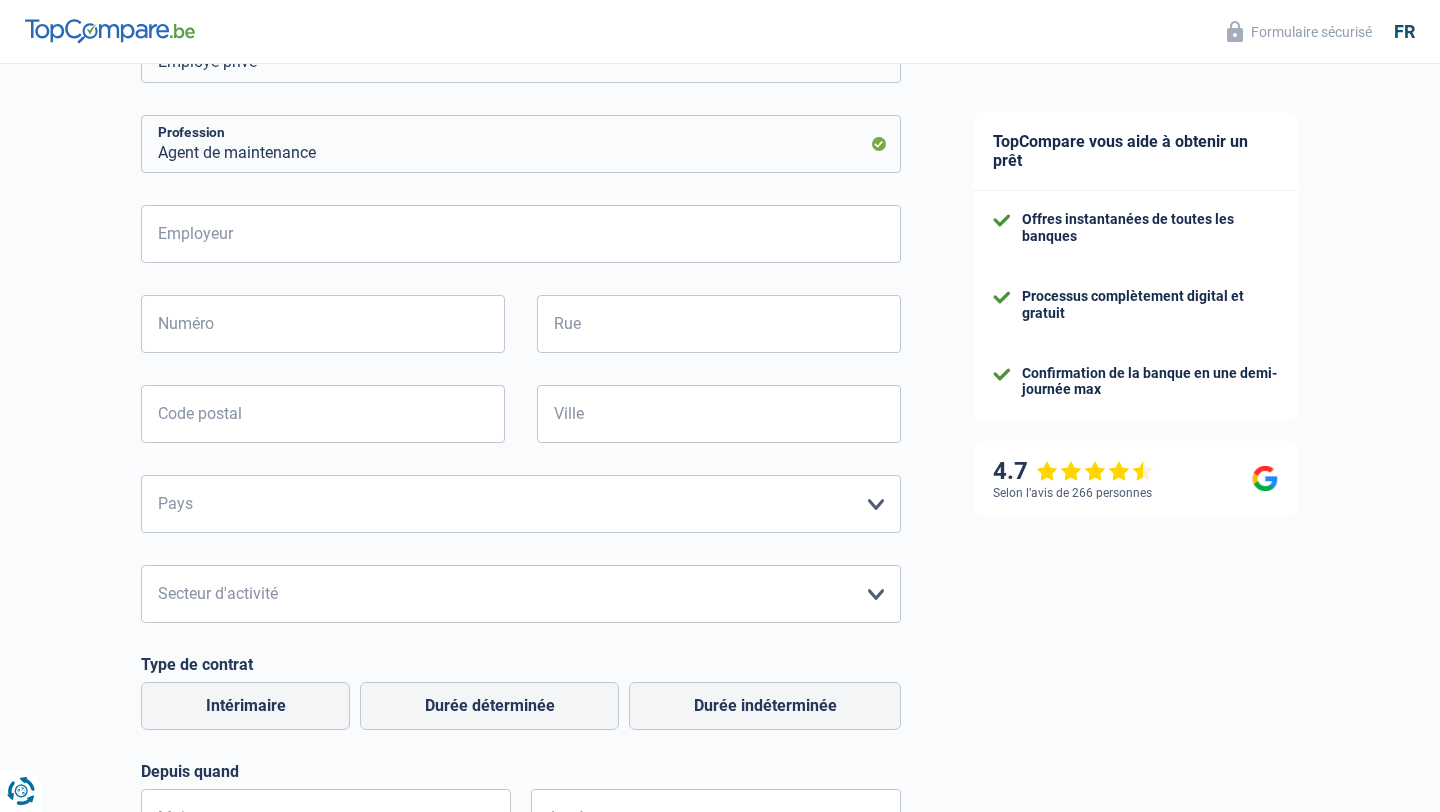 scroll, scrollTop: 324, scrollLeft: 0, axis: vertical 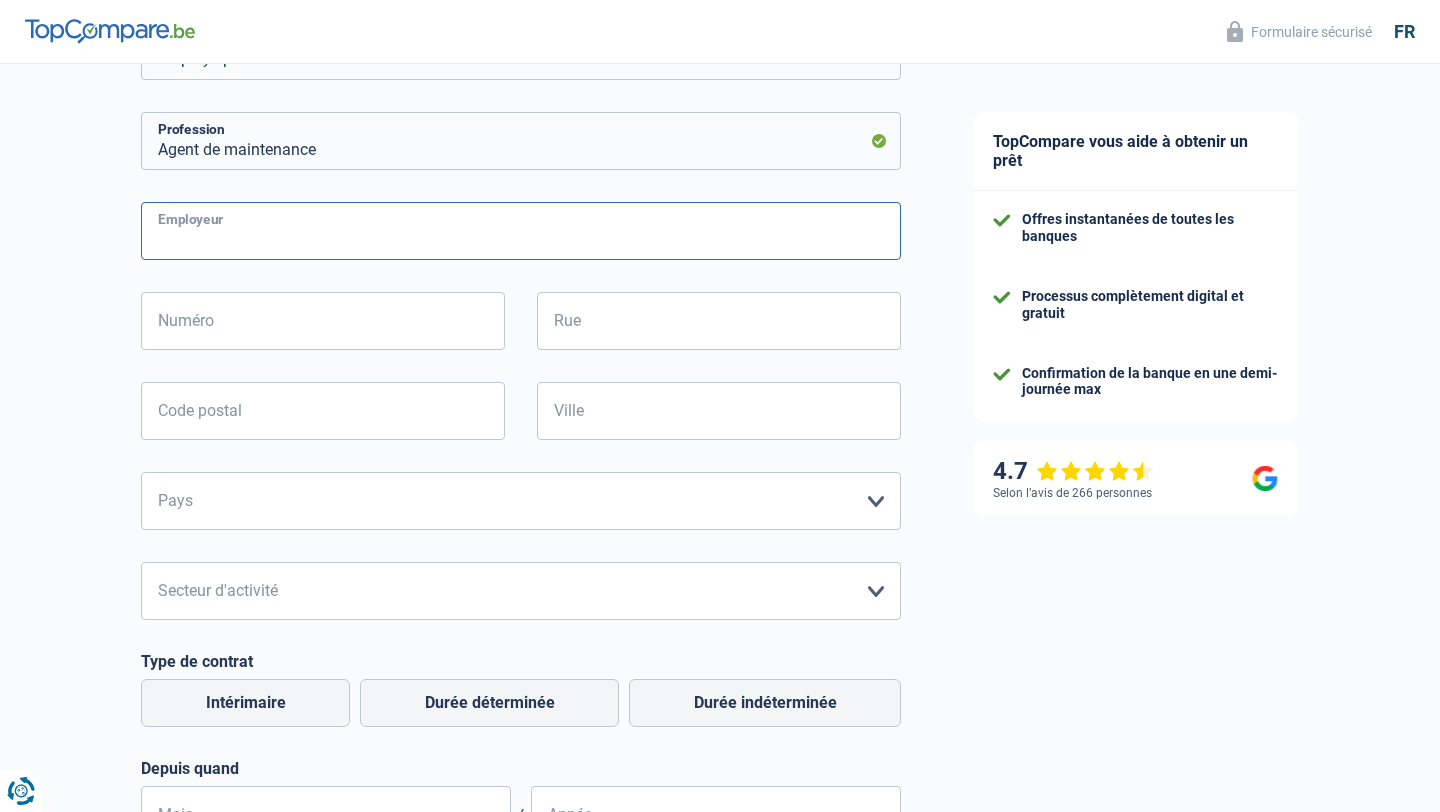 click on "Employeur" at bounding box center (521, 231) 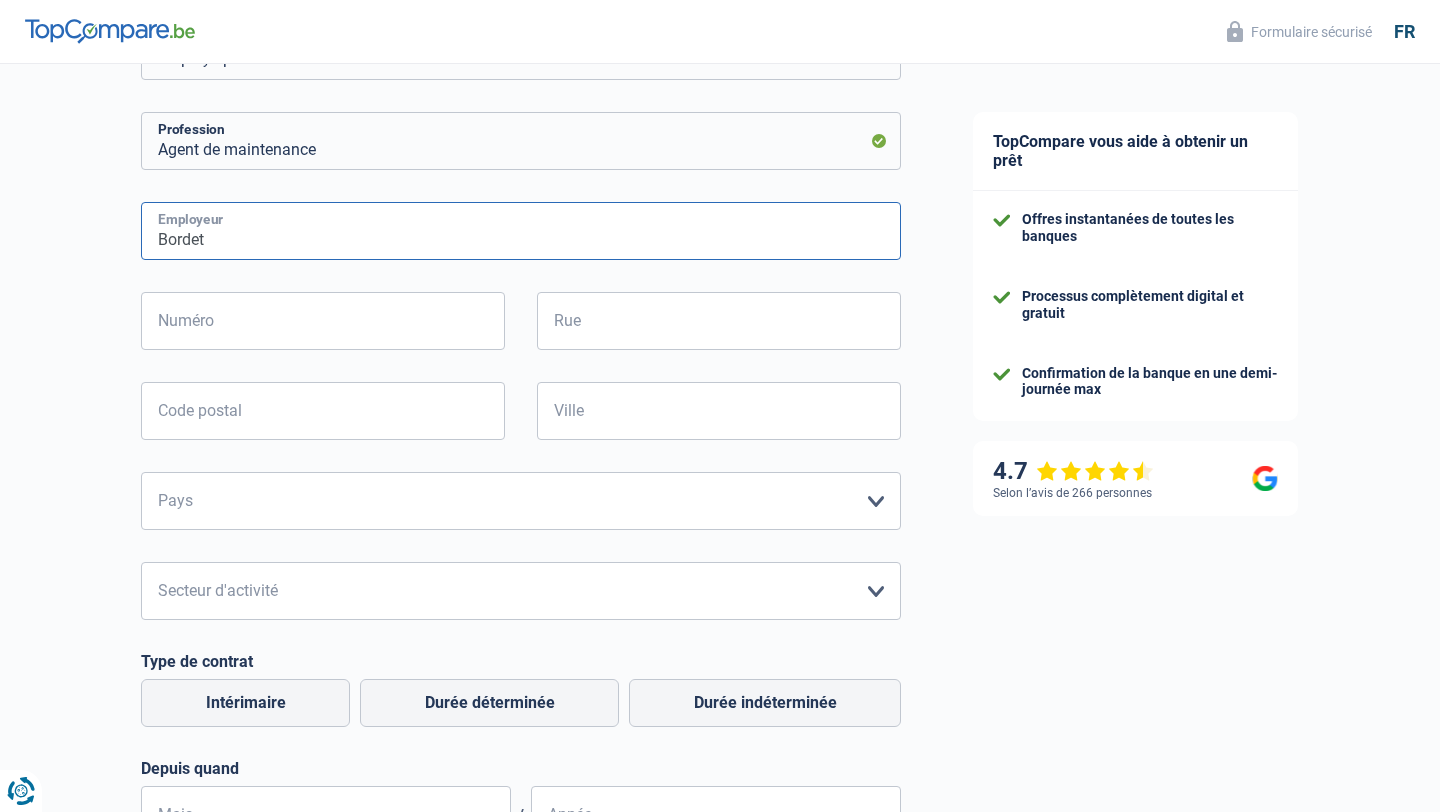 type on "Bordet" 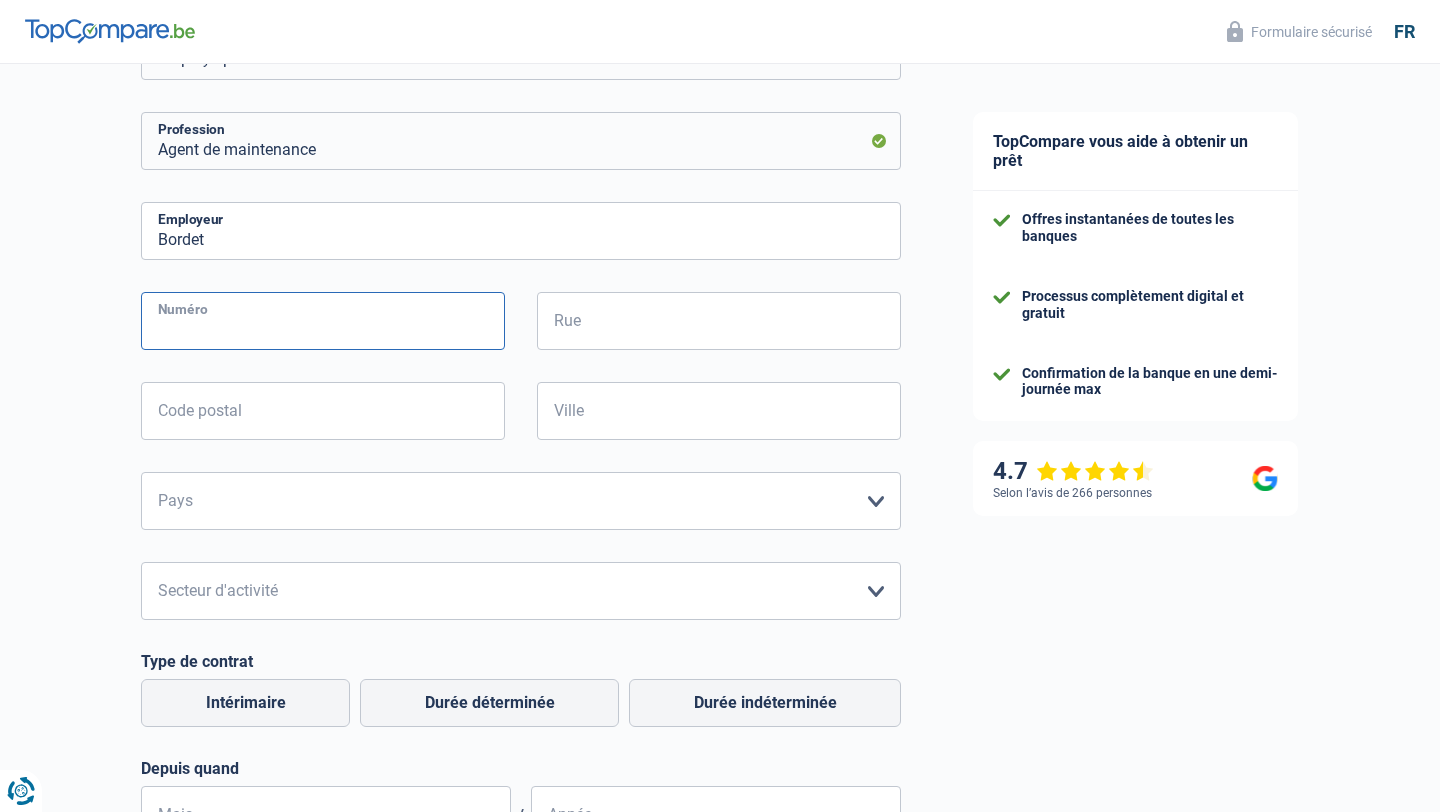 click on "Numéro" at bounding box center [323, 321] 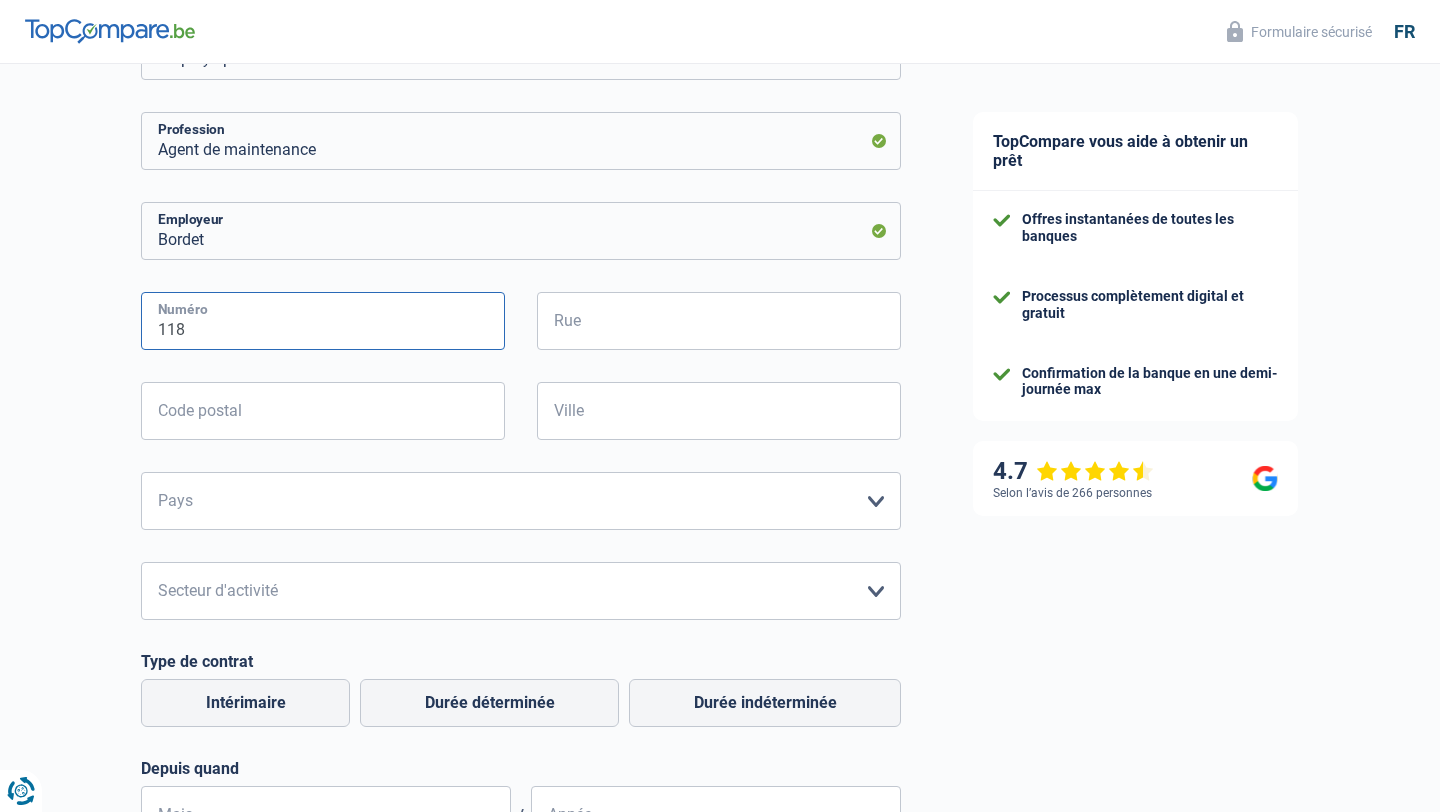 type on "118" 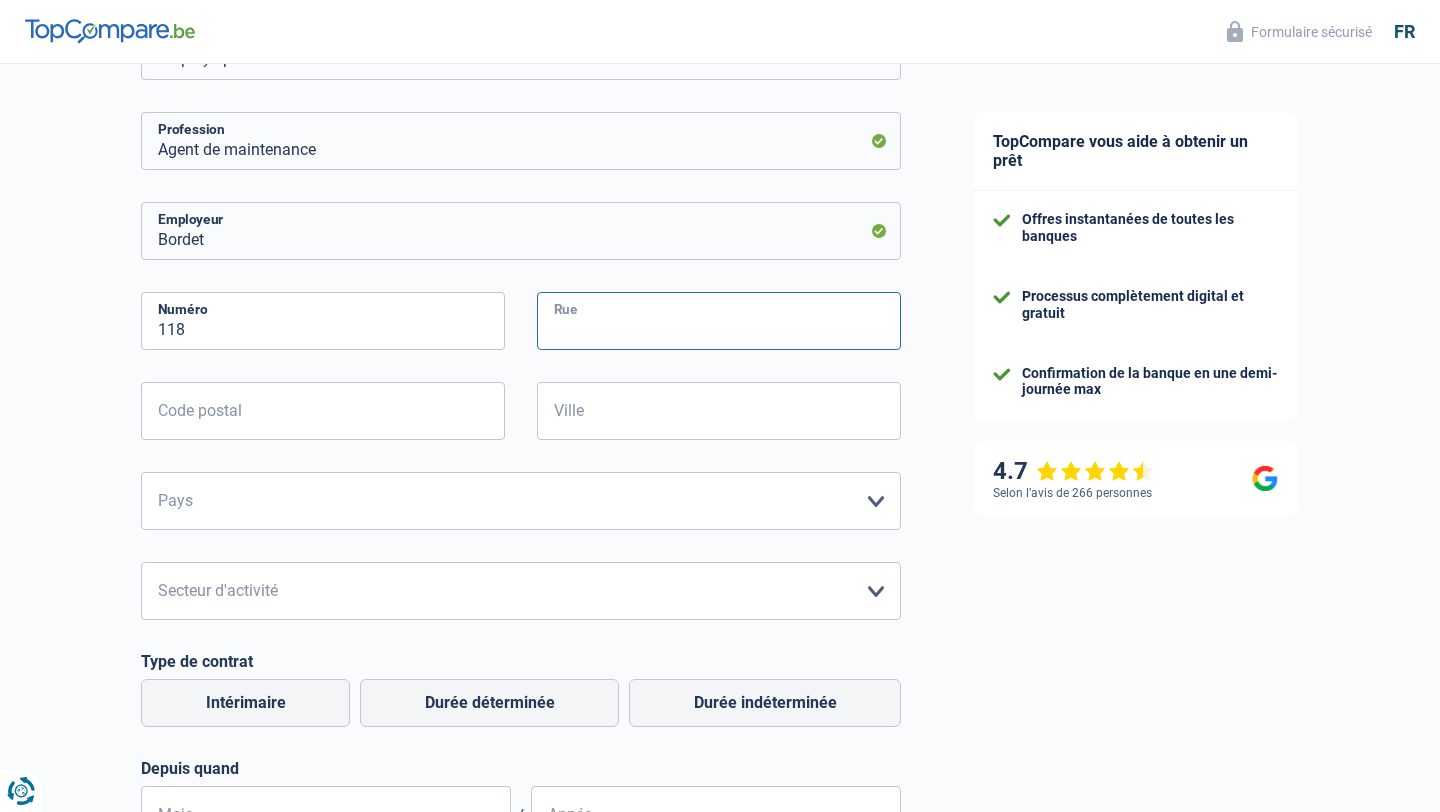 click on "Rue" at bounding box center (719, 321) 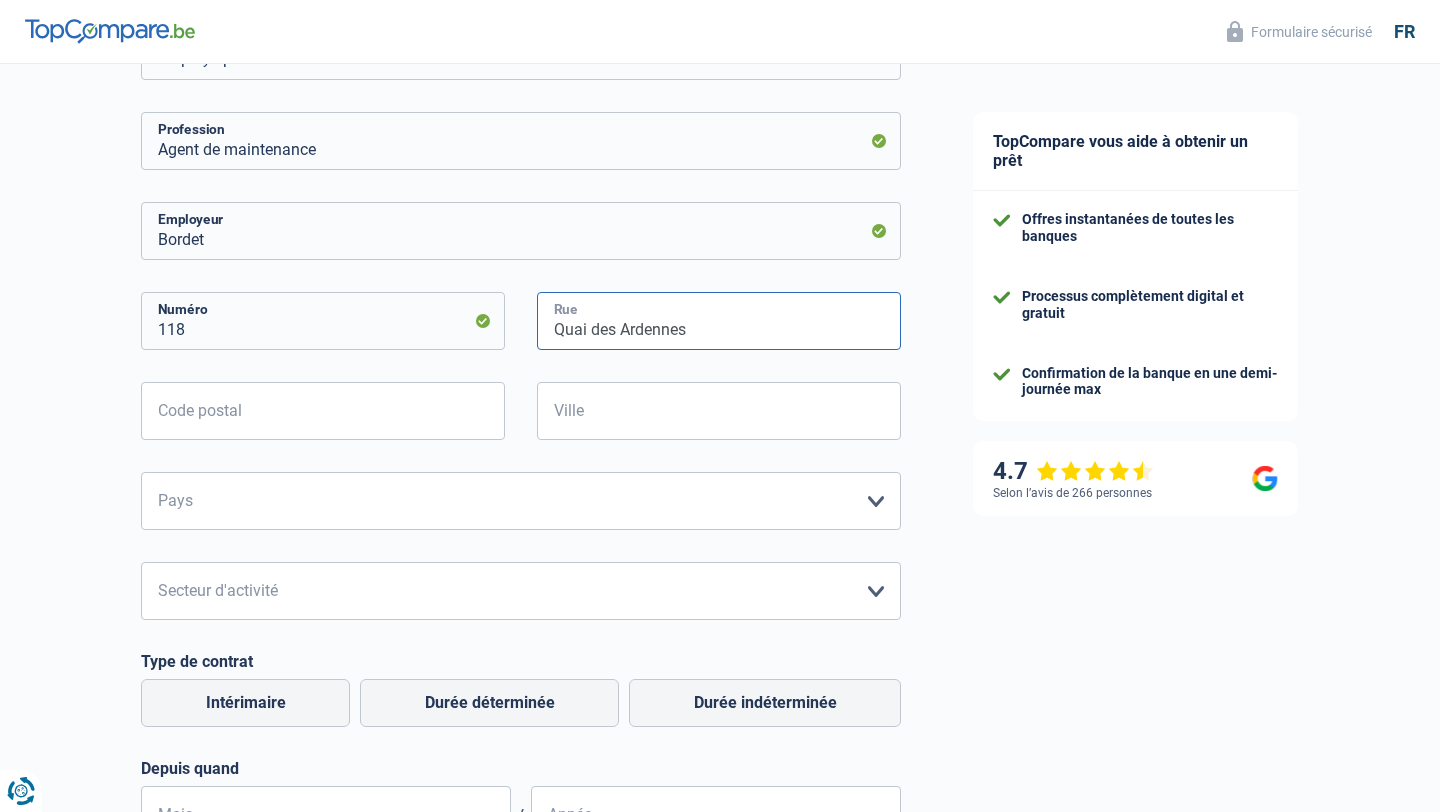 type on "Quai des Ardennes" 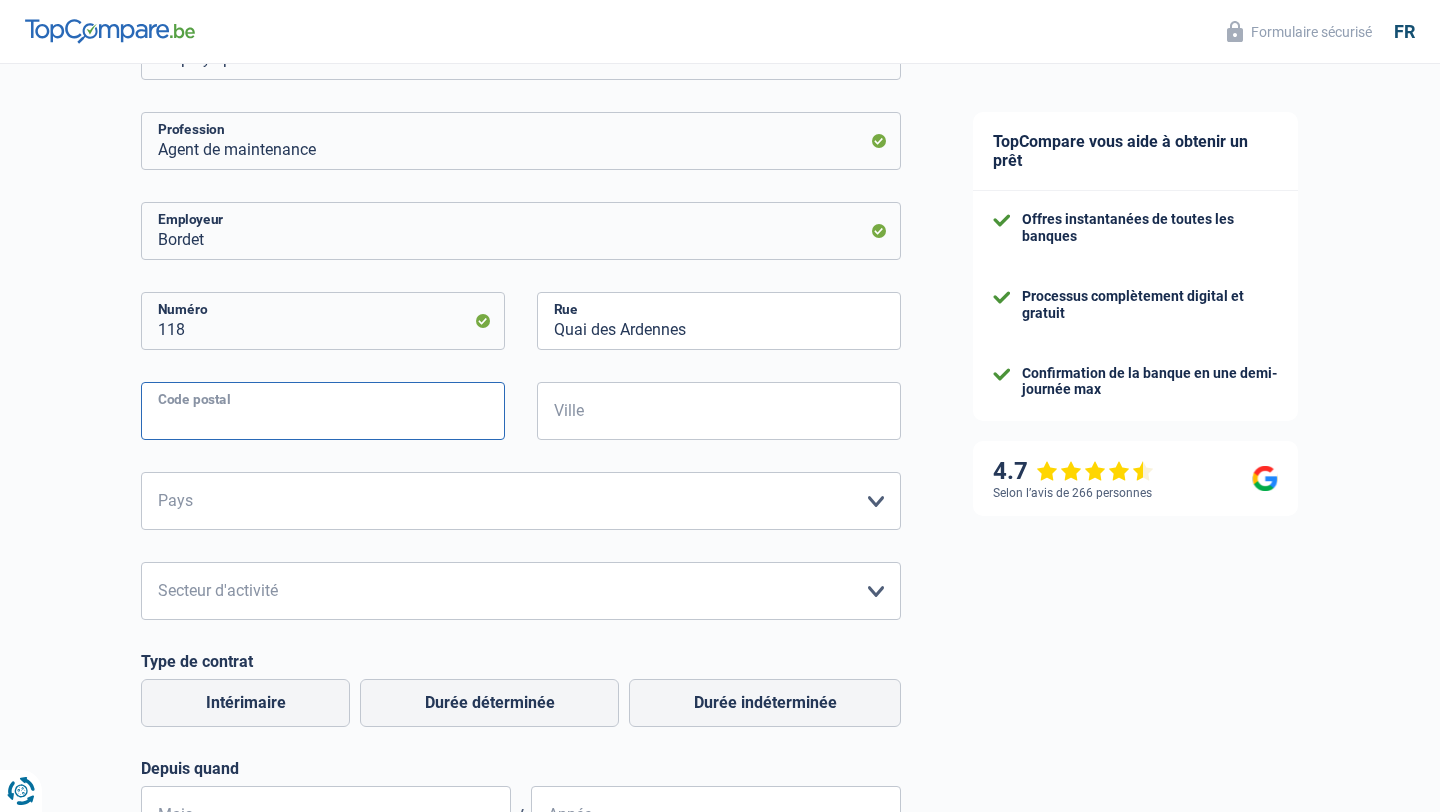click on "Code postal" at bounding box center [323, 411] 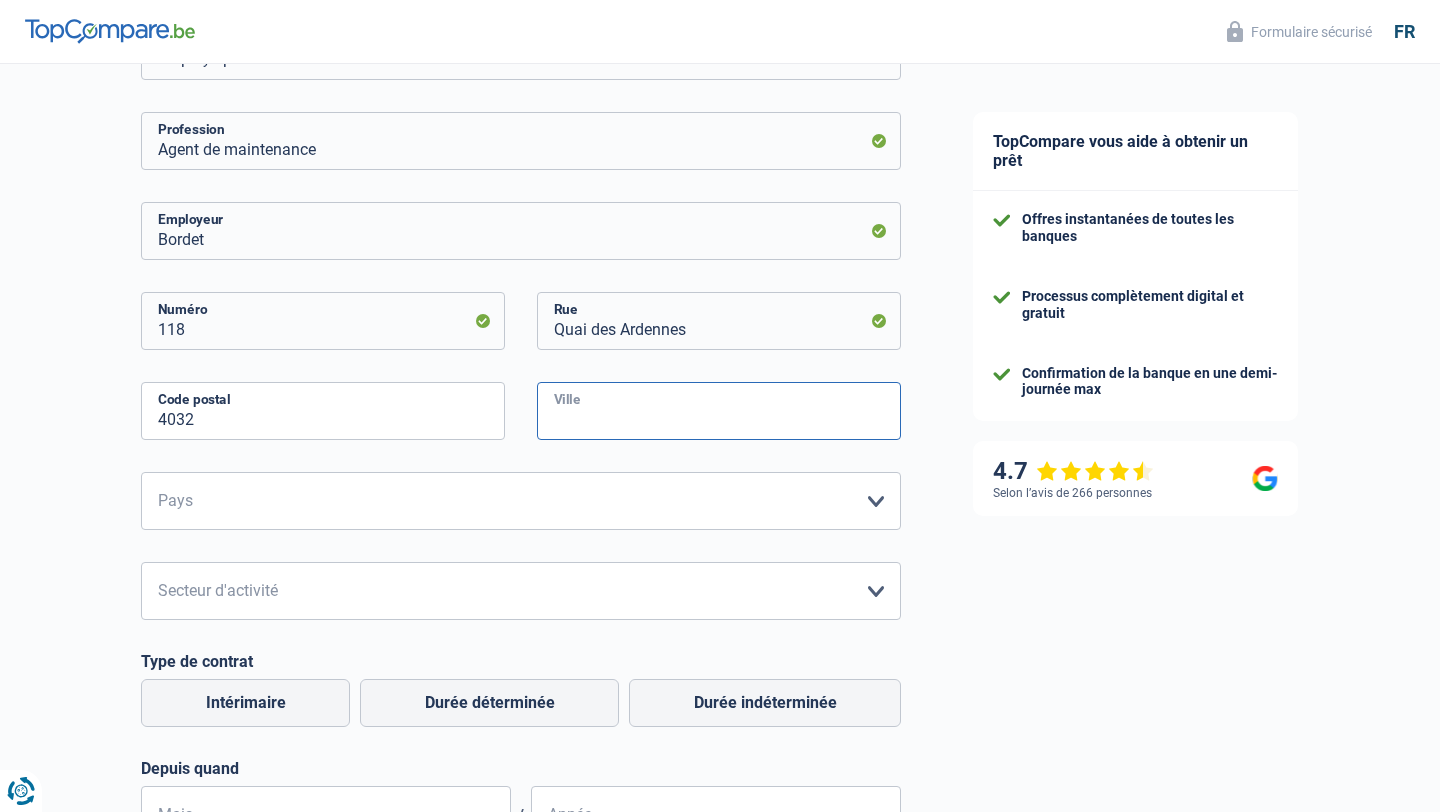 click on "Ville" at bounding box center [719, 411] 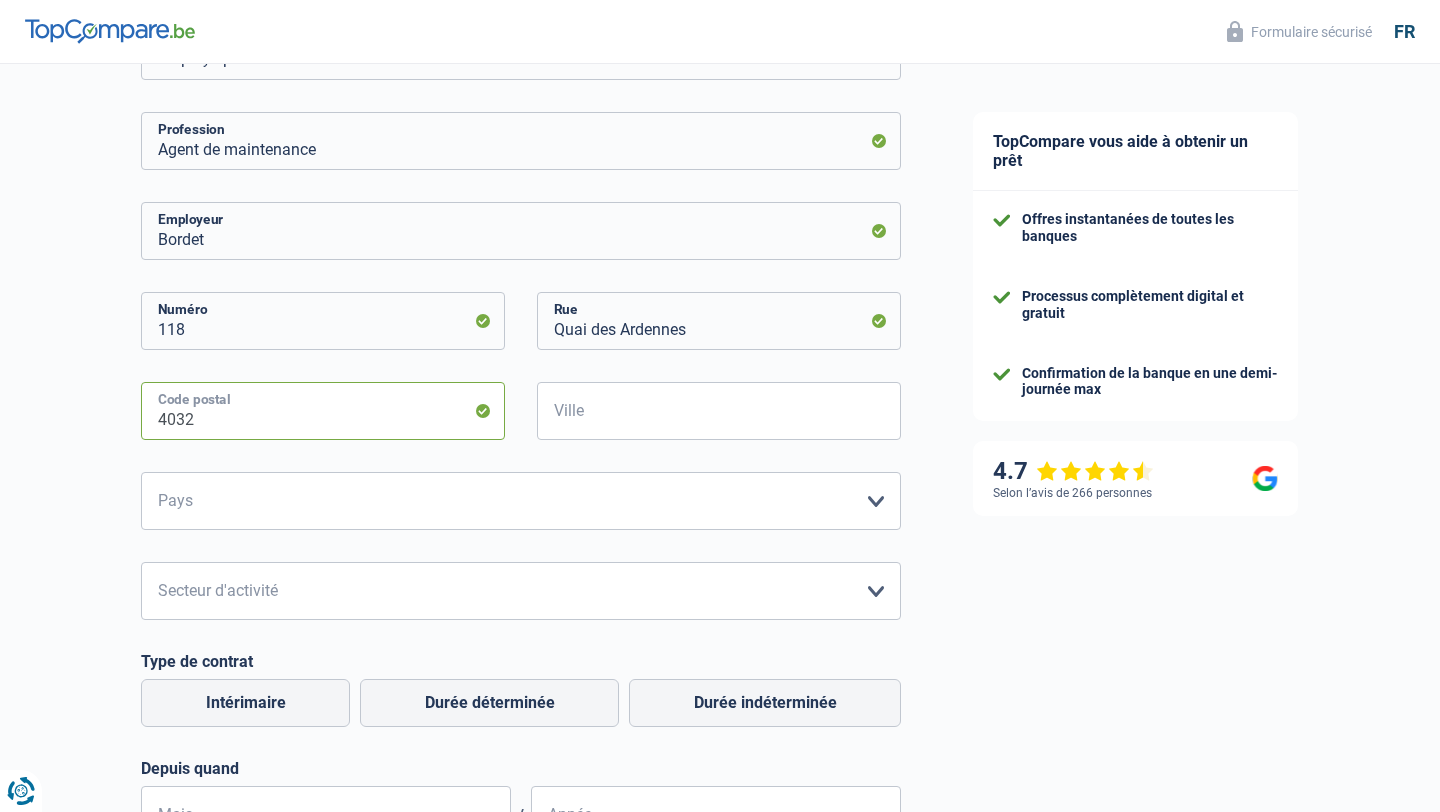 click on "4032" at bounding box center [323, 411] 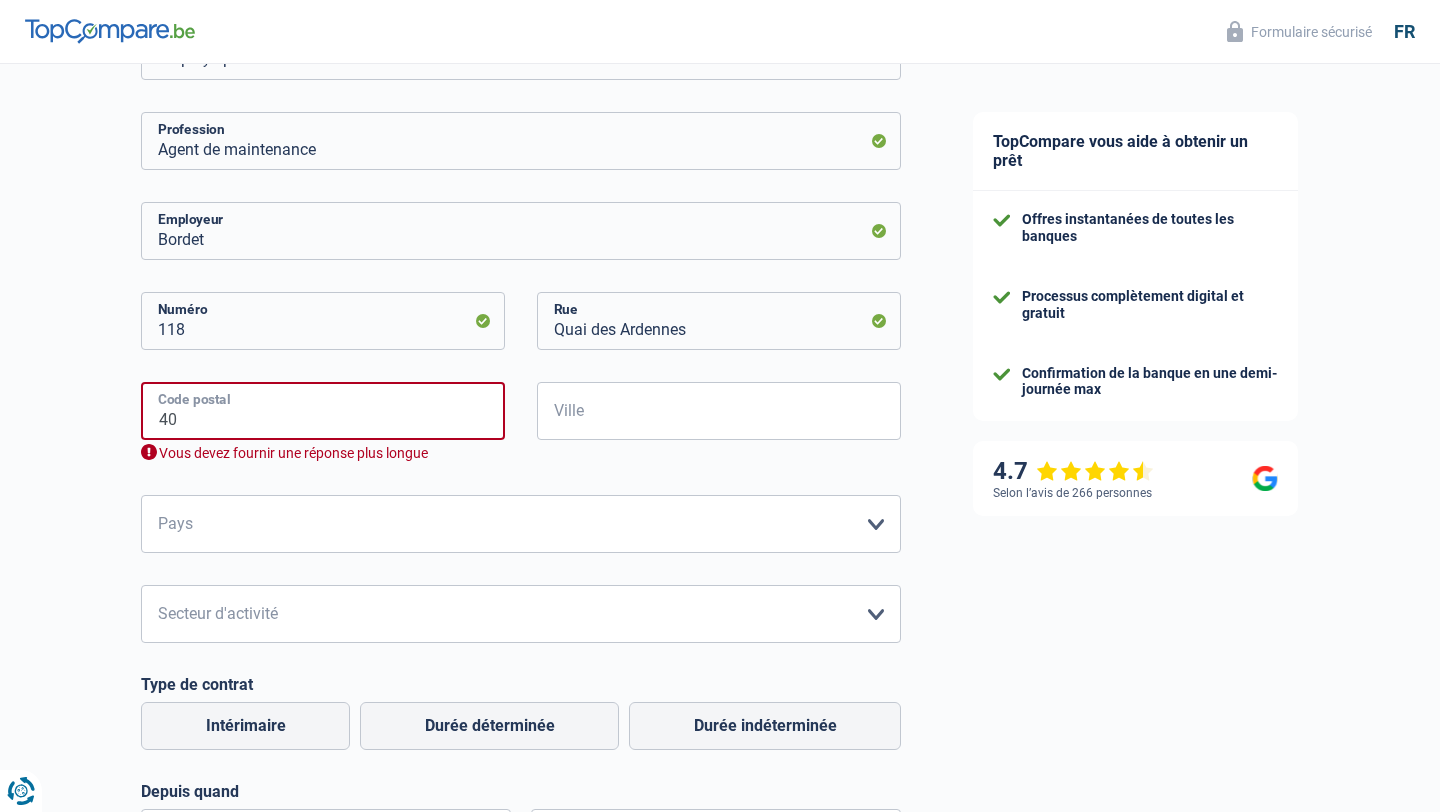 type on "4" 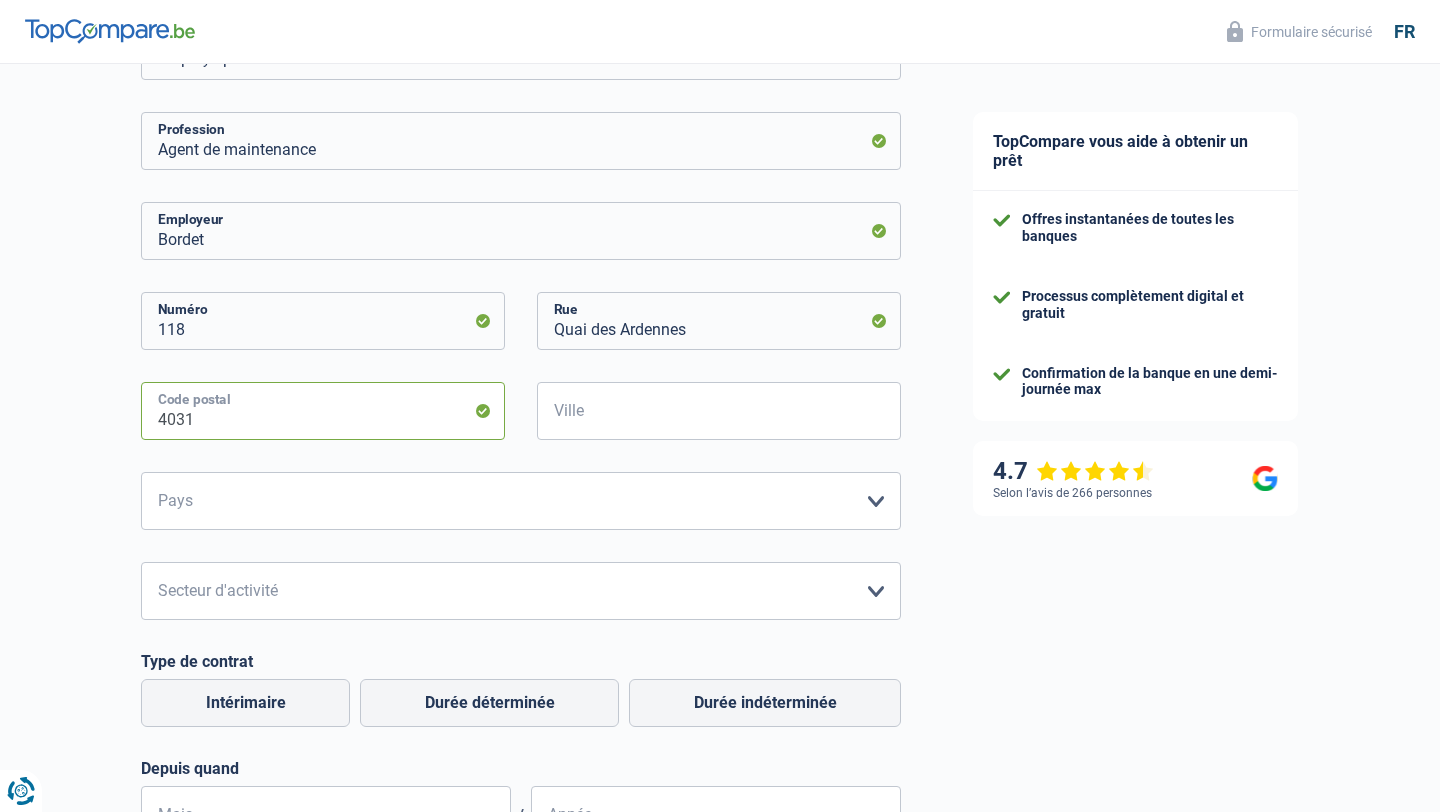 type on "4031" 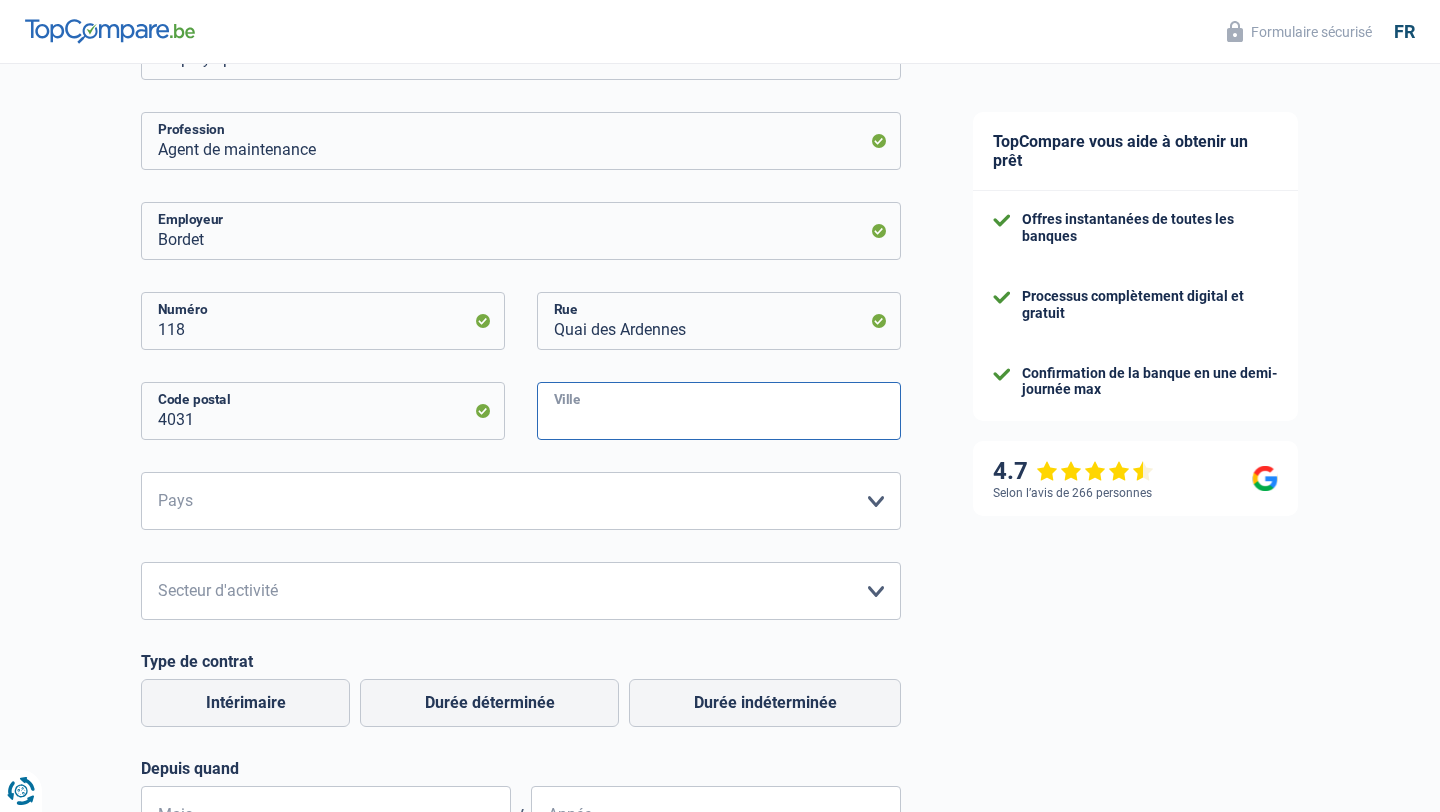 click on "Ville" at bounding box center (719, 411) 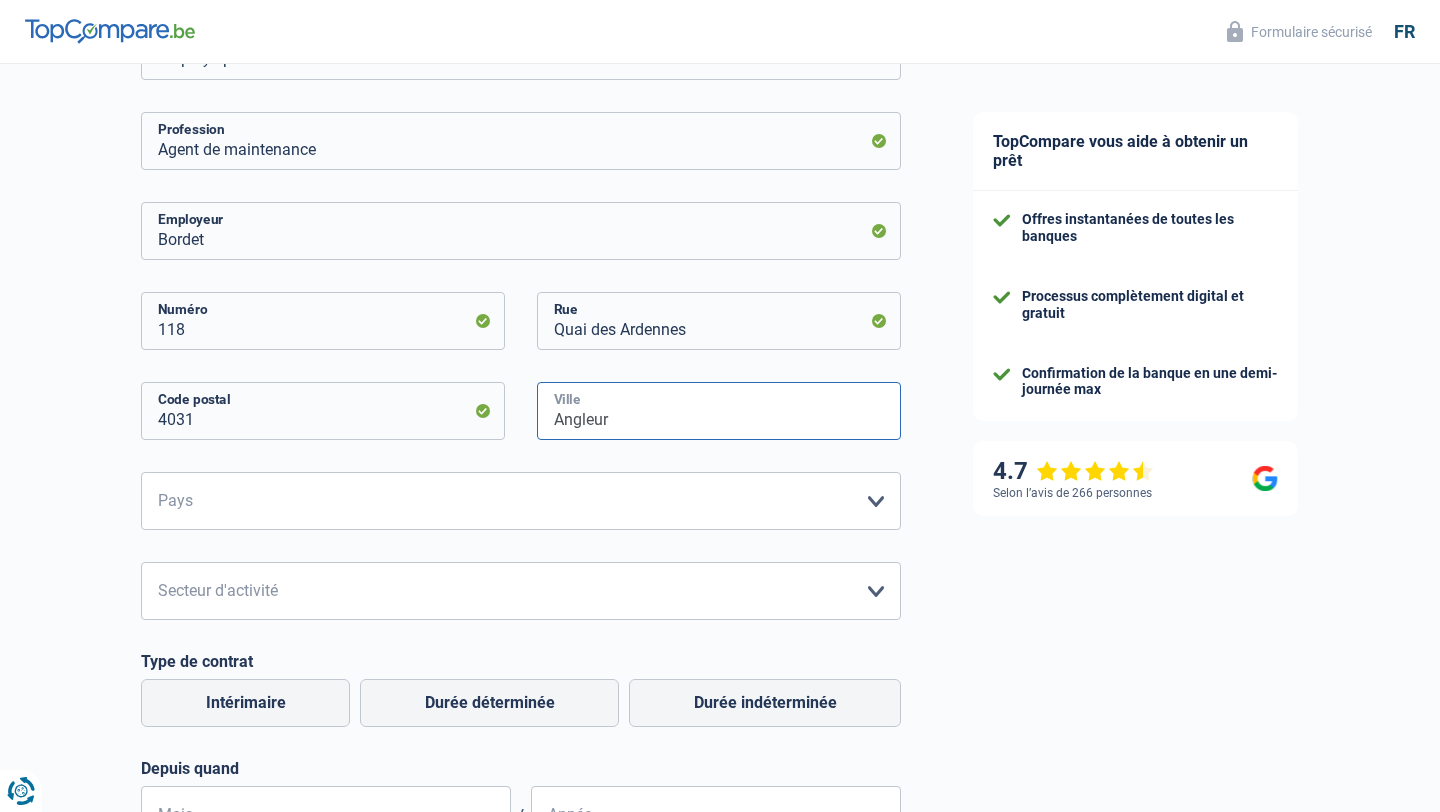 type on "Angleur" 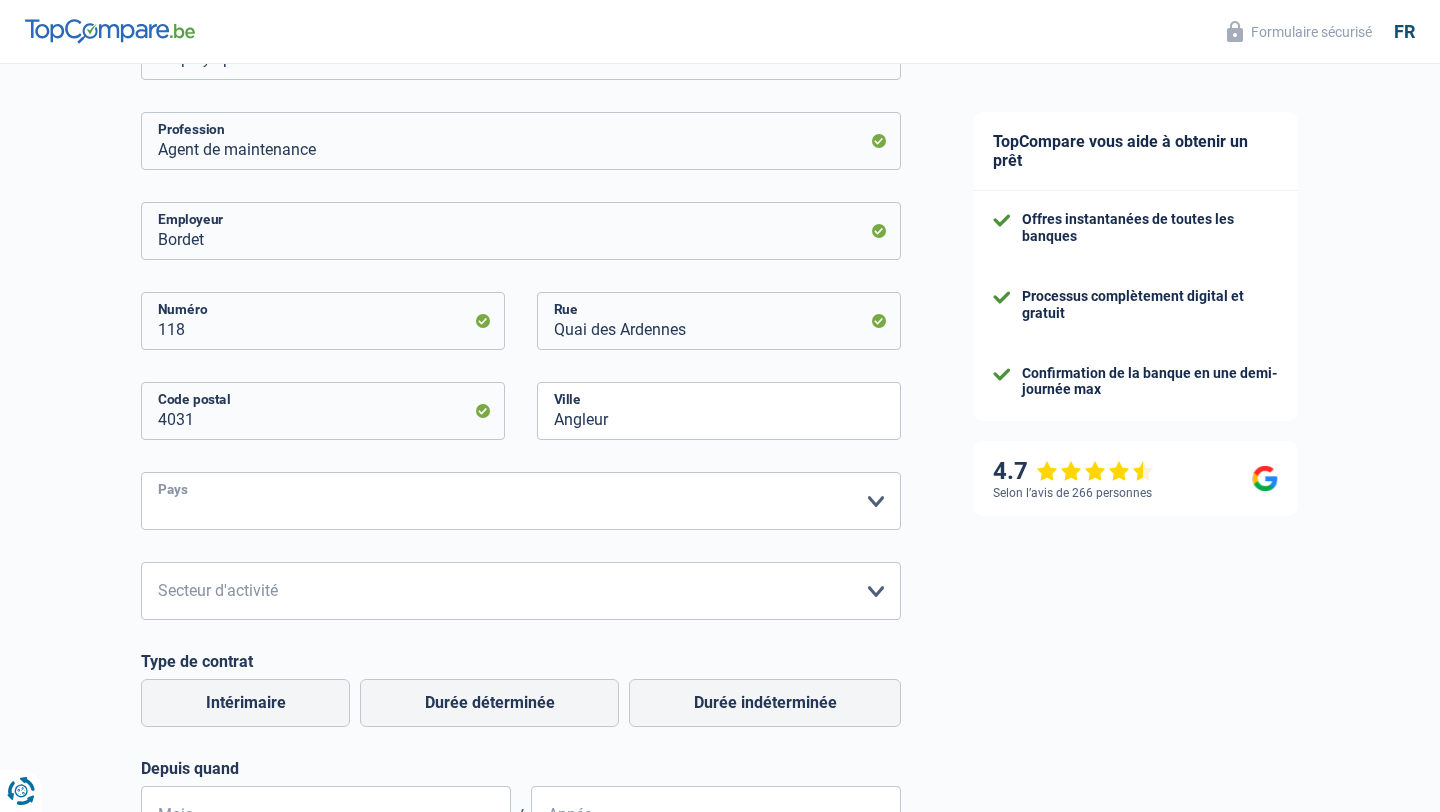 click on "Belgique France Allemagne Italie Luxembourg Pays-Bas Espagne Suisse
Veuillez sélectionner une option" at bounding box center (521, 501) 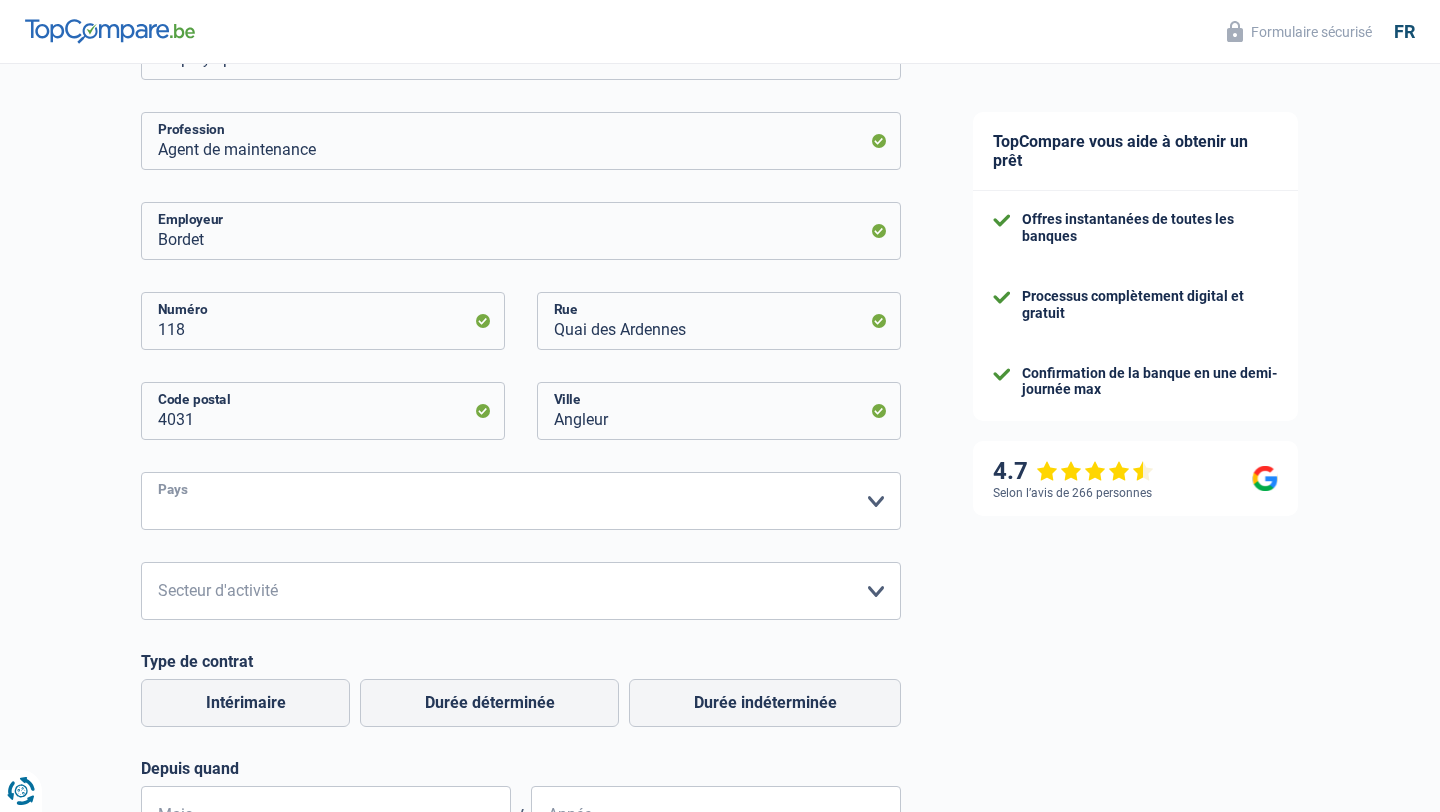 select on "BE" 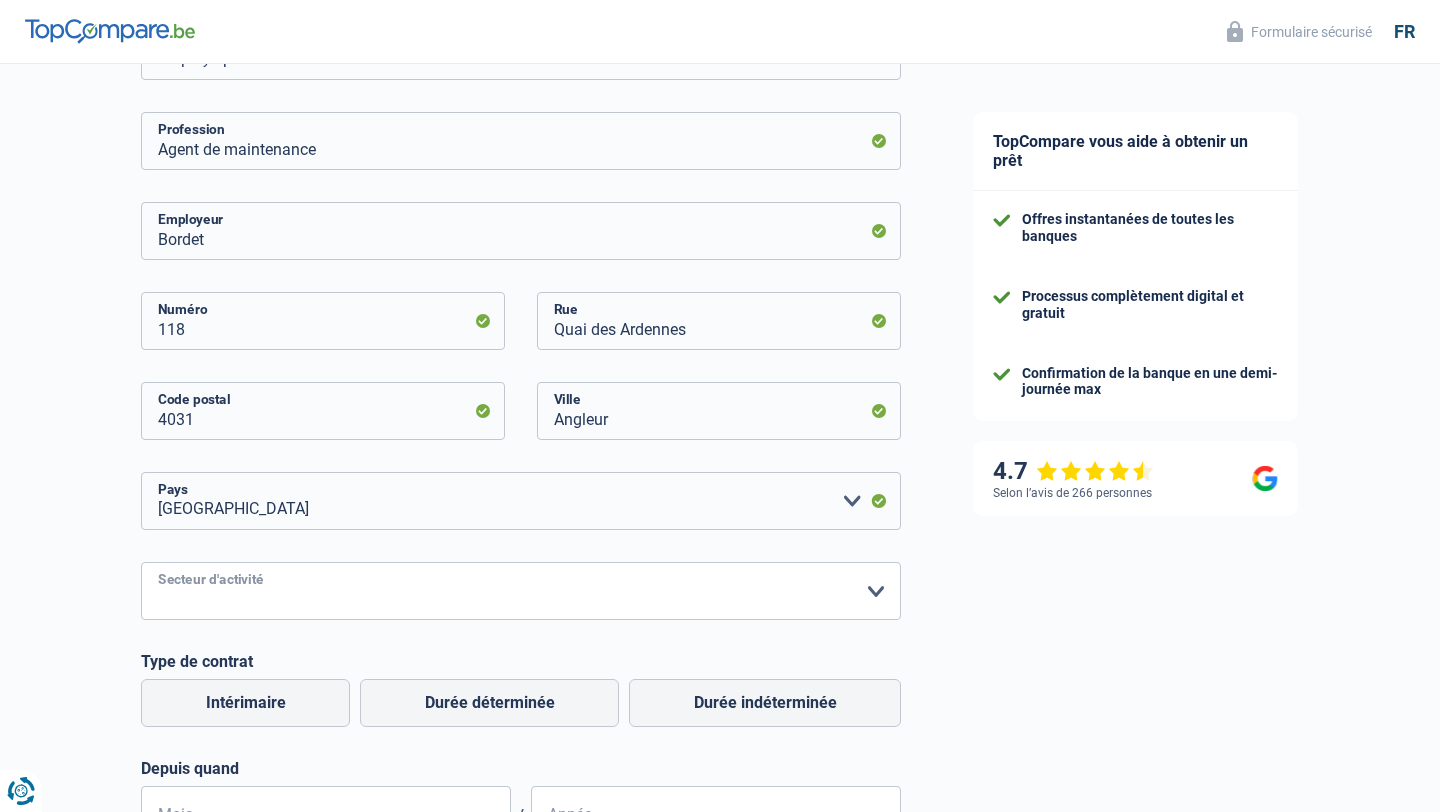 click on "Agriculture/Pêche Industrie Horeca Courier/Fitness/Taxi Construction Banques/Assurances Etat/Université ou Union Européenne Petites entreprises (-50pers) Grandes entreprises (+50pers) Autres institutions internationales
Veuillez sélectionner une option" at bounding box center (521, 591) 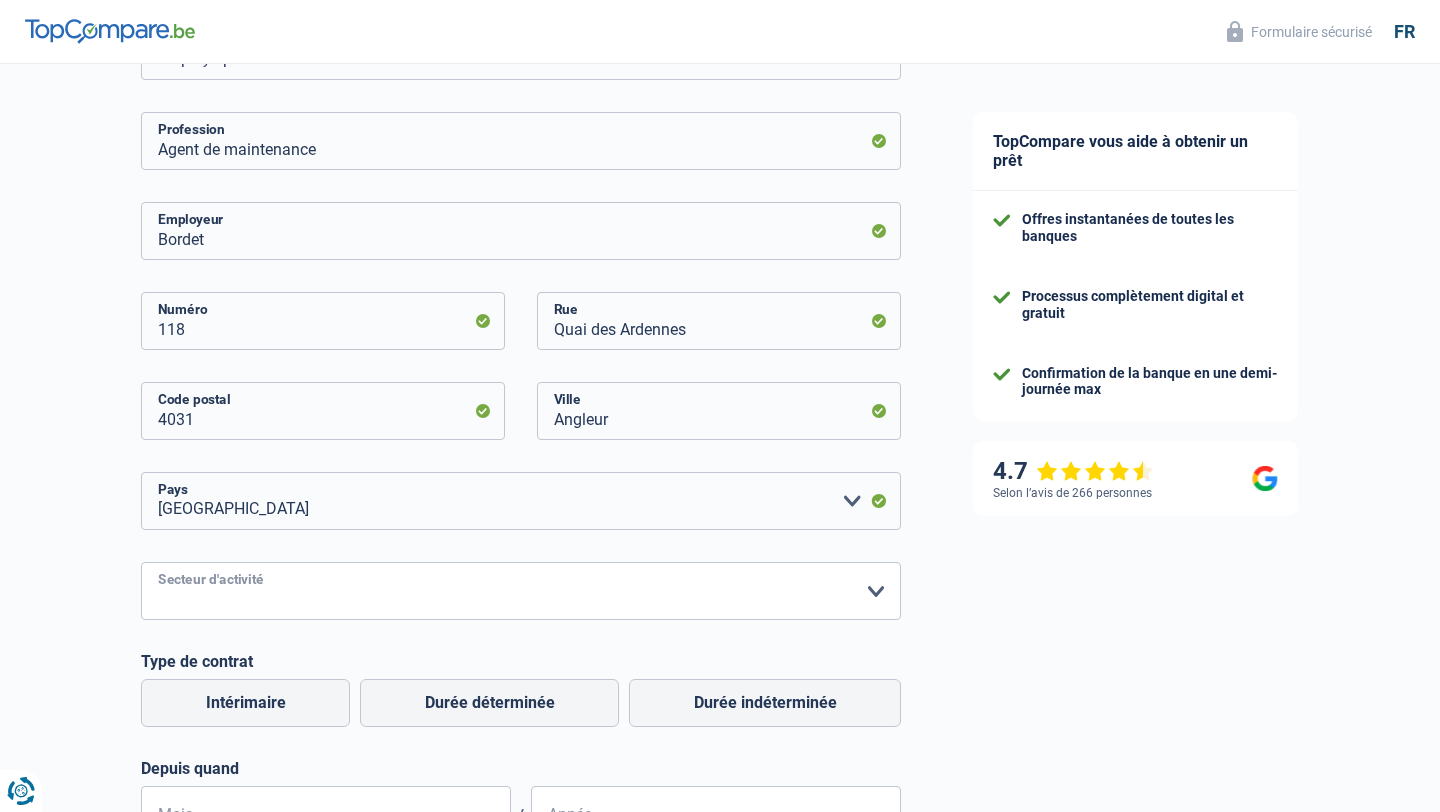 select on "bigCompanies" 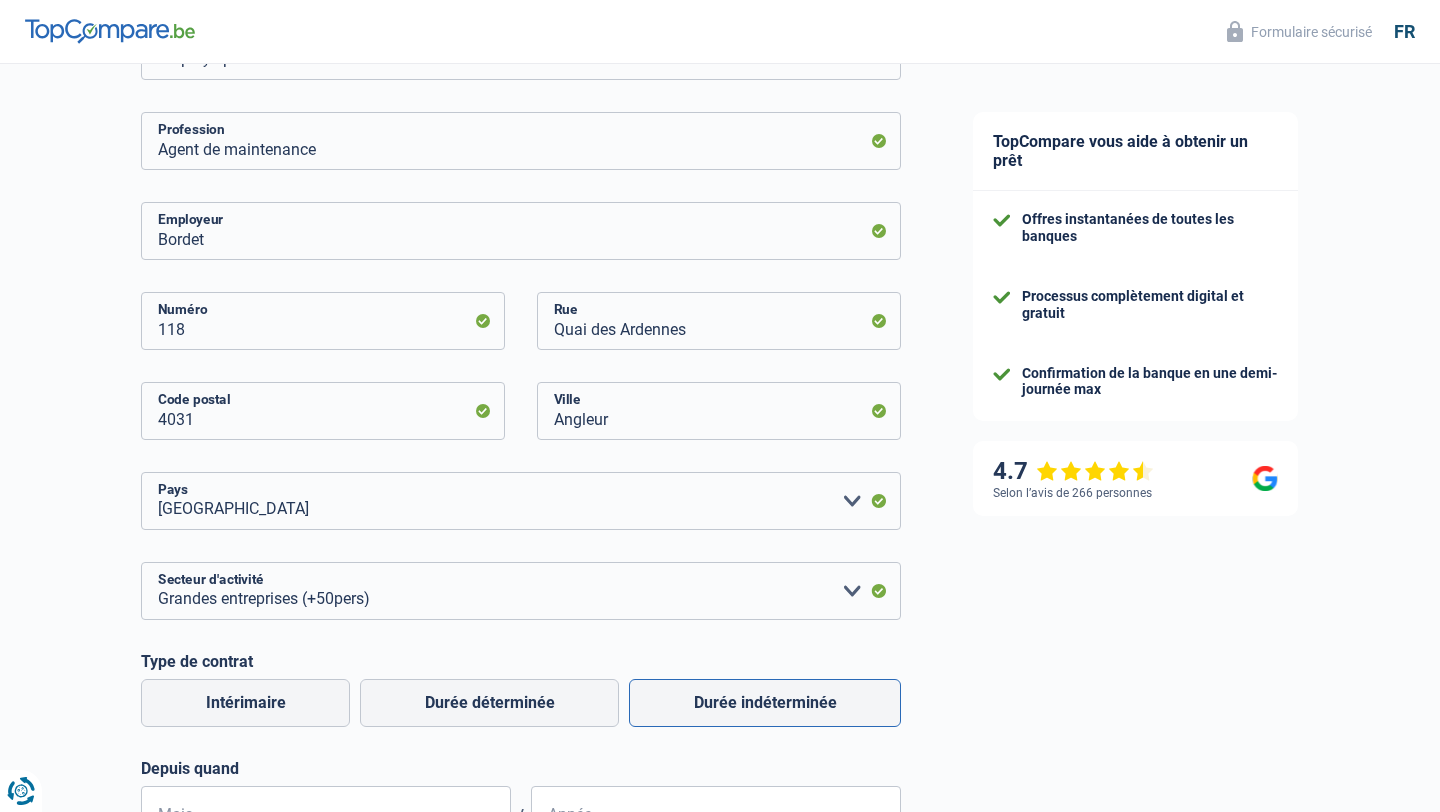 click on "Durée indéterminée" at bounding box center (765, 703) 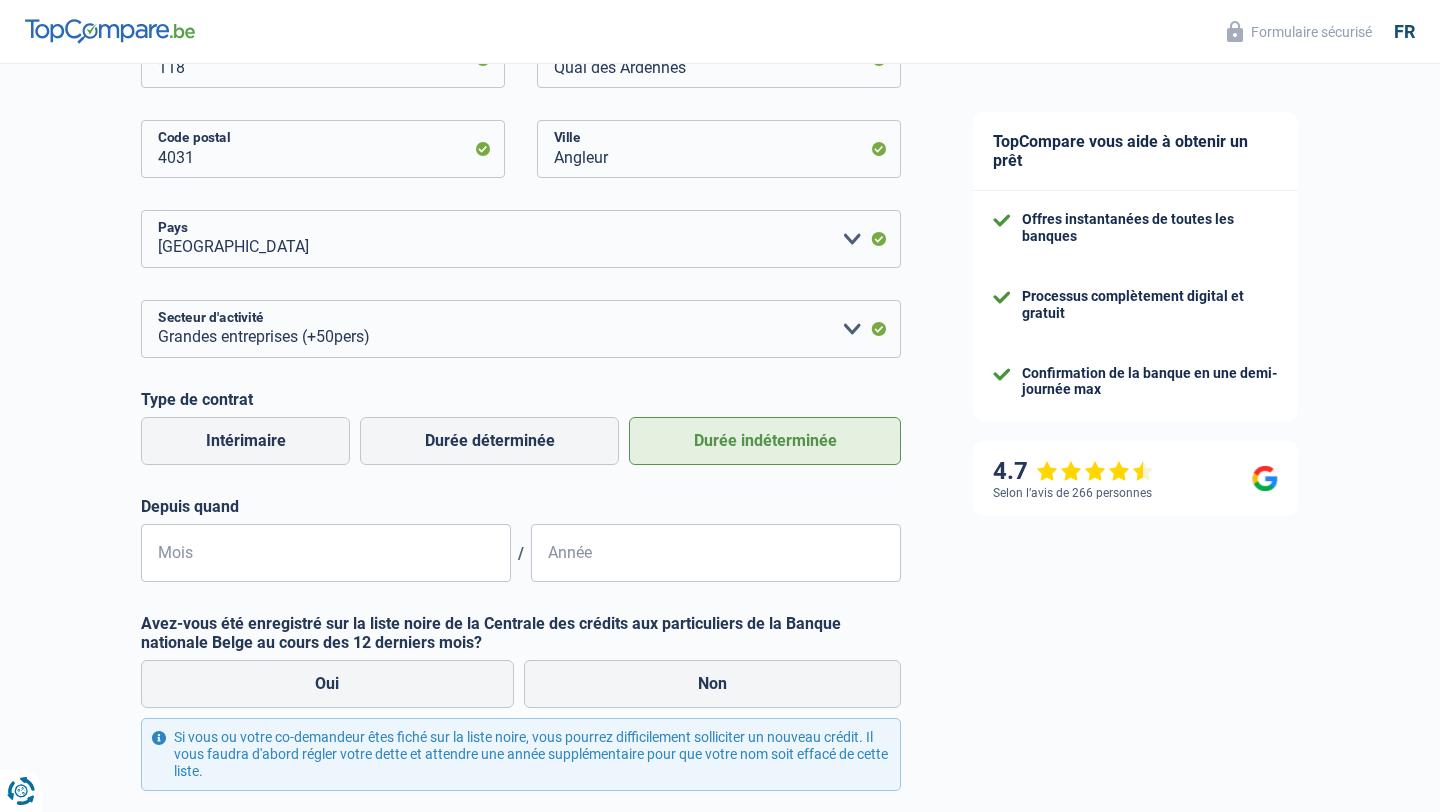 scroll, scrollTop: 608, scrollLeft: 0, axis: vertical 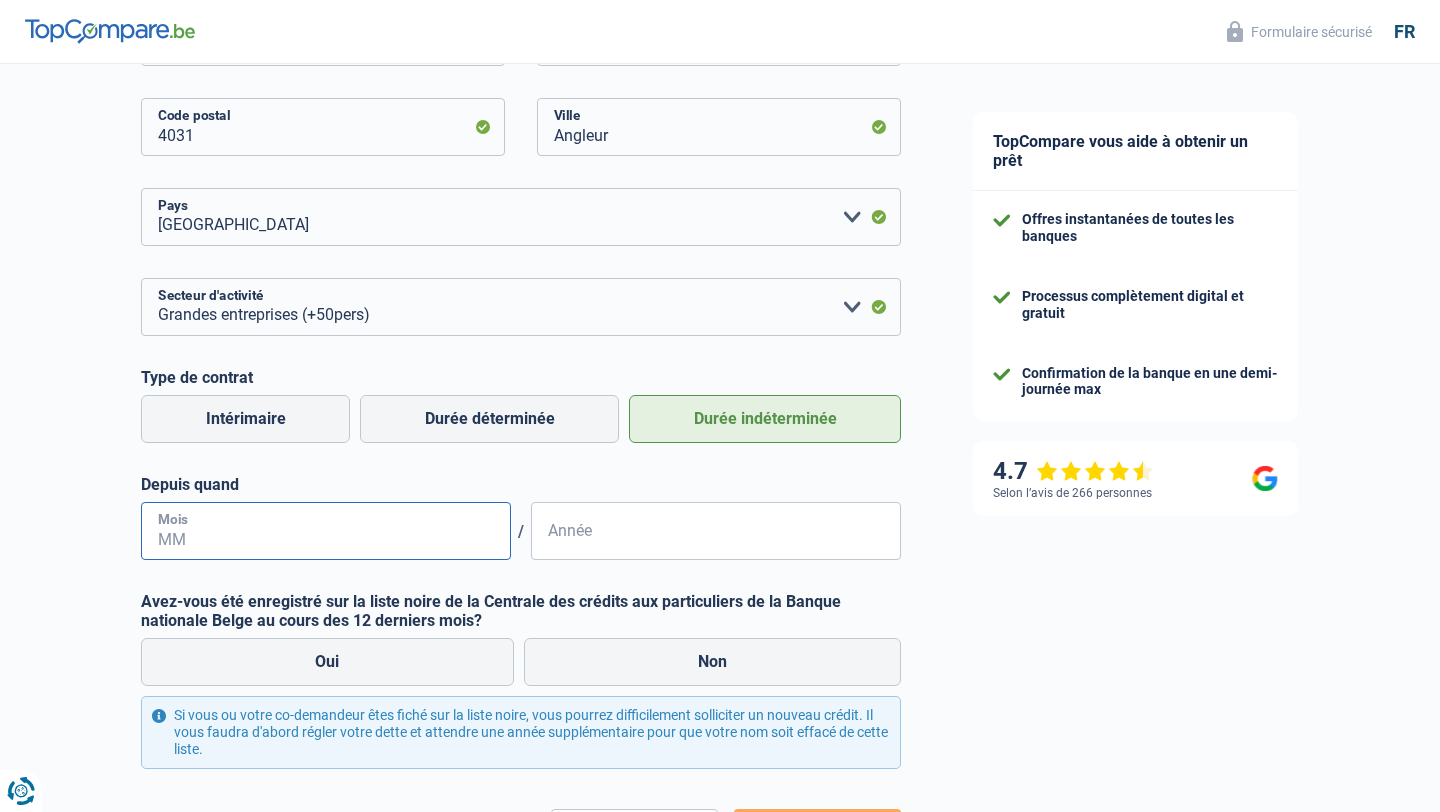 click on "Mois" at bounding box center (326, 531) 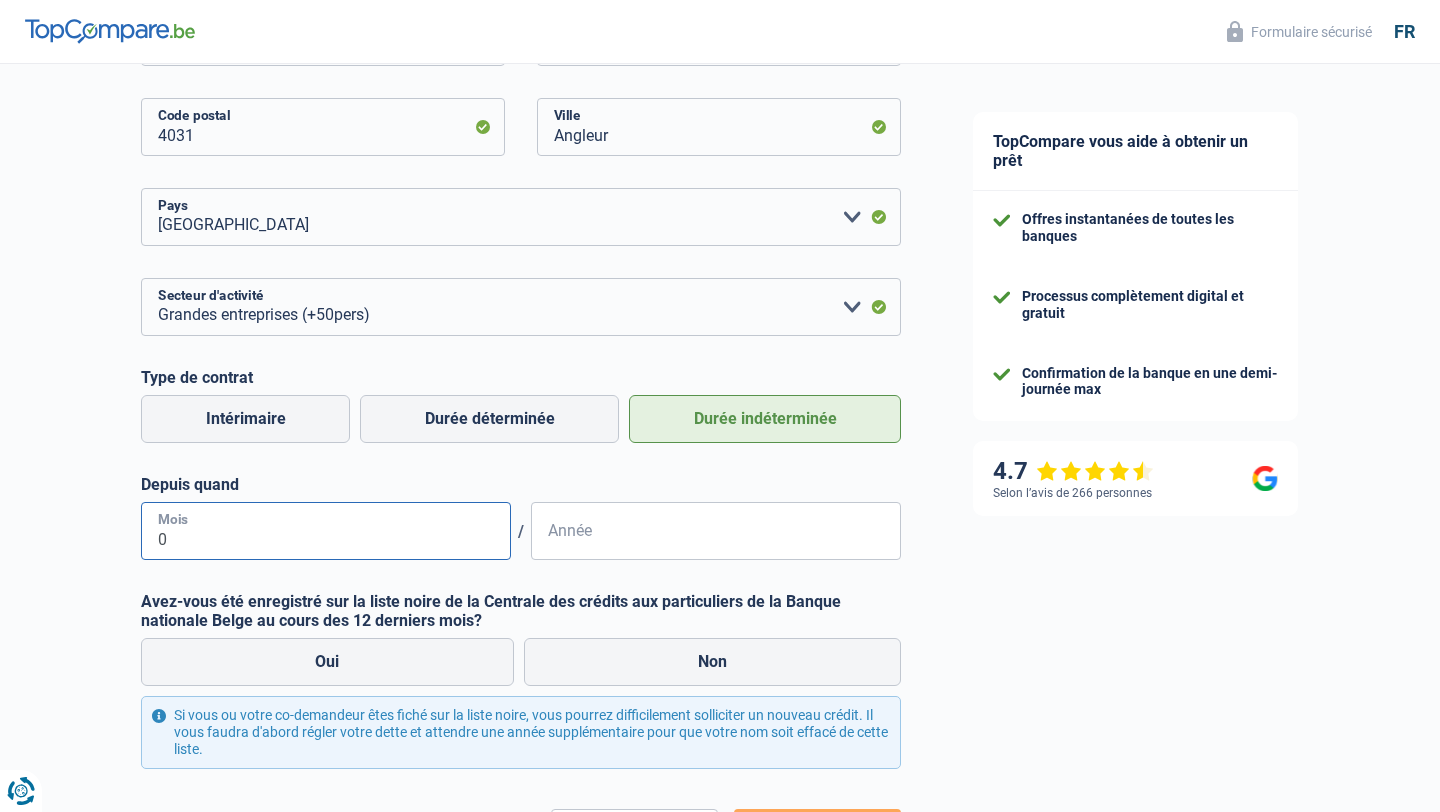 type on "09" 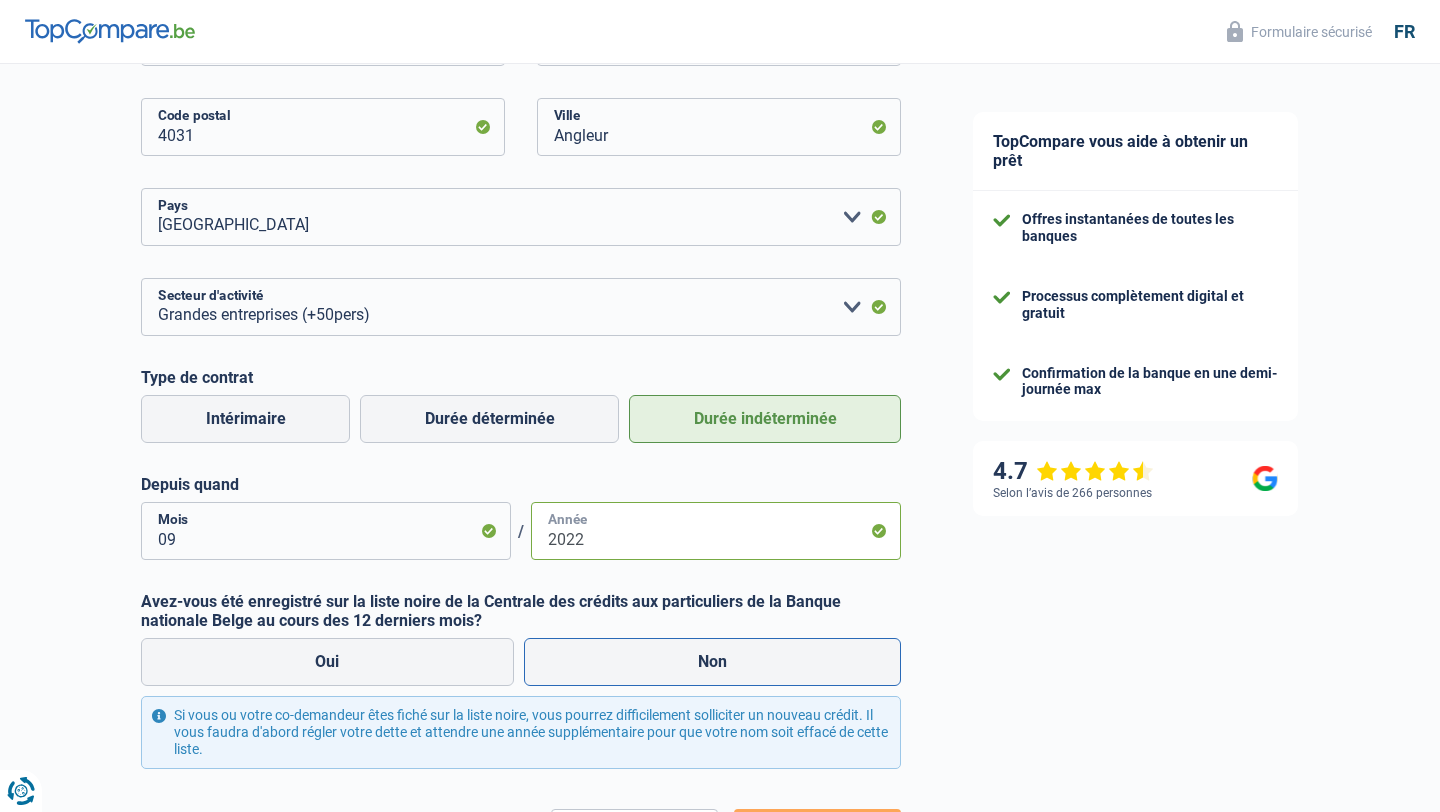 type on "2022" 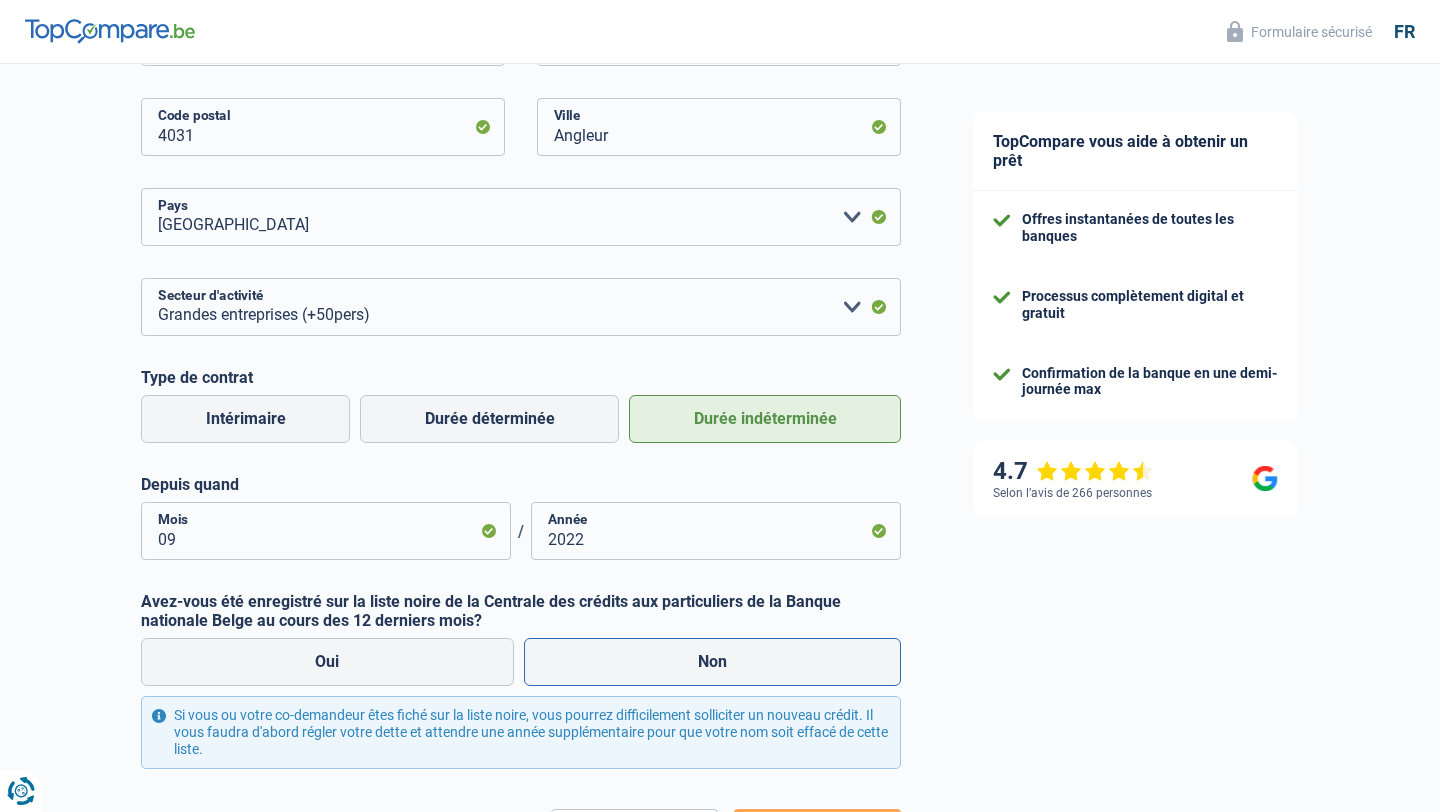 click on "Non" at bounding box center (713, 662) 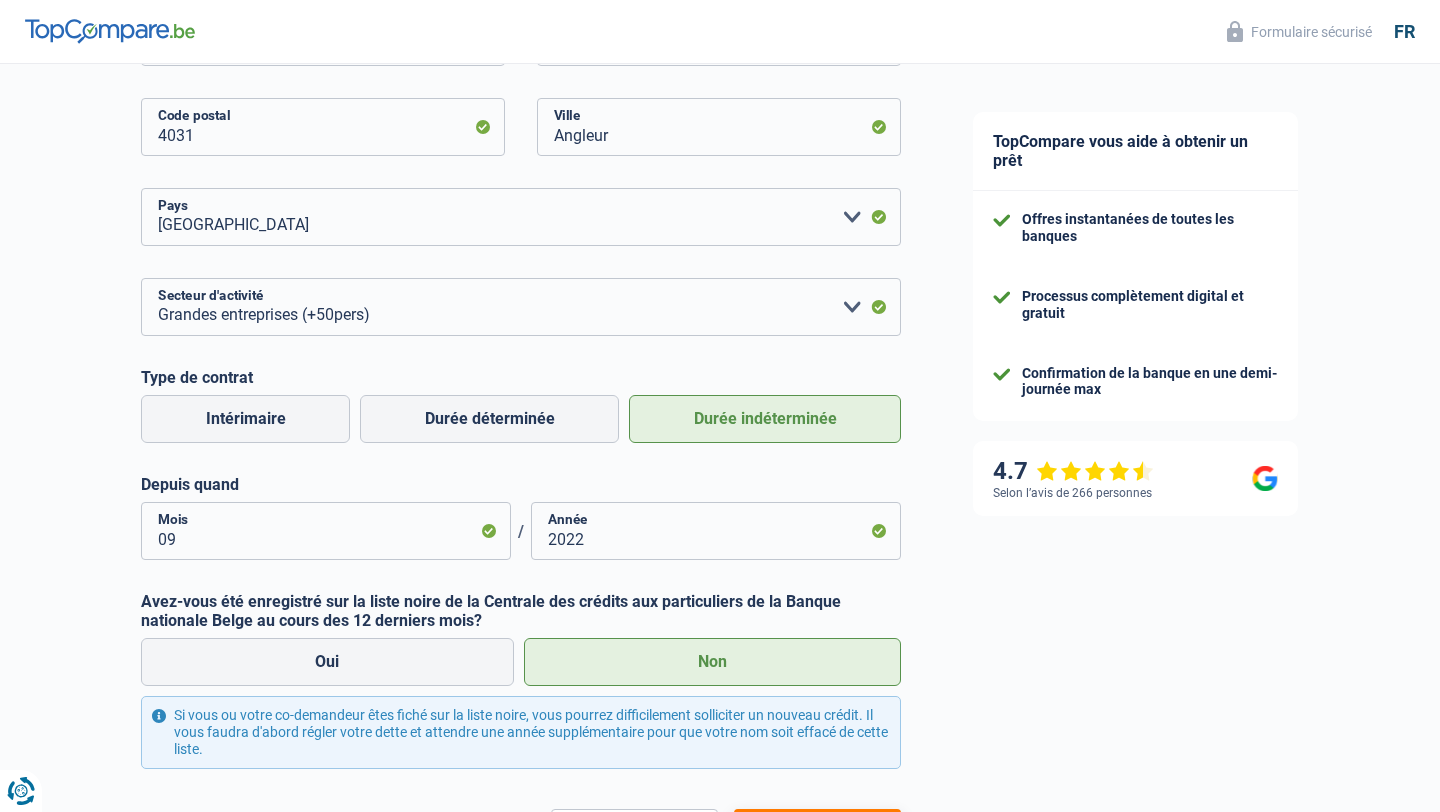 scroll, scrollTop: 765, scrollLeft: 0, axis: vertical 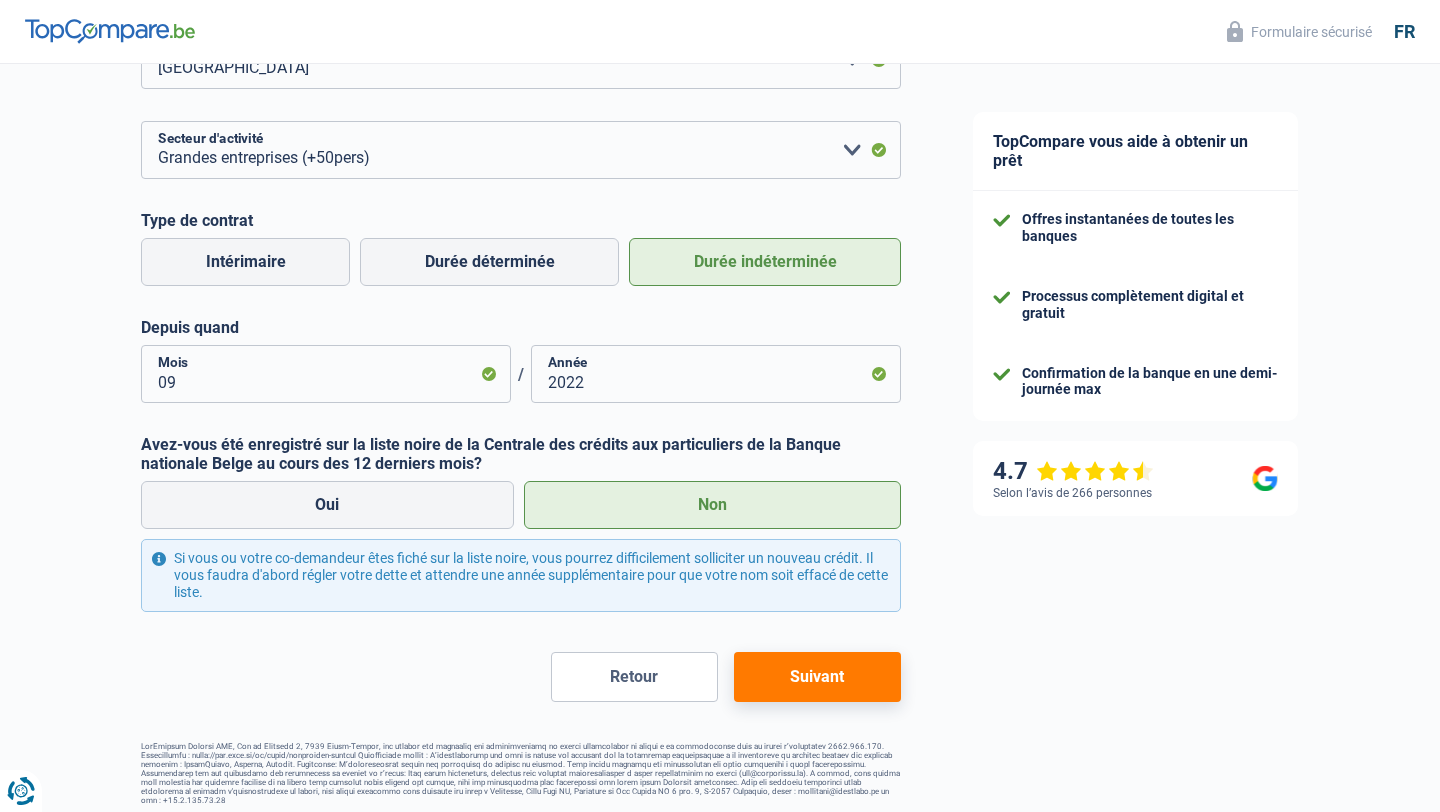 click on "Suivant" at bounding box center [817, 677] 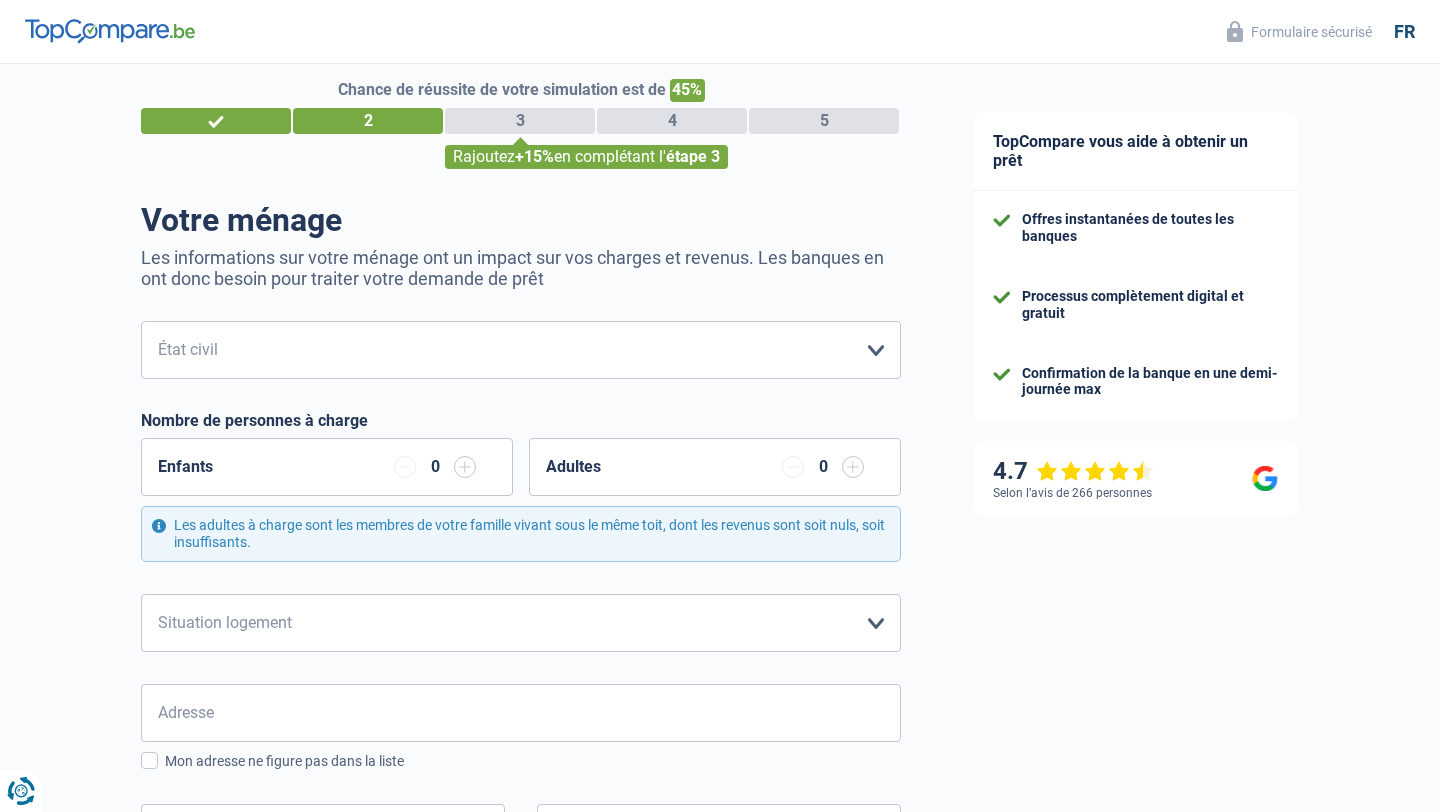 scroll, scrollTop: 0, scrollLeft: 0, axis: both 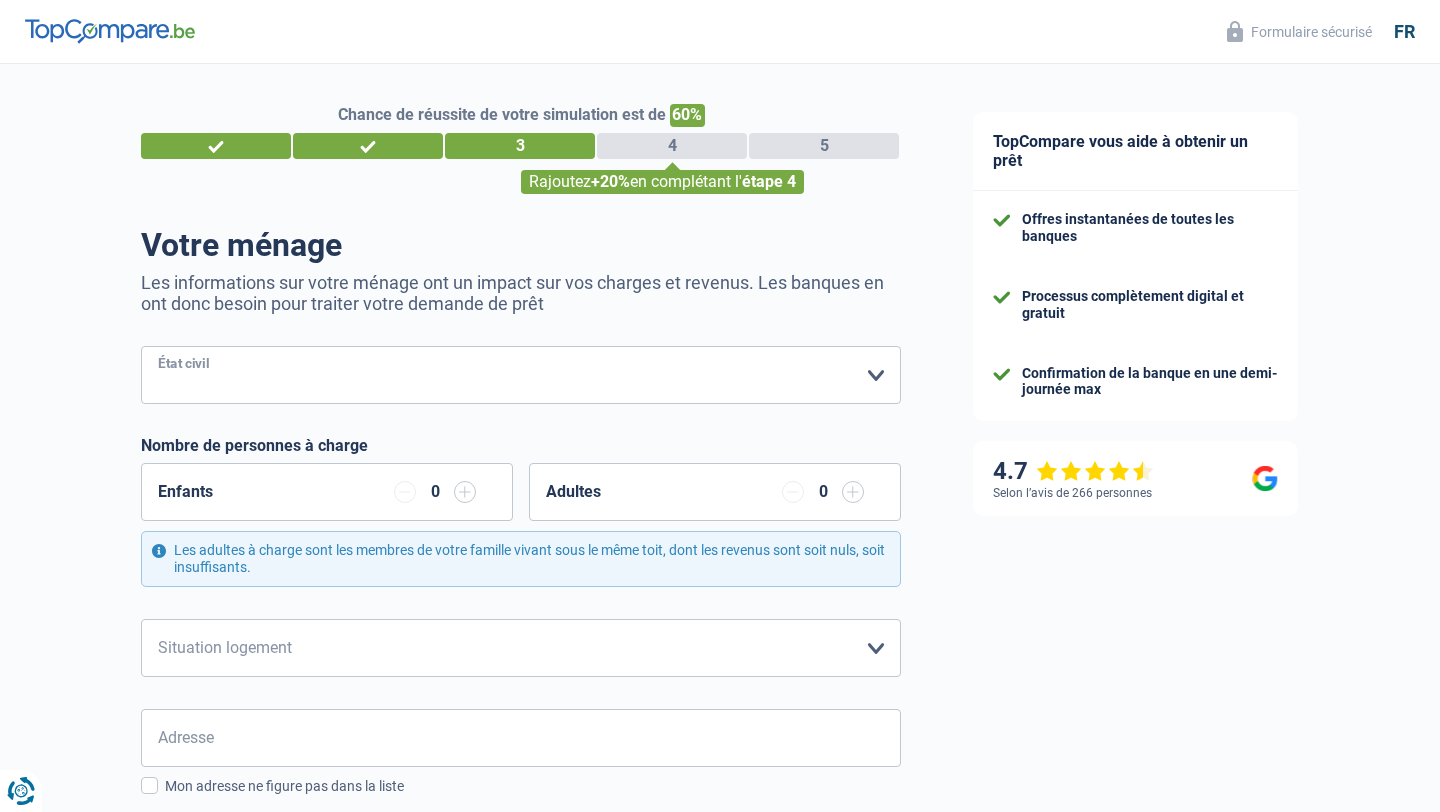click on "Célibataire Marié(e) Cohabitant(e) légal(e) Divorcé(e) Veuf(ve) Séparé (de fait)
Veuillez sélectionner une option" at bounding box center (521, 375) 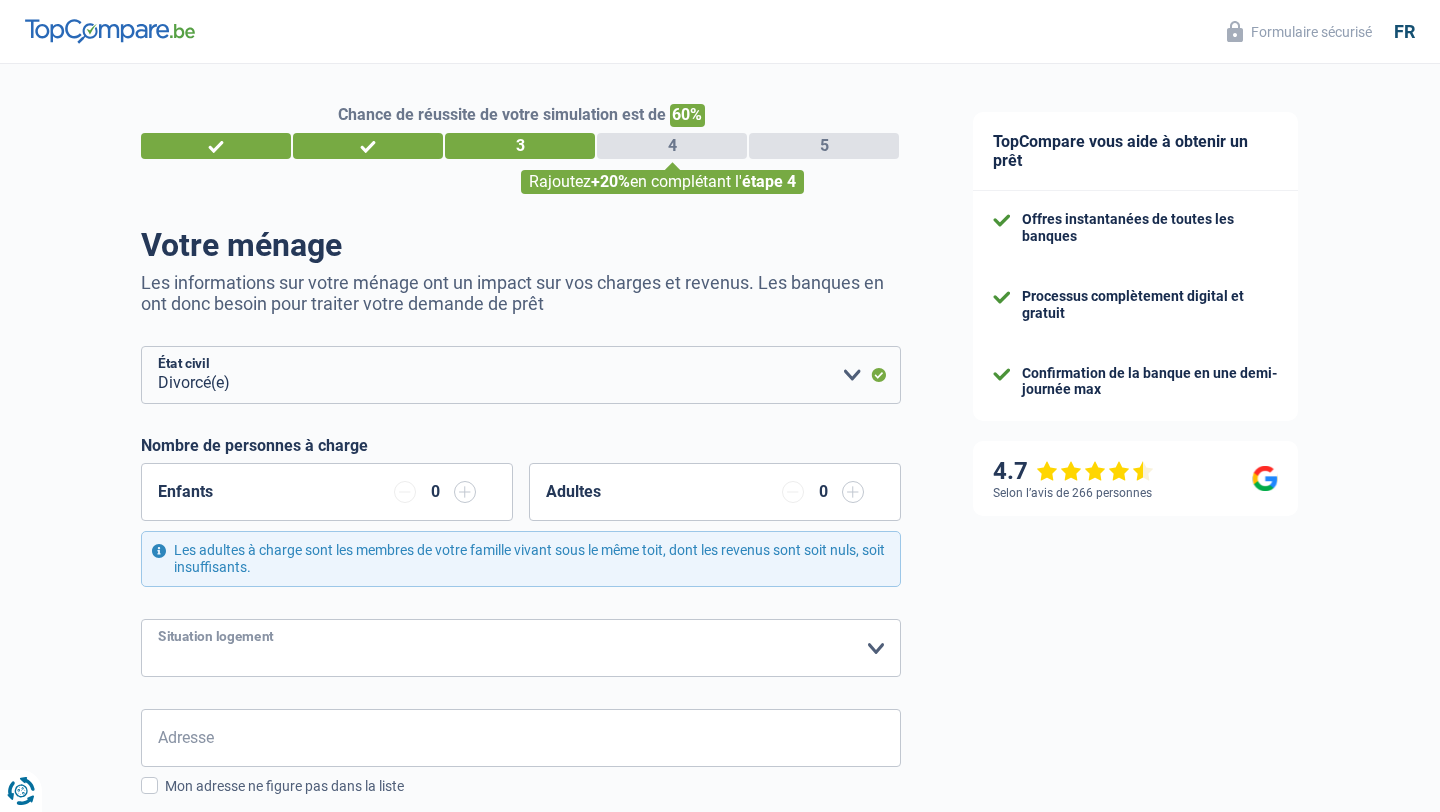 click on "Locataire Propriétaire avec prêt hypothécaire Propriétaire sans prêt hypothécaire Logé(e) par la famille Concierge
Veuillez sélectionner une option" at bounding box center [521, 648] 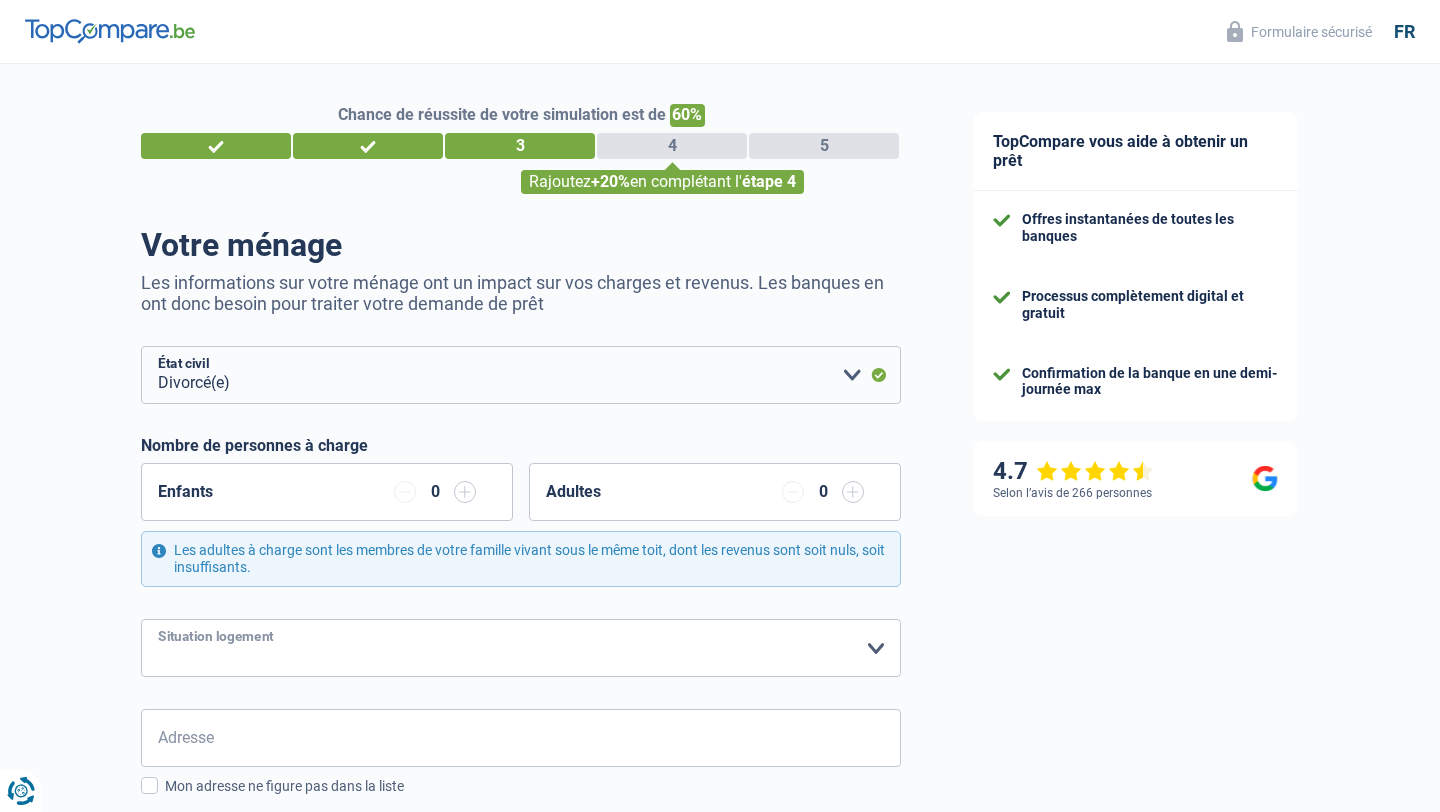 select on "rents" 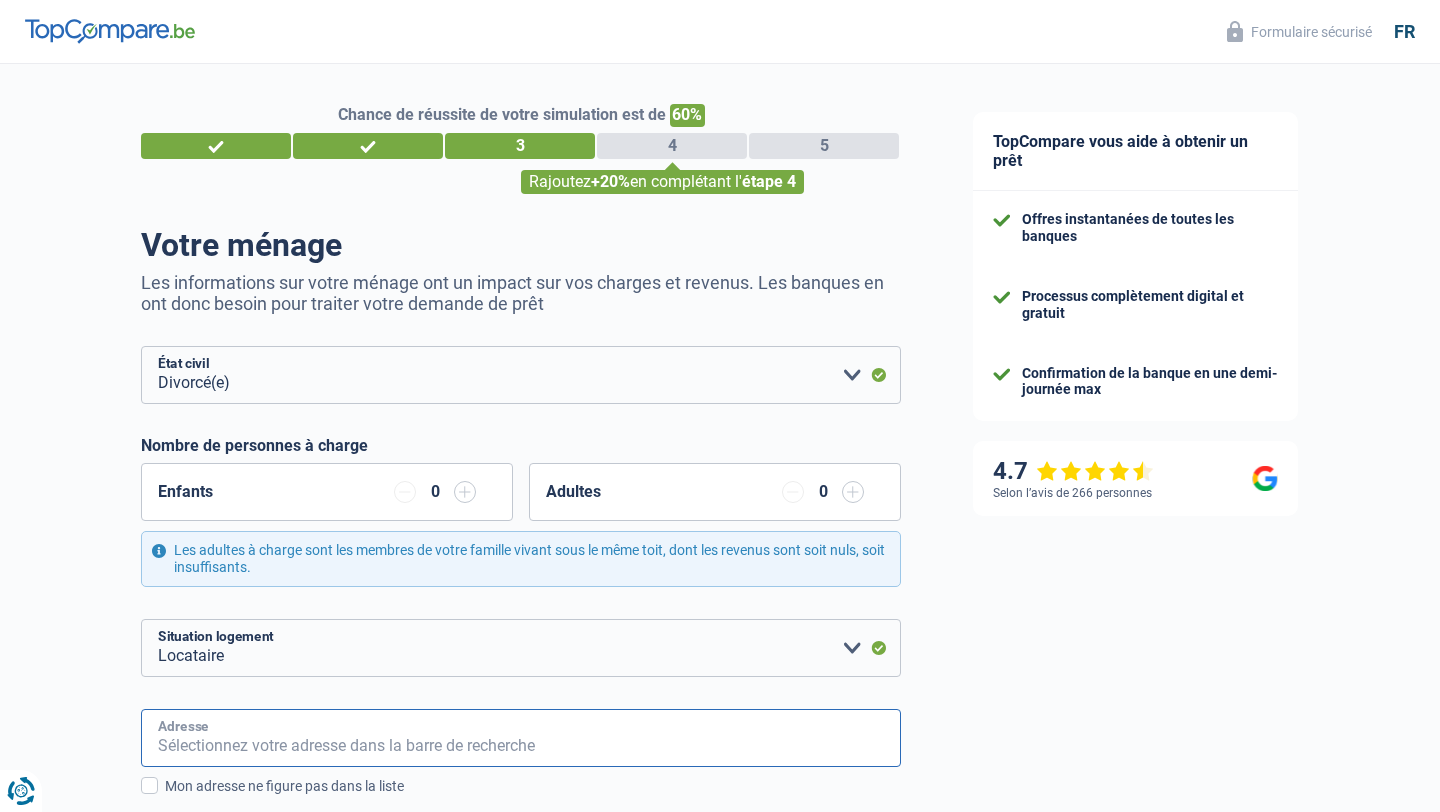 click on "Adresse" at bounding box center (521, 738) 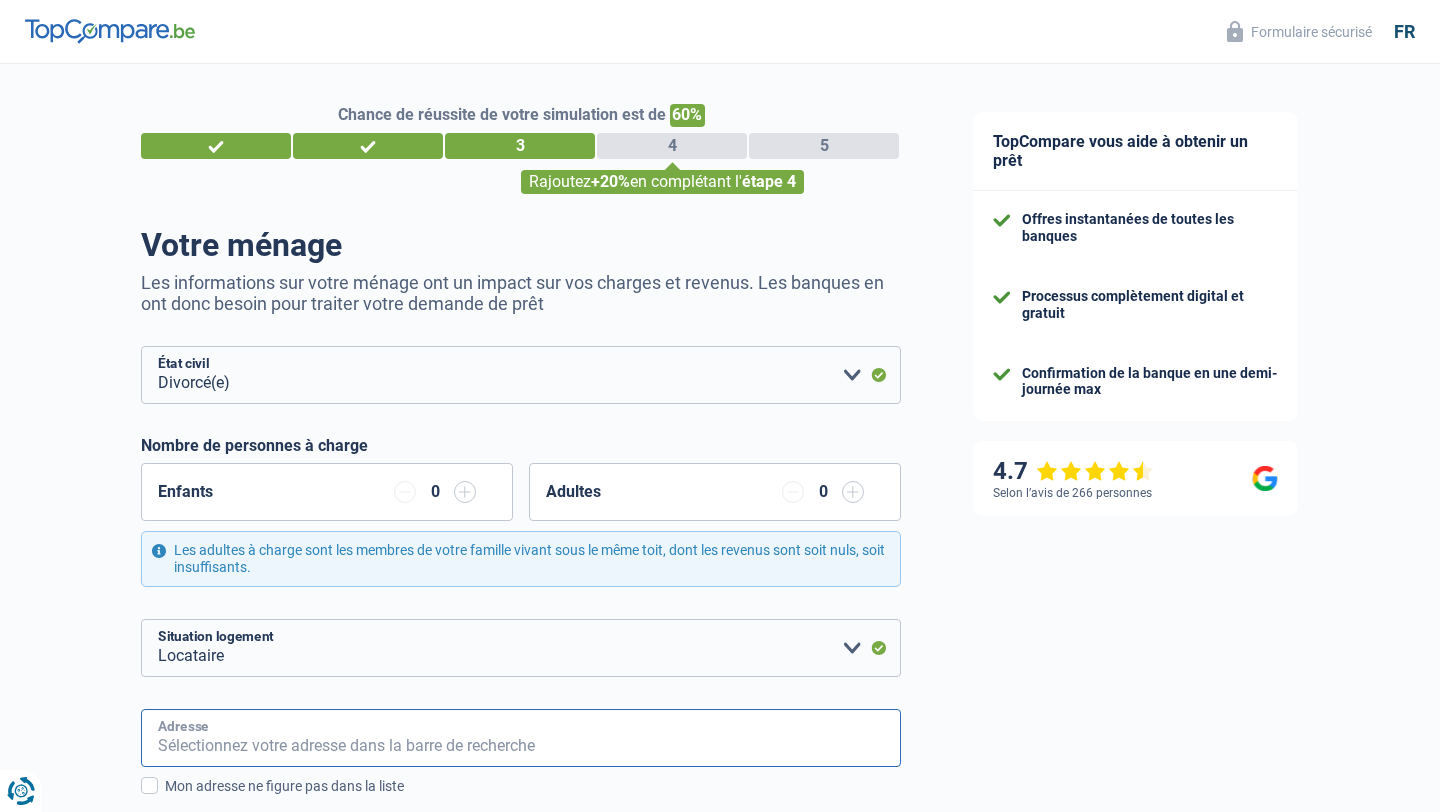 type on "Voie de Liège ,46" 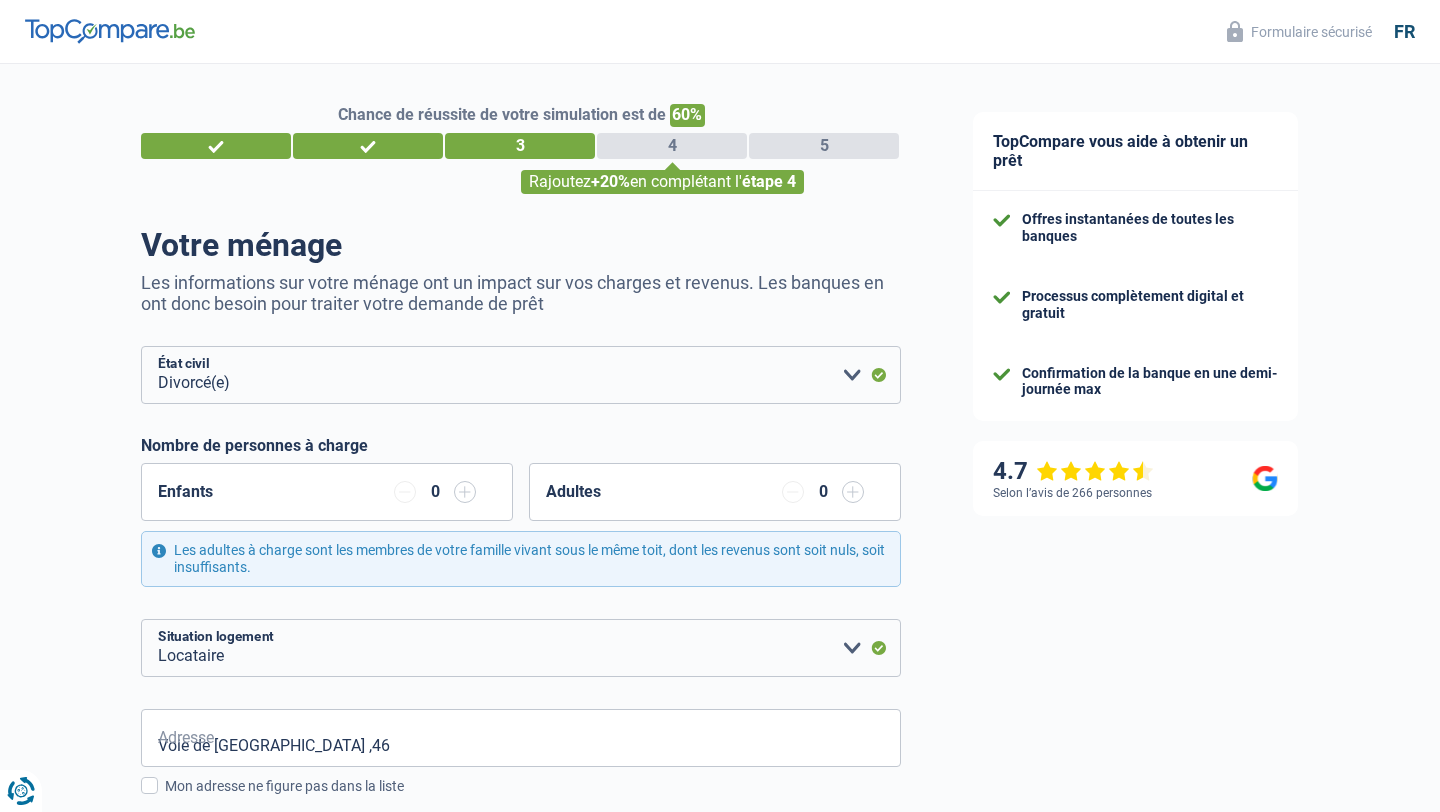 type on "Belgique" 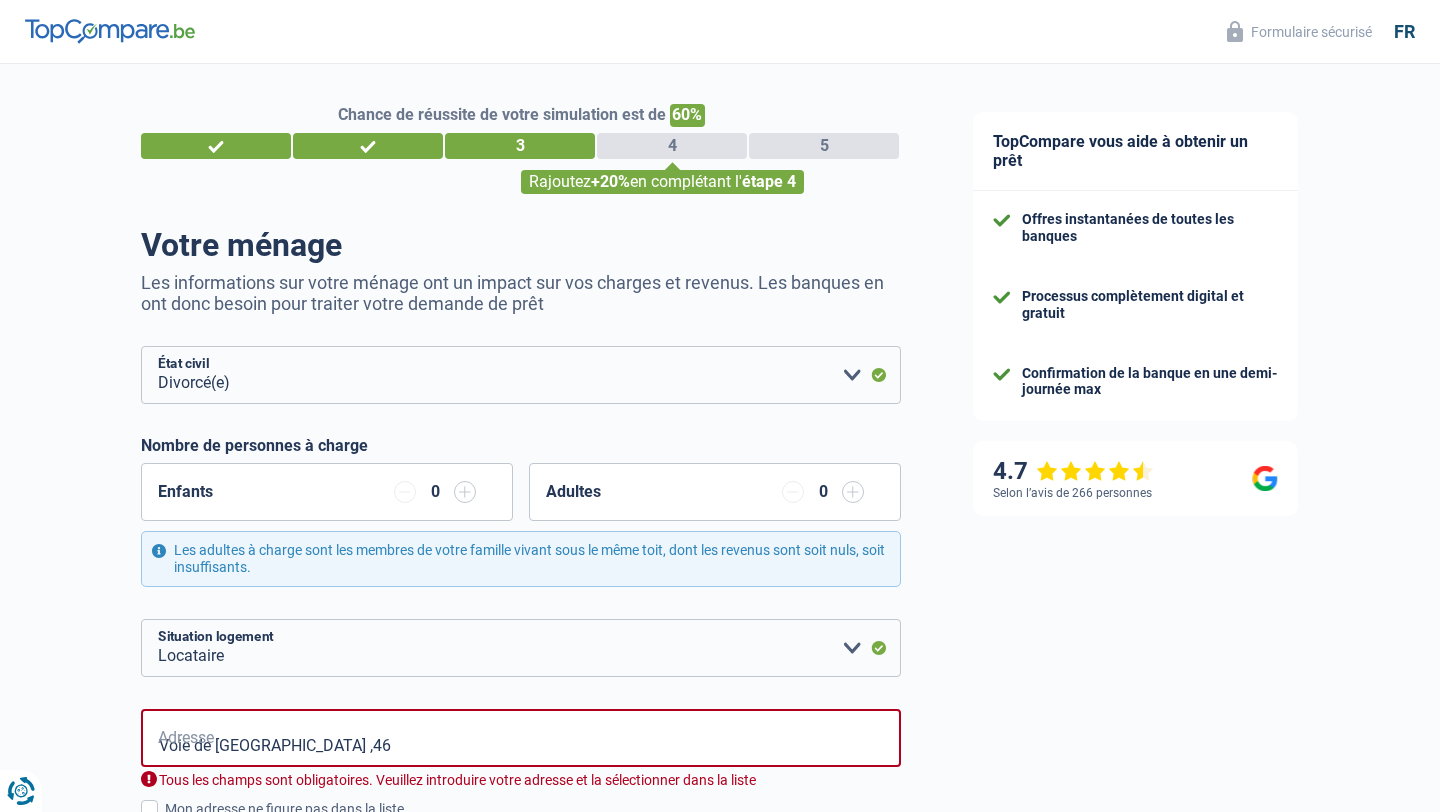 type on "Belgique" 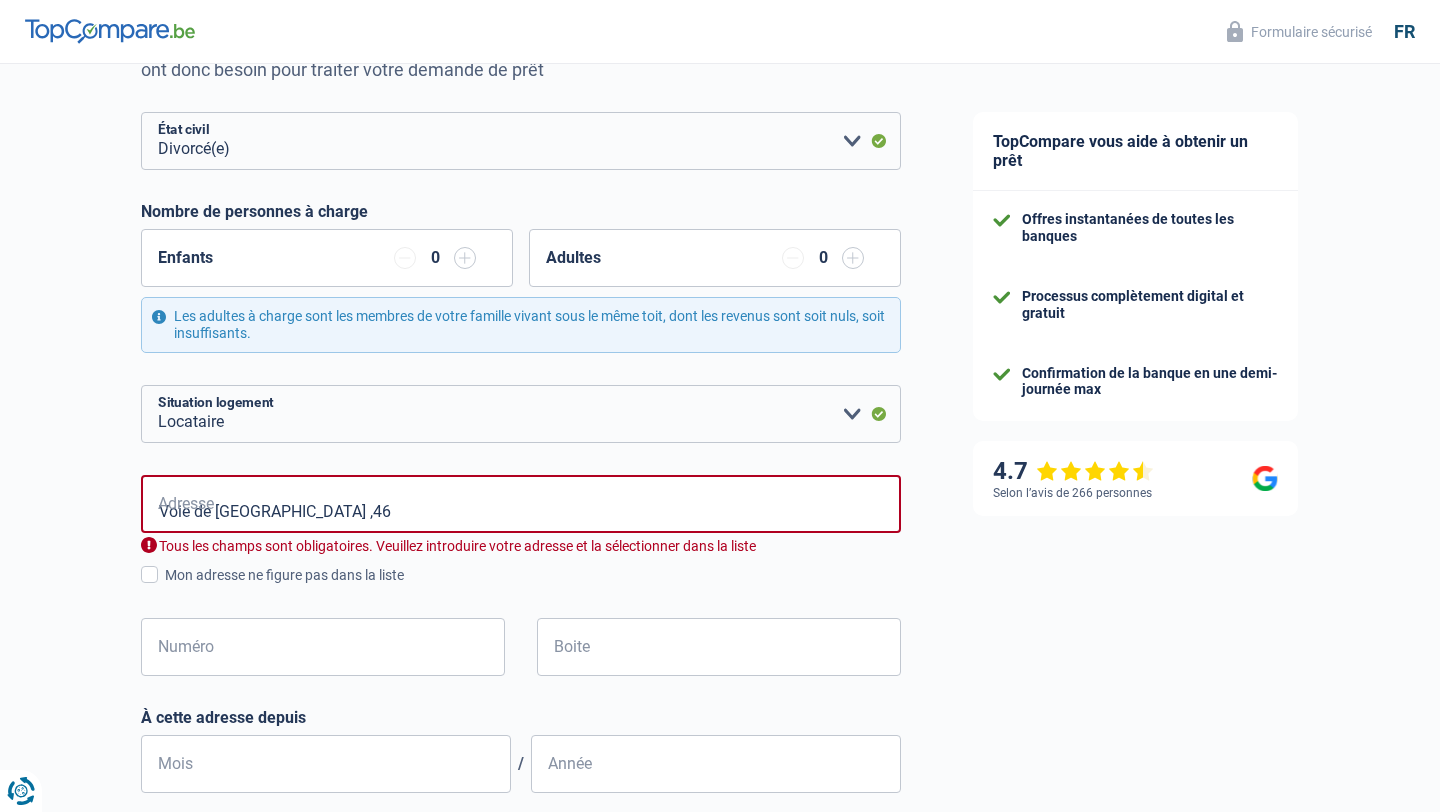 scroll, scrollTop: 237, scrollLeft: 0, axis: vertical 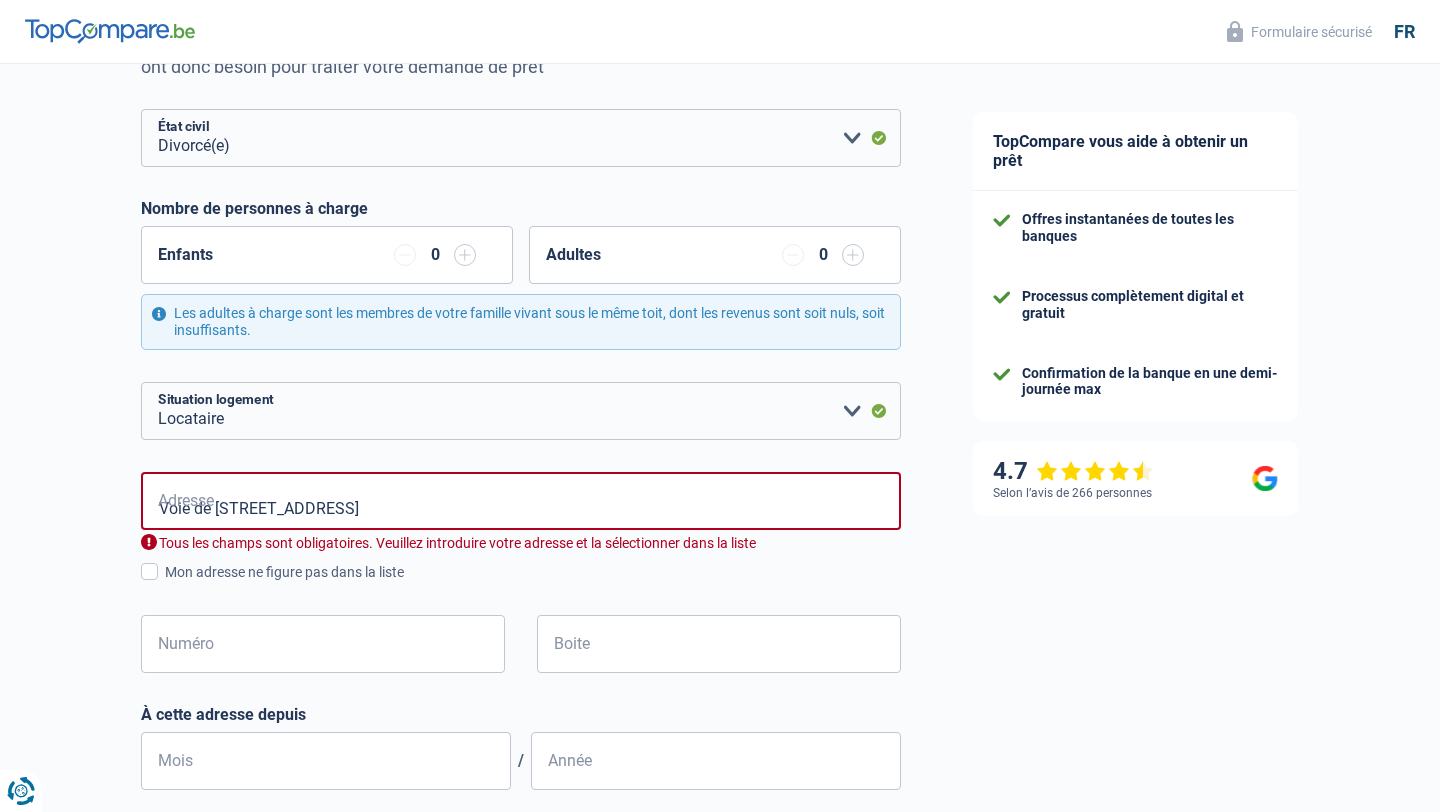 type on "Voie de Liège, 4053, Chaudfontaine, BE" 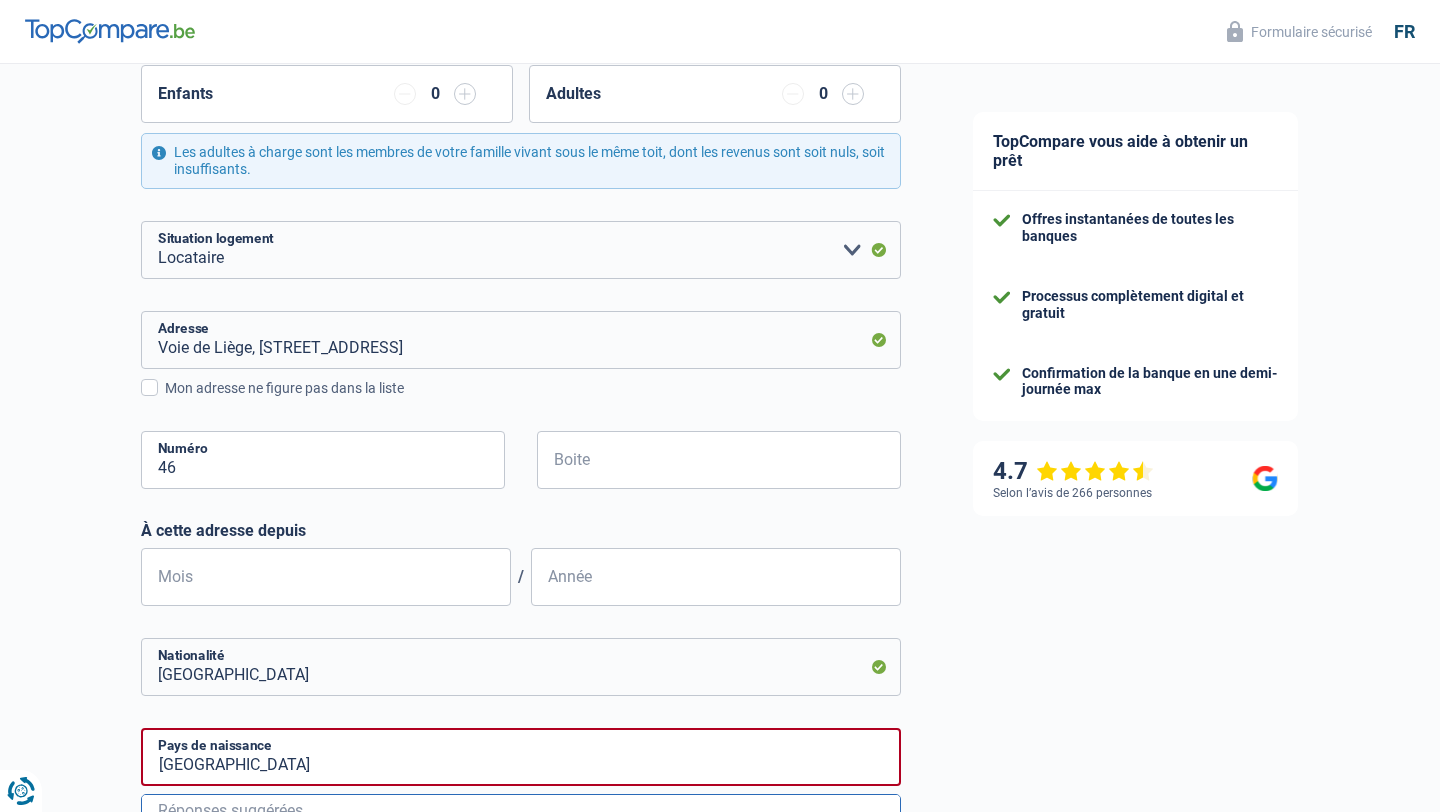 scroll, scrollTop: 402, scrollLeft: 0, axis: vertical 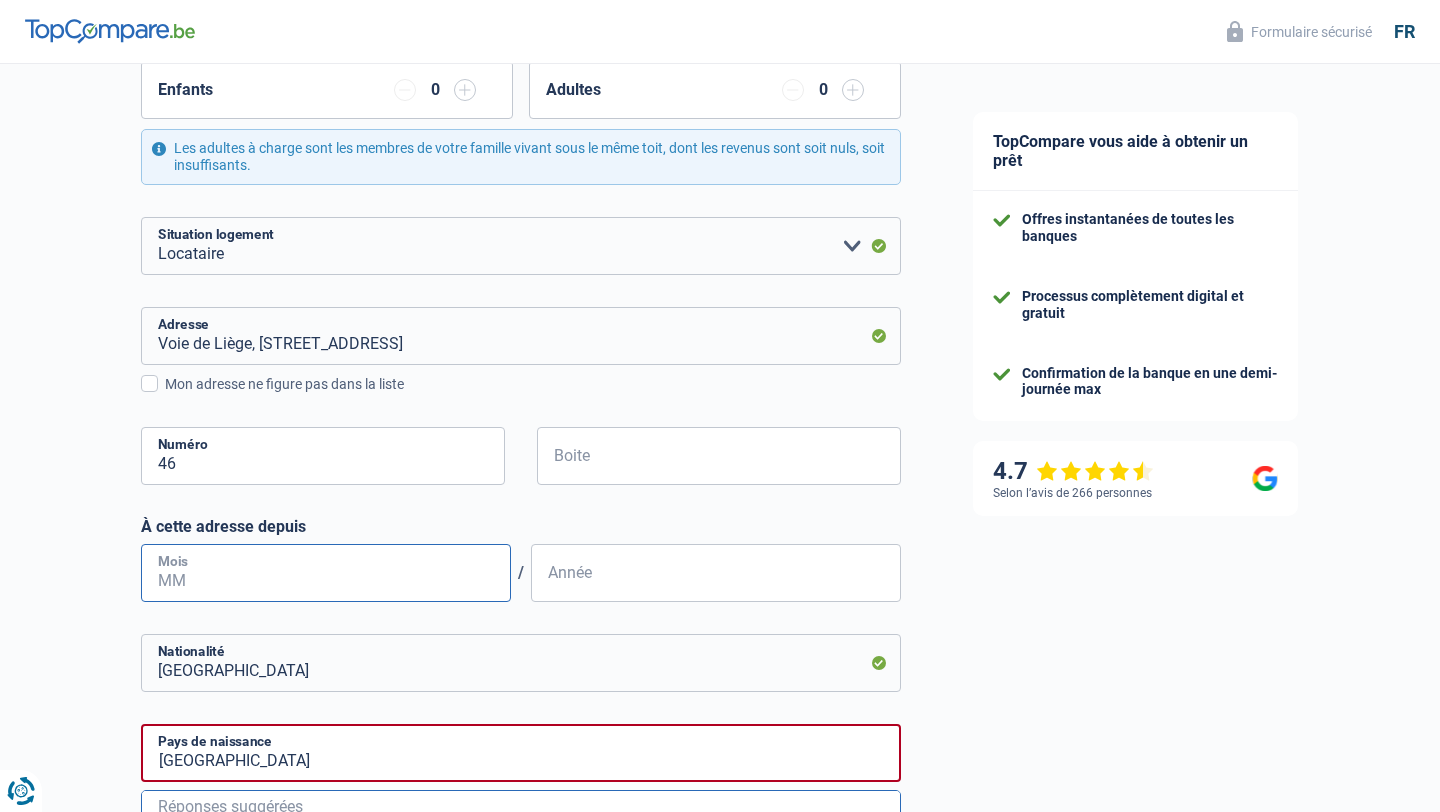 click on "Mois" at bounding box center (326, 573) 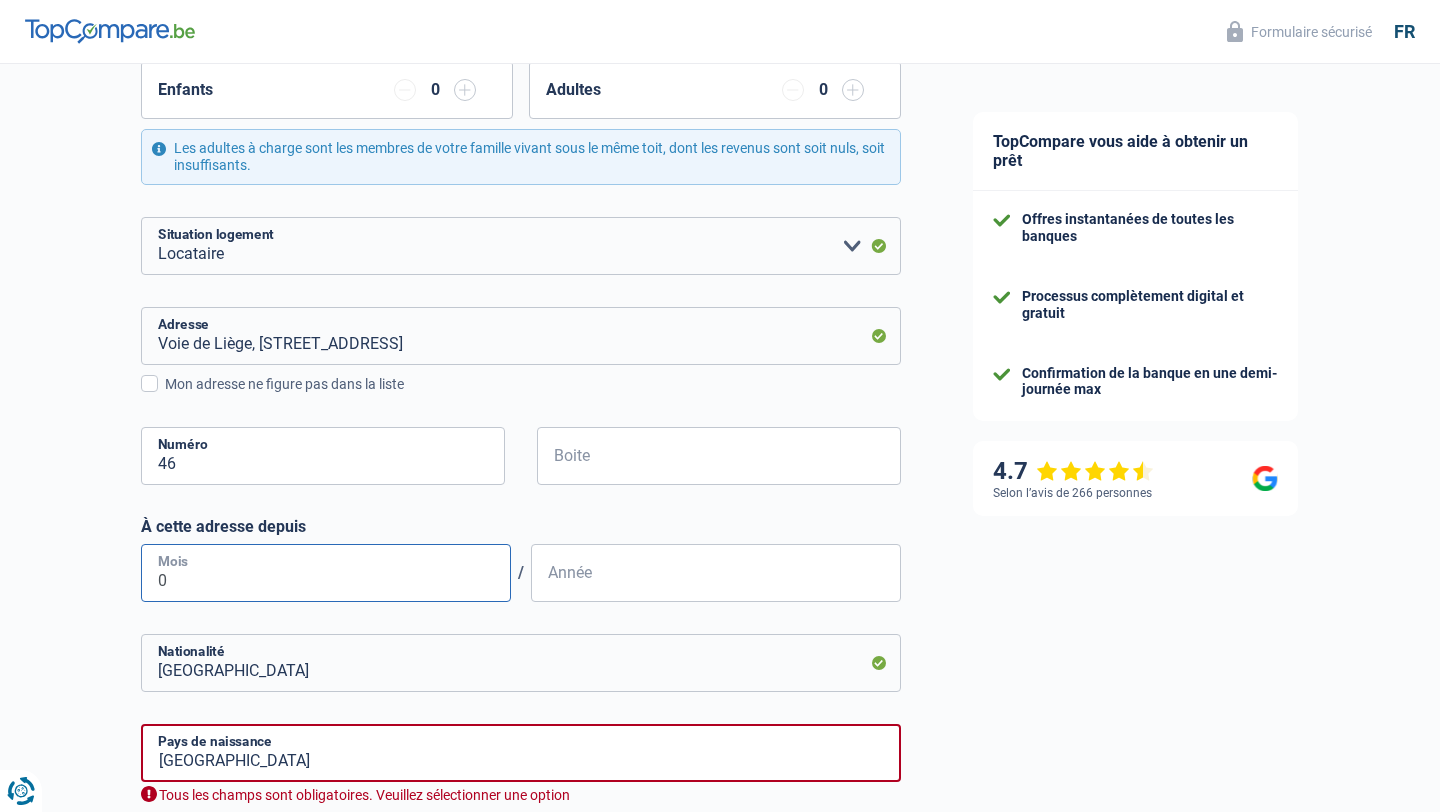 type on "06" 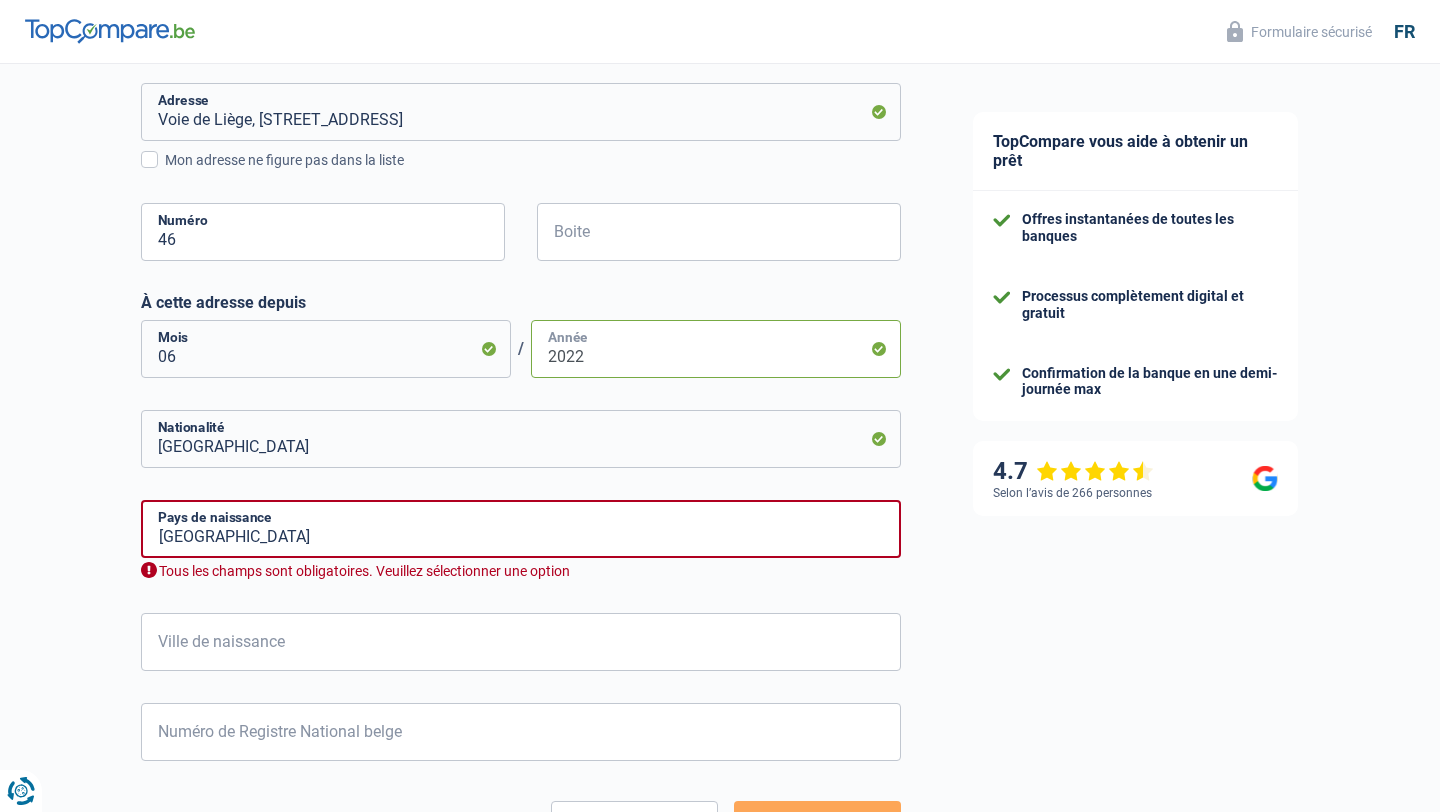 scroll, scrollTop: 670, scrollLeft: 0, axis: vertical 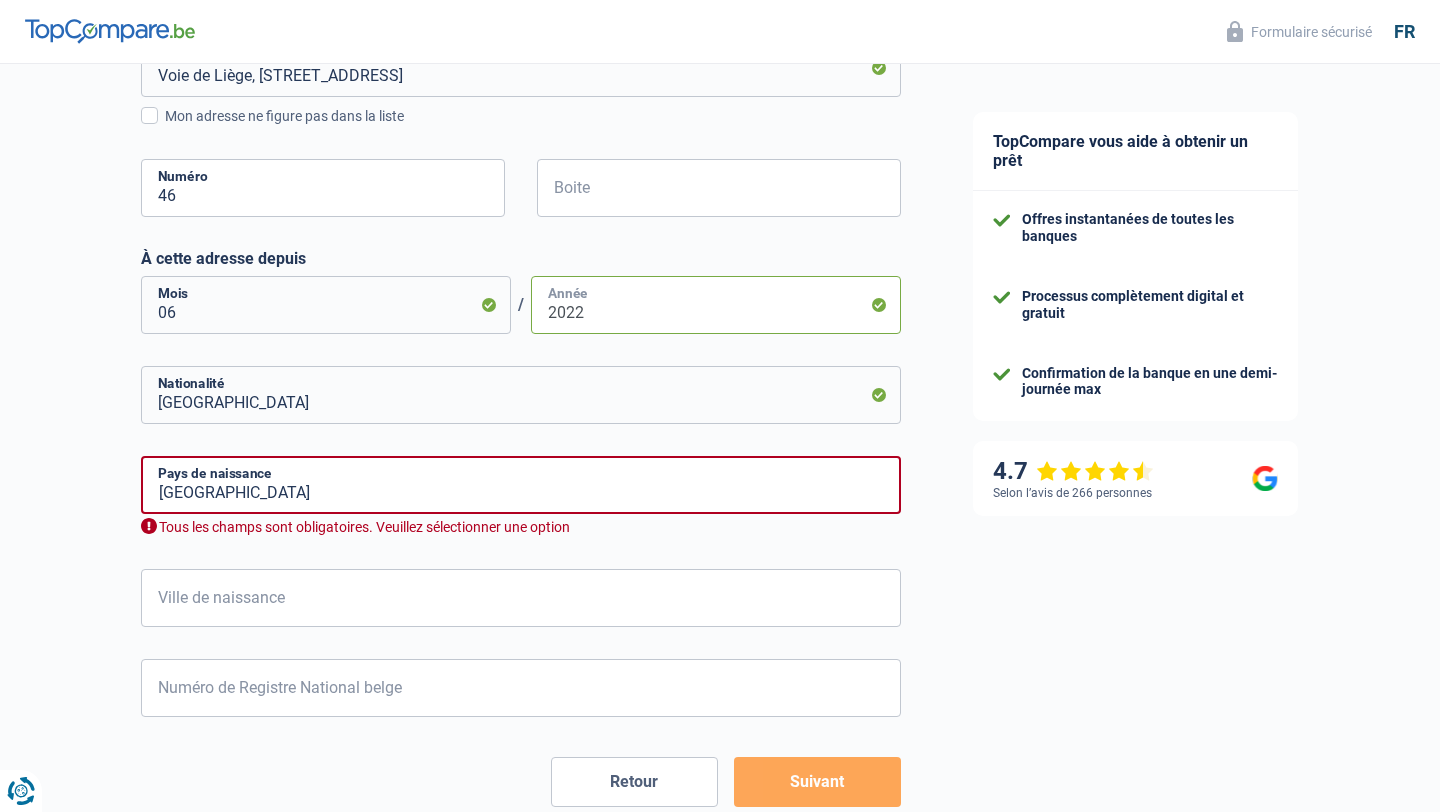 type on "2022" 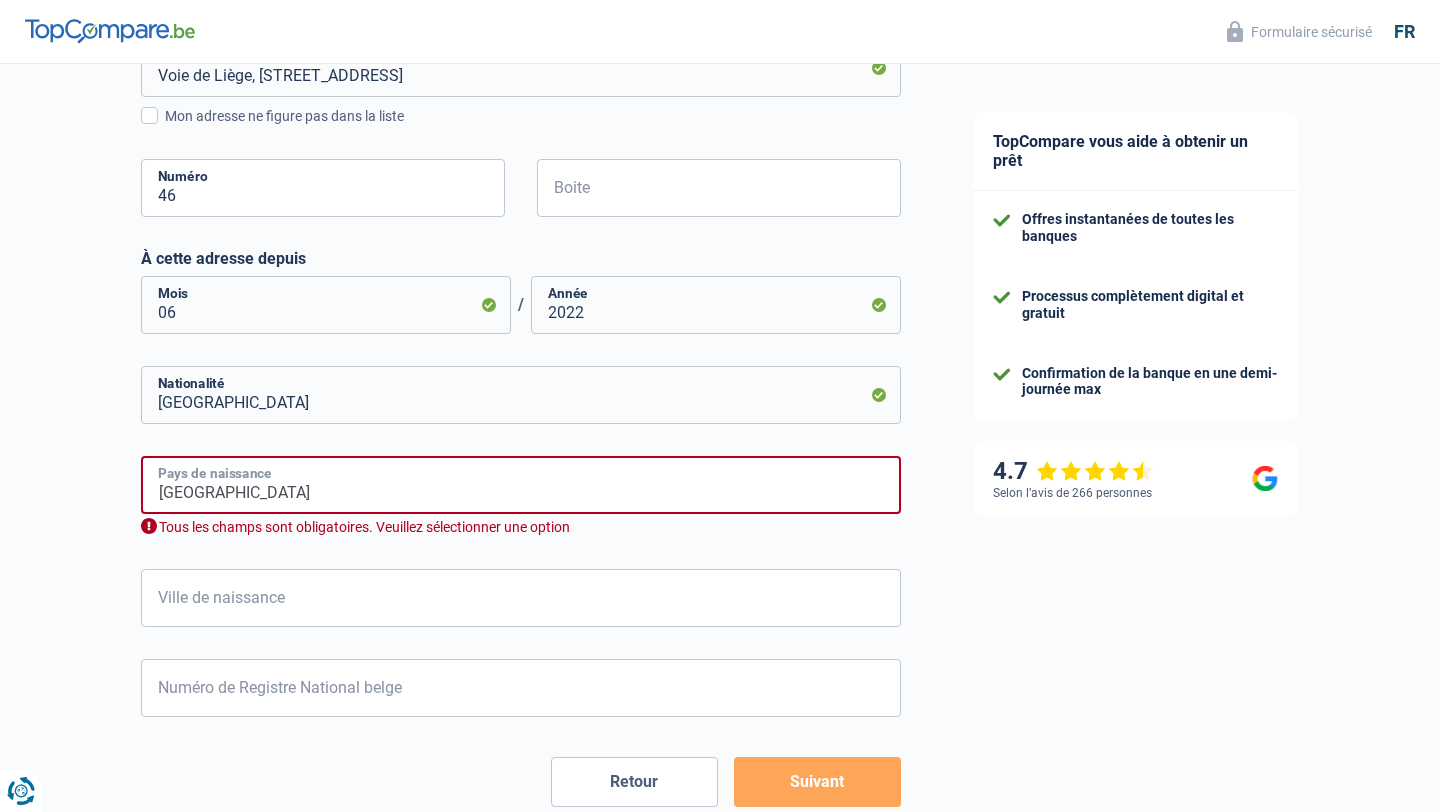click on "Belgique" at bounding box center [521, 485] 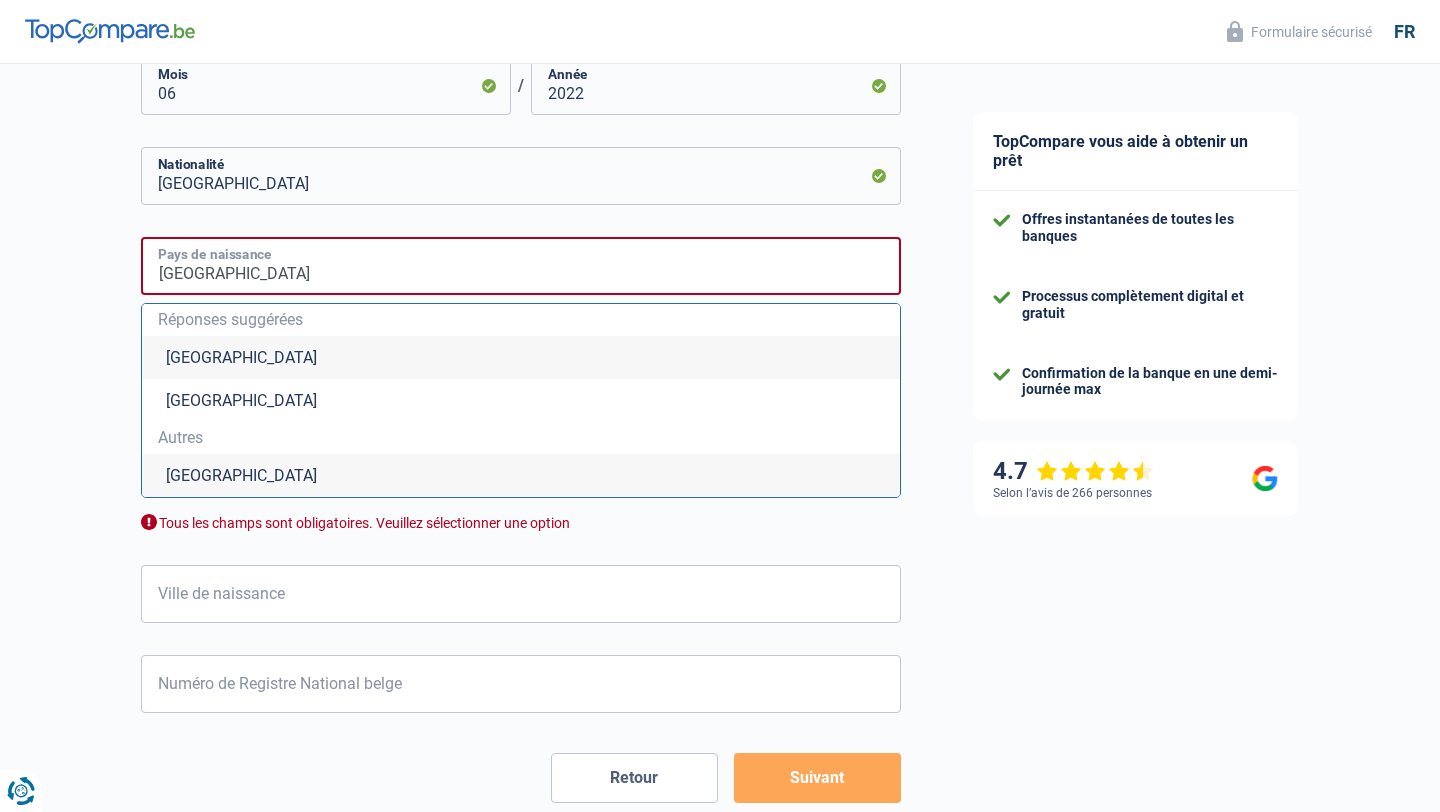 scroll, scrollTop: 896, scrollLeft: 0, axis: vertical 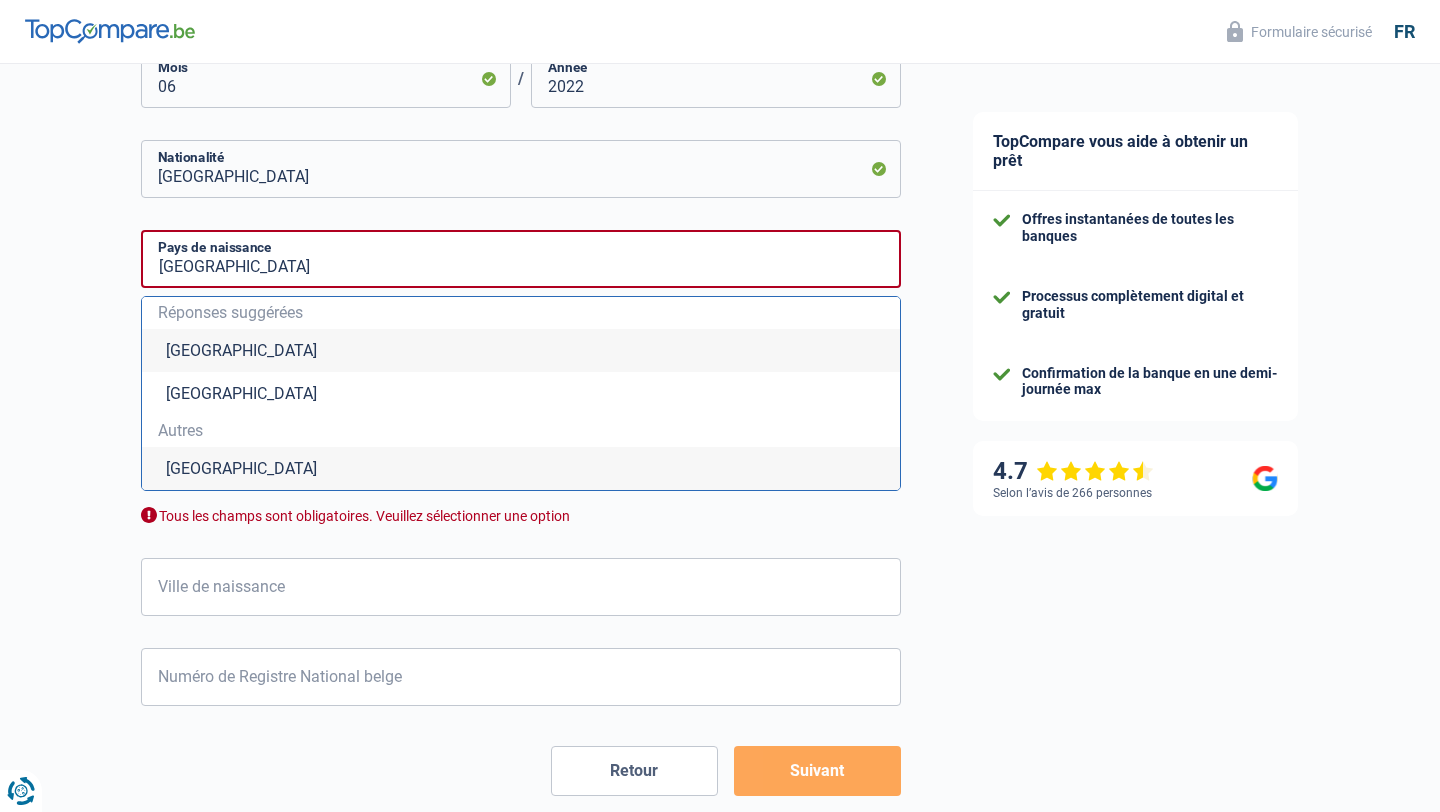 click on "Belgique" at bounding box center (521, 350) 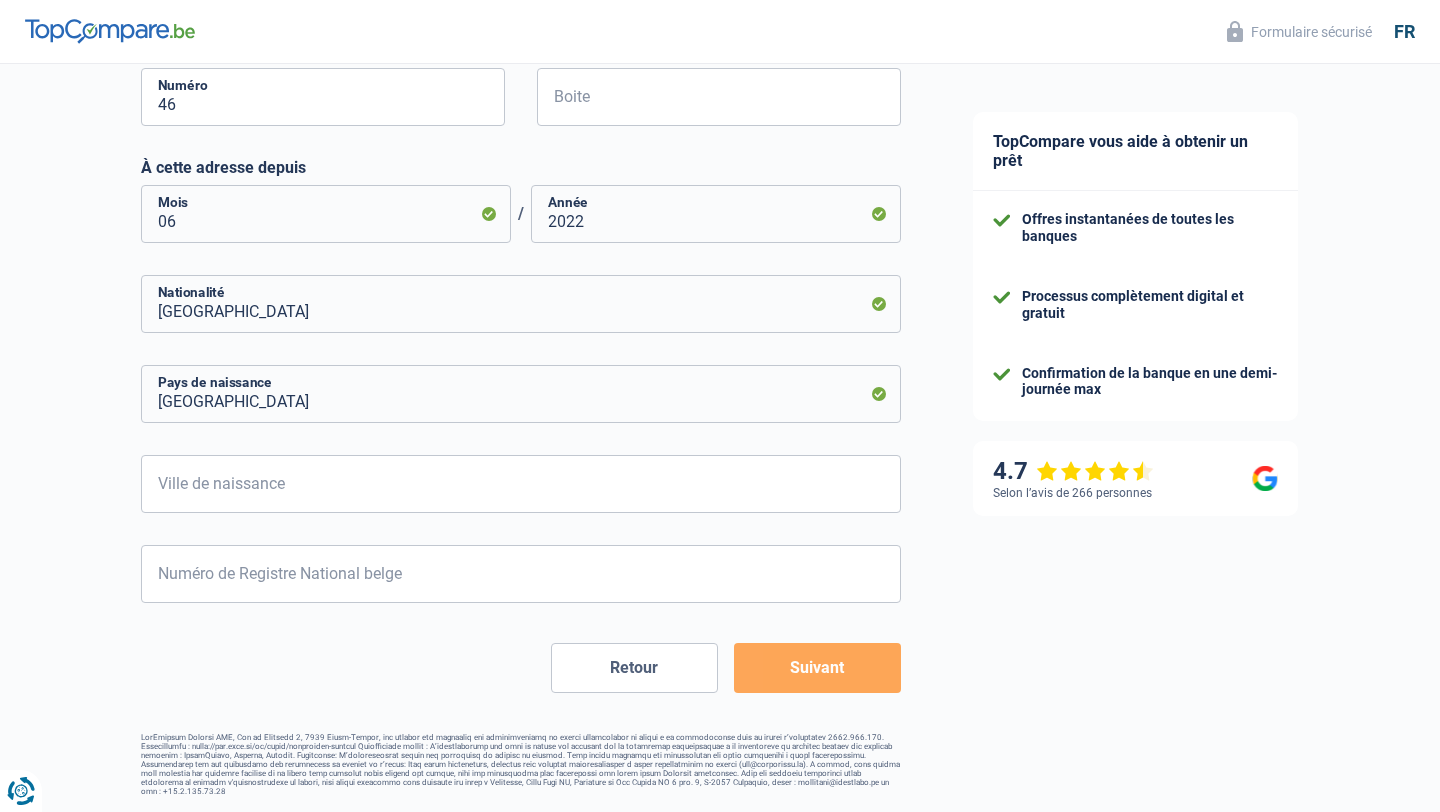 scroll, scrollTop: 752, scrollLeft: 0, axis: vertical 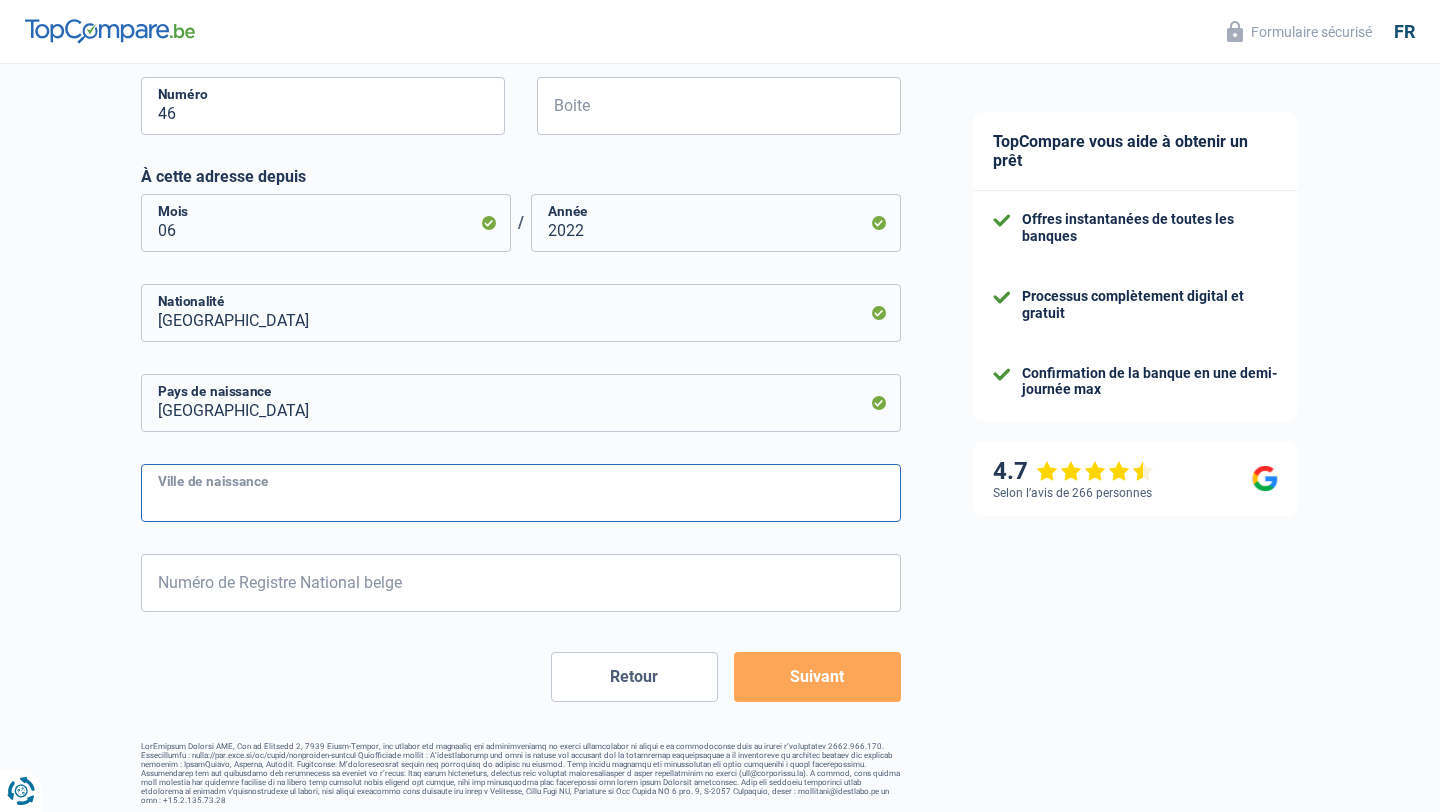 click on "Ville de naissance" at bounding box center [521, 493] 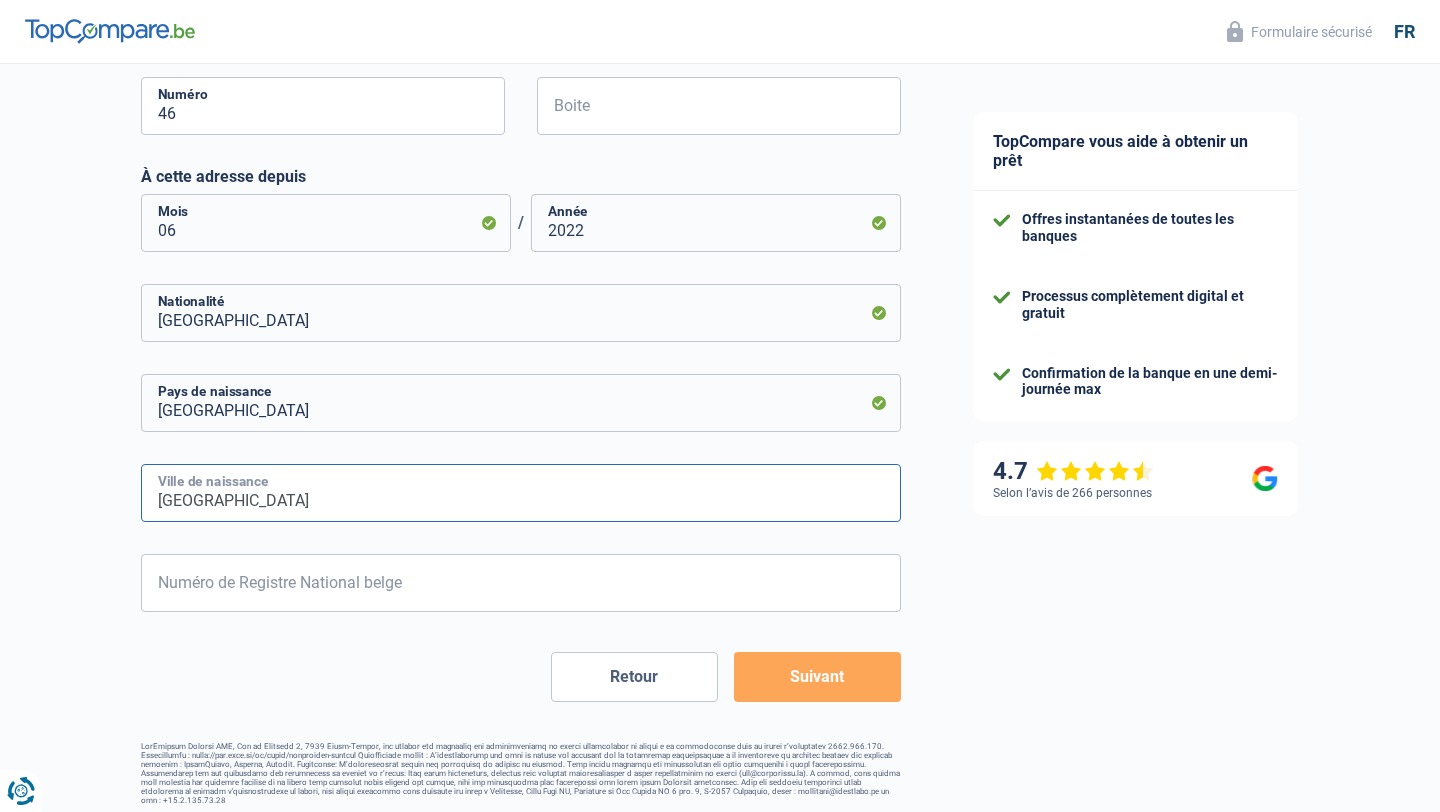 type on "Liège" 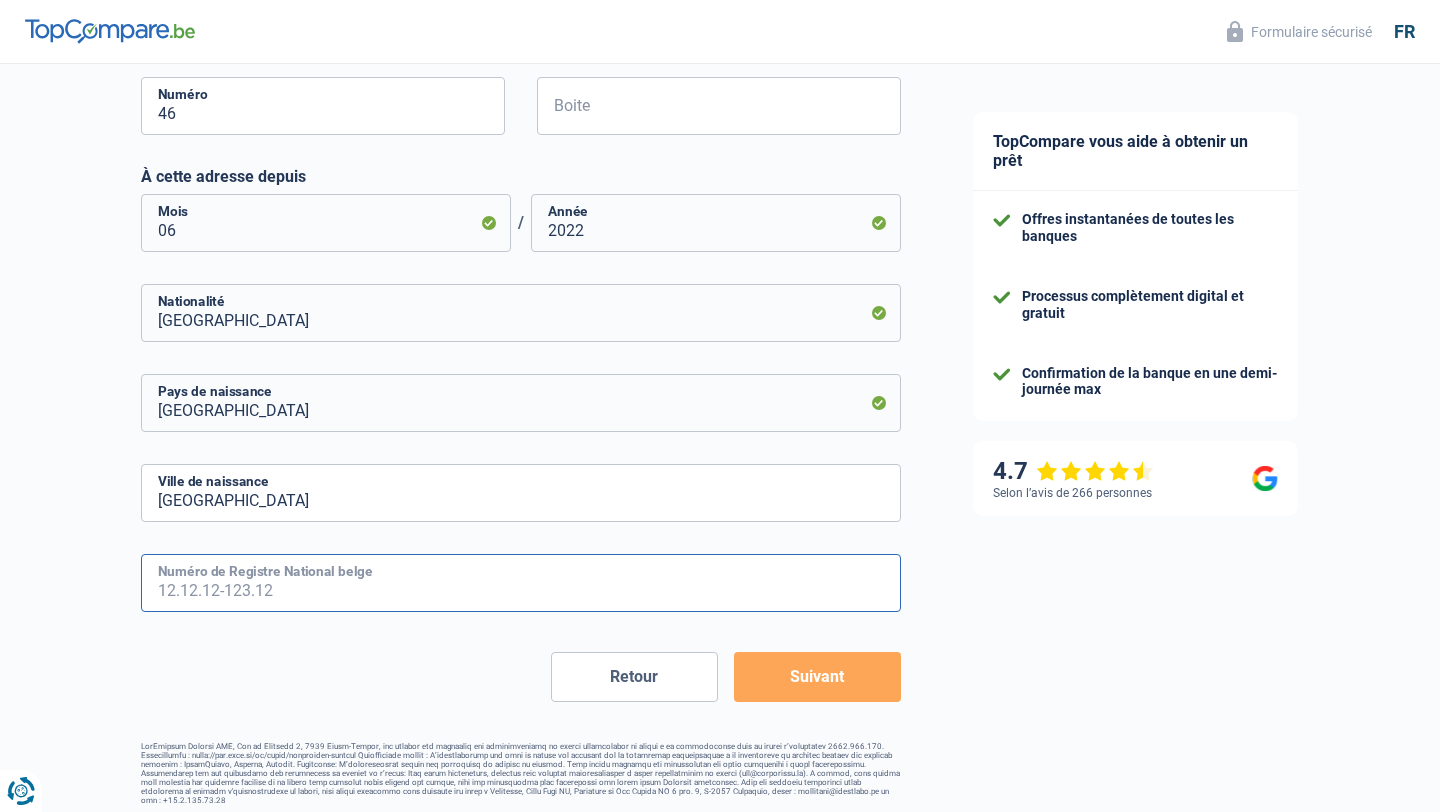 click on "Numéro de Registre National belge" at bounding box center (521, 583) 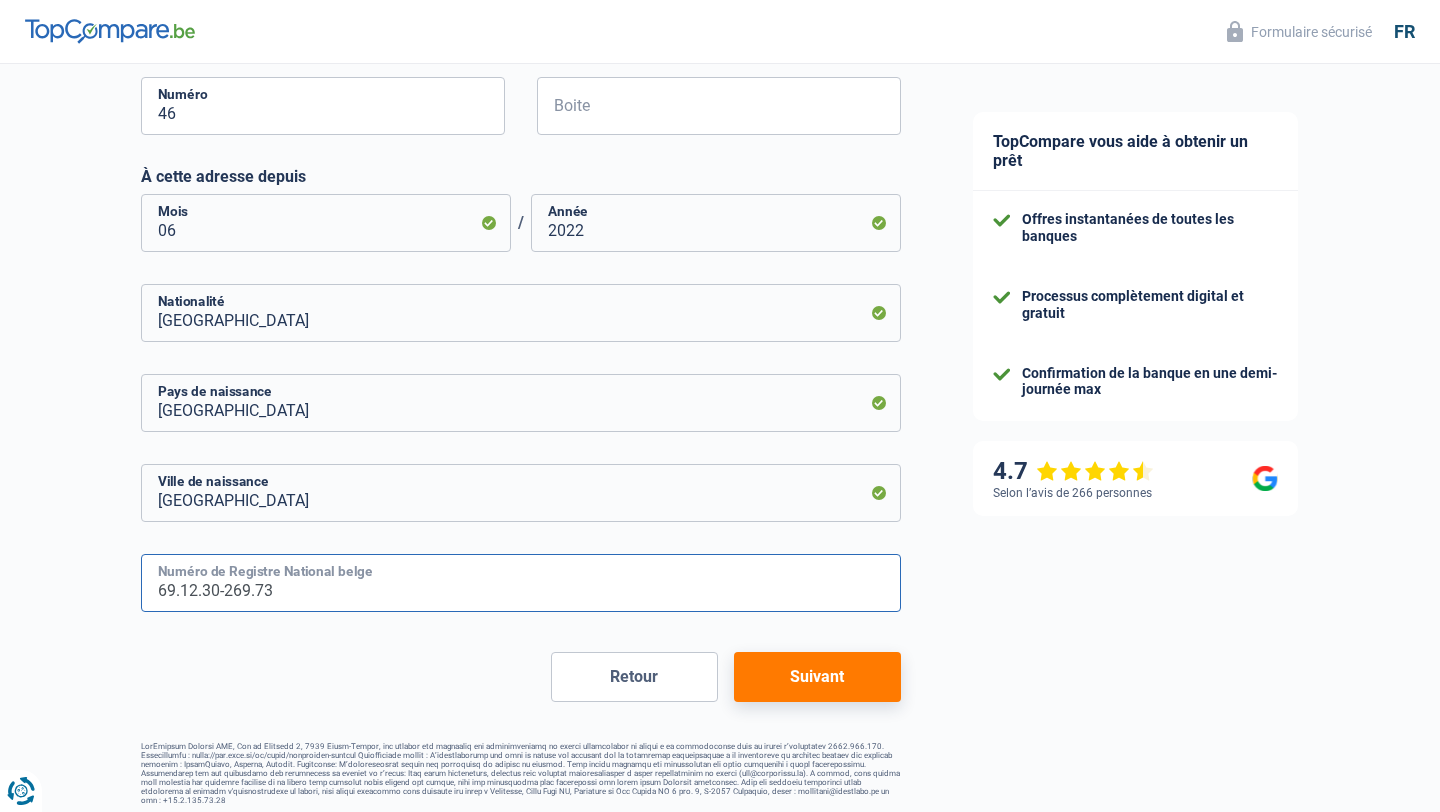type on "69.12.30-269.73" 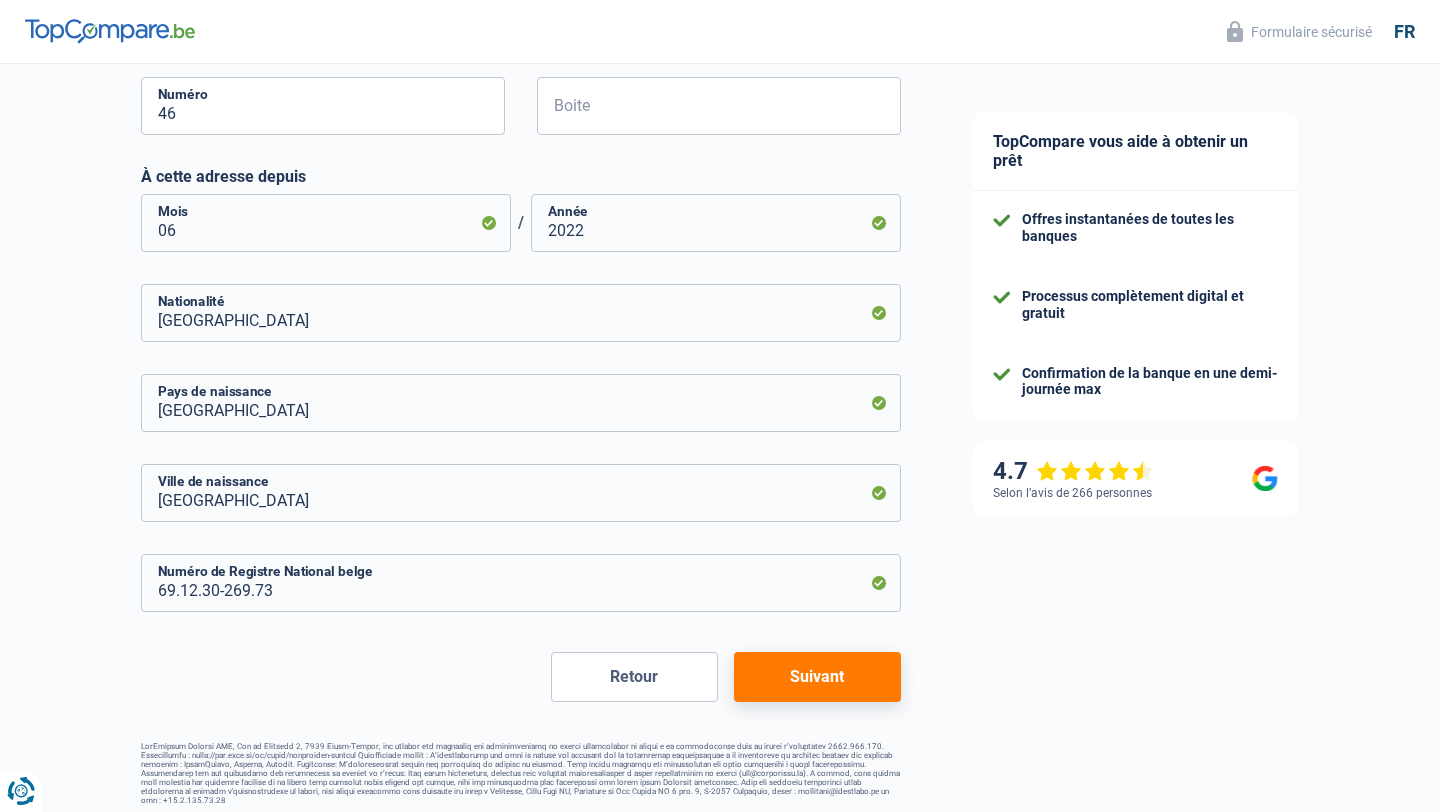 click on "Suivant" at bounding box center (817, 677) 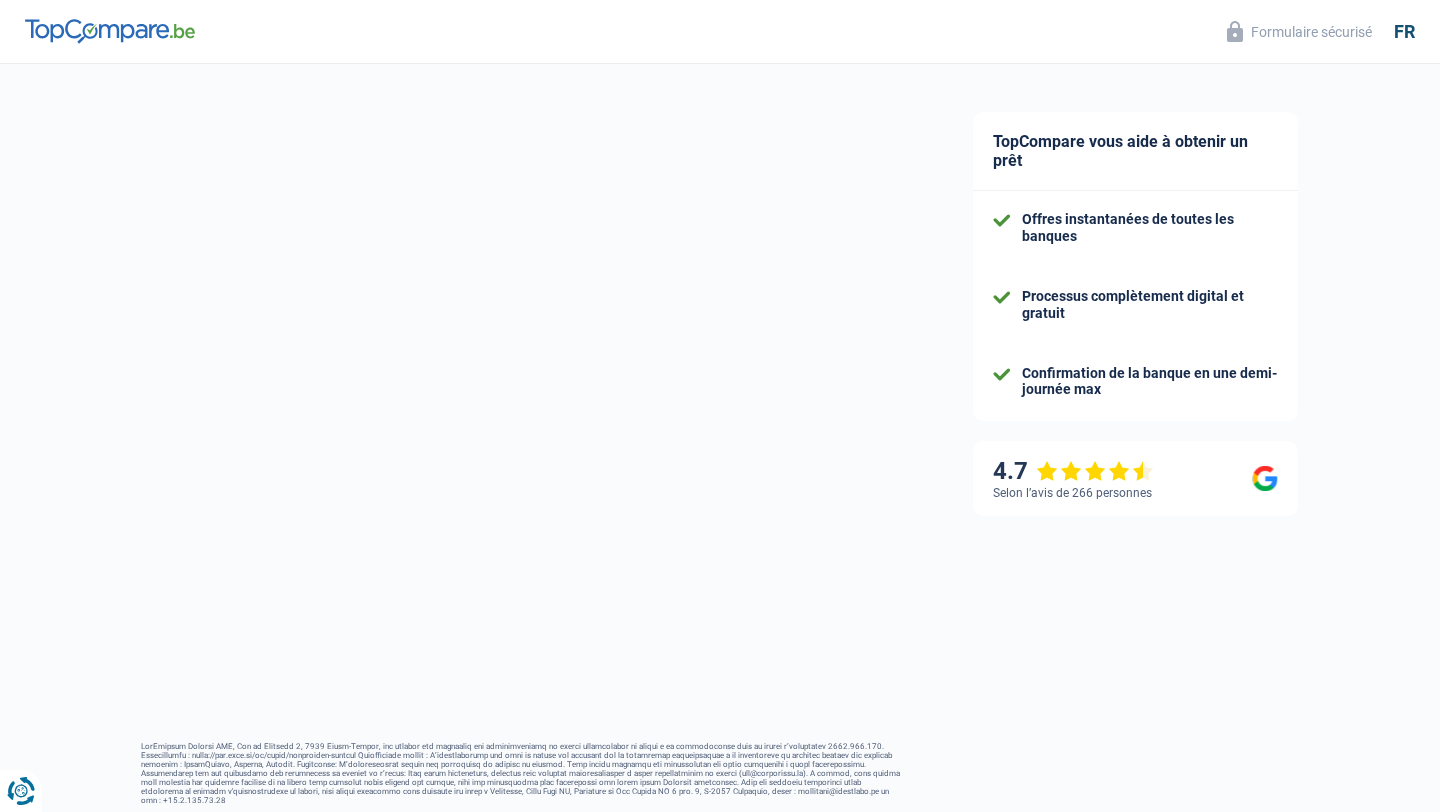 select on "netSalary" 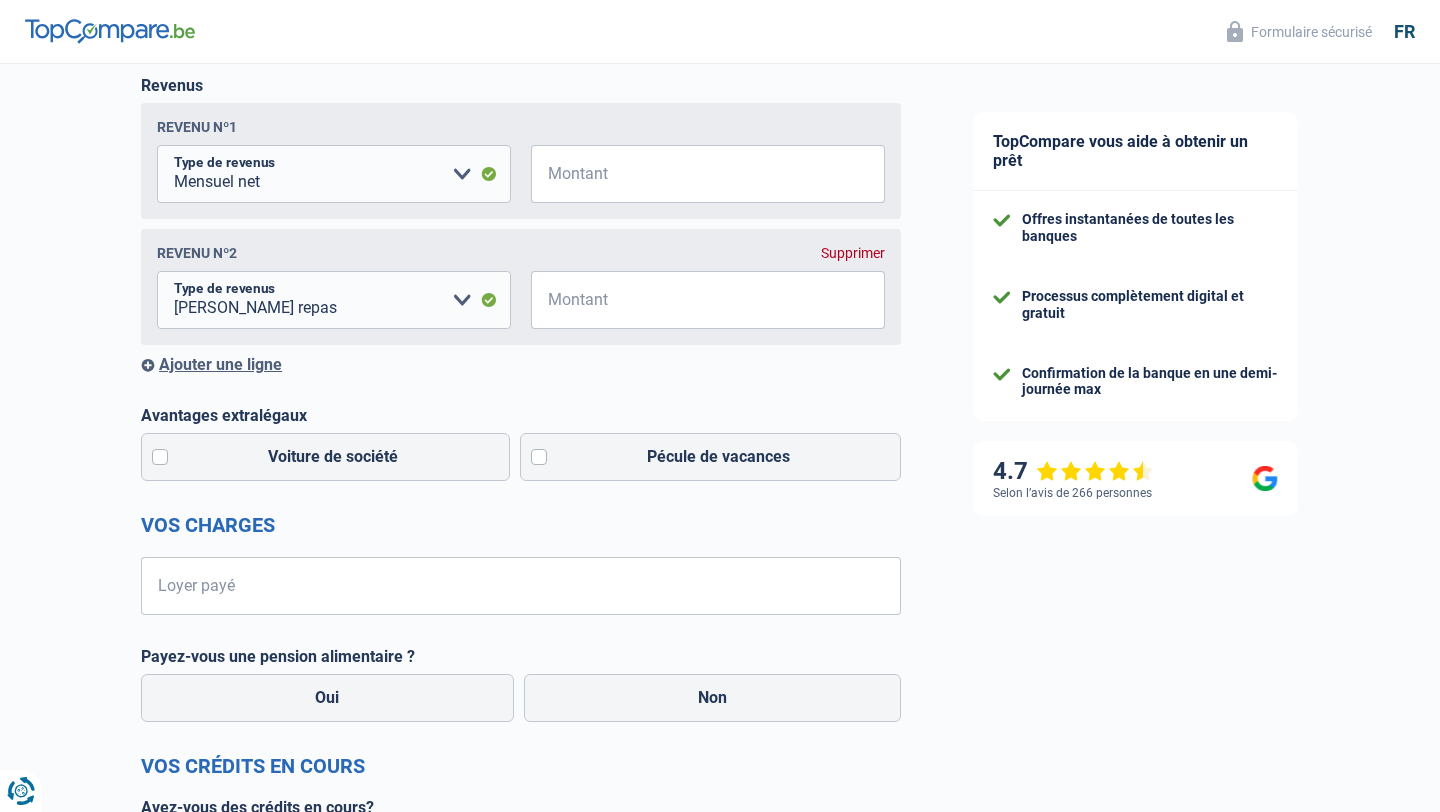 scroll, scrollTop: 0, scrollLeft: 0, axis: both 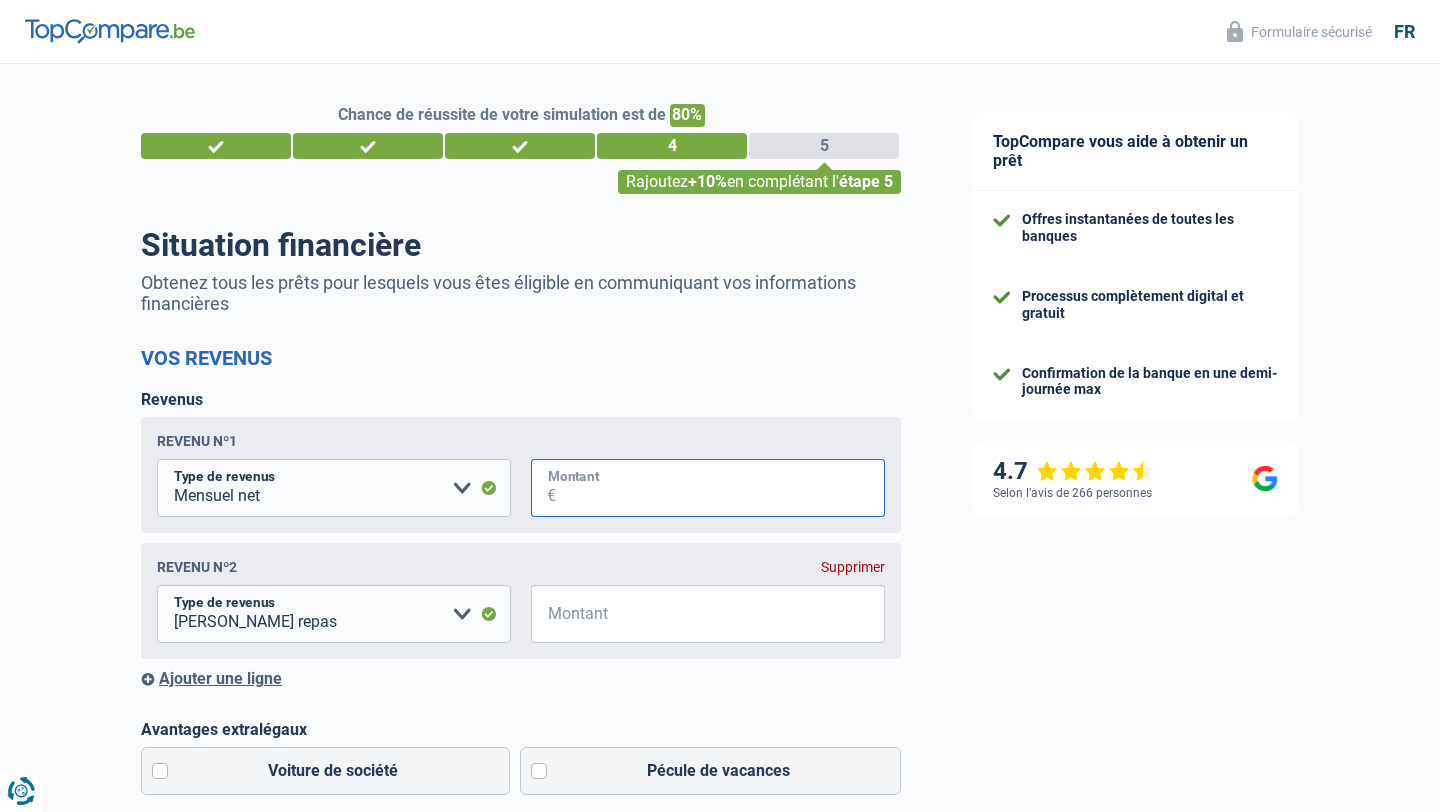 click on "Montant" at bounding box center (720, 488) 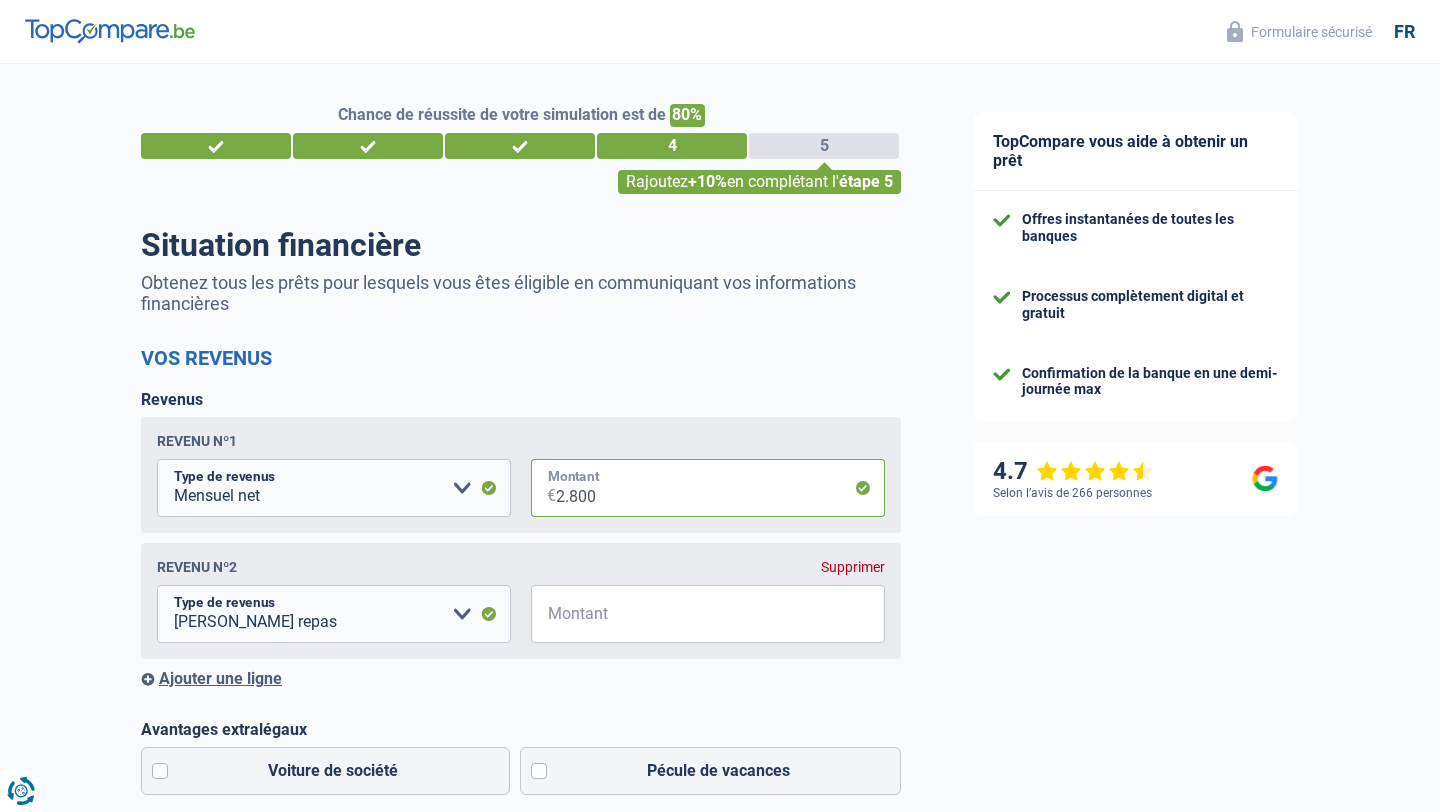 type on "2.800" 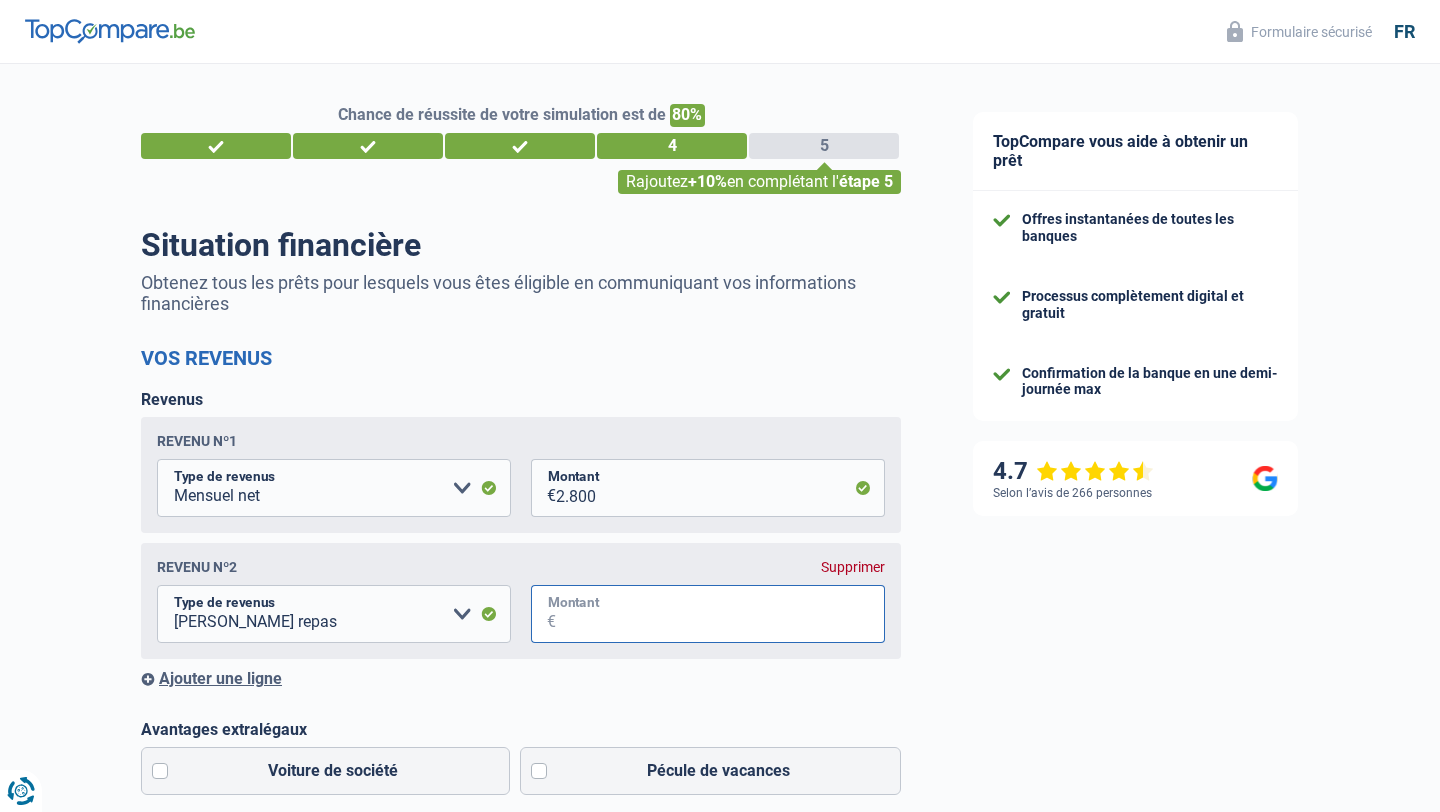 click on "Montant" at bounding box center [720, 614] 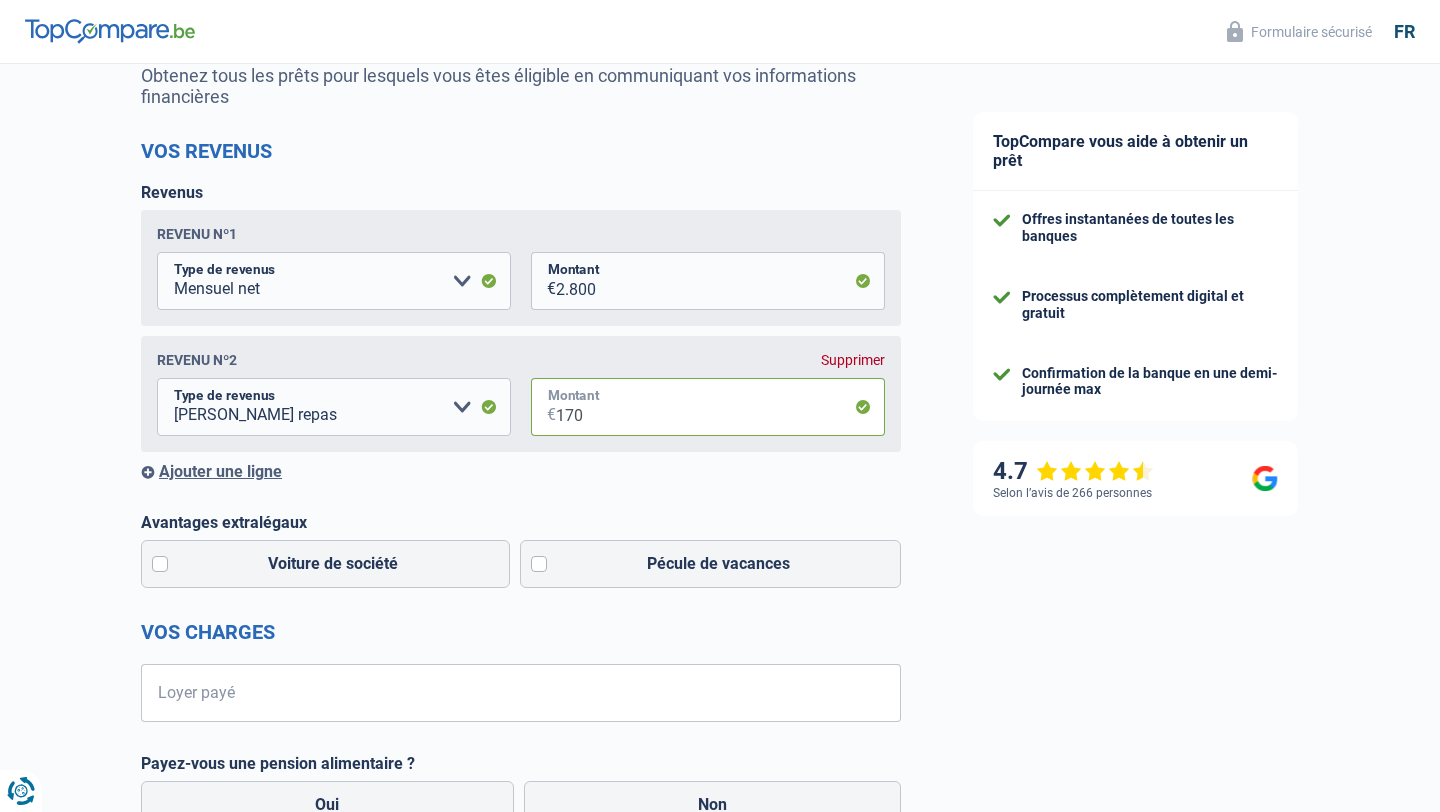 scroll, scrollTop: 208, scrollLeft: 0, axis: vertical 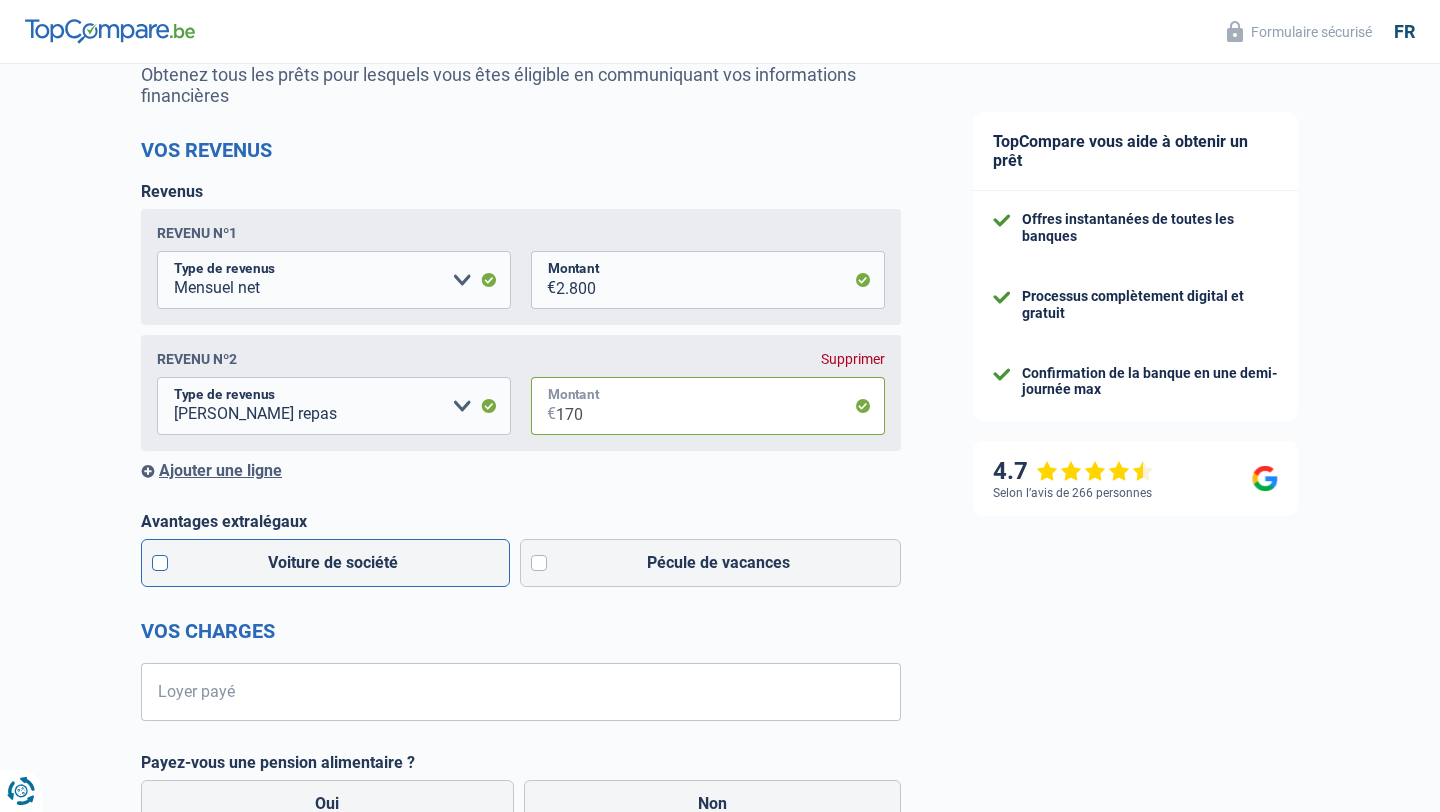 type on "170" 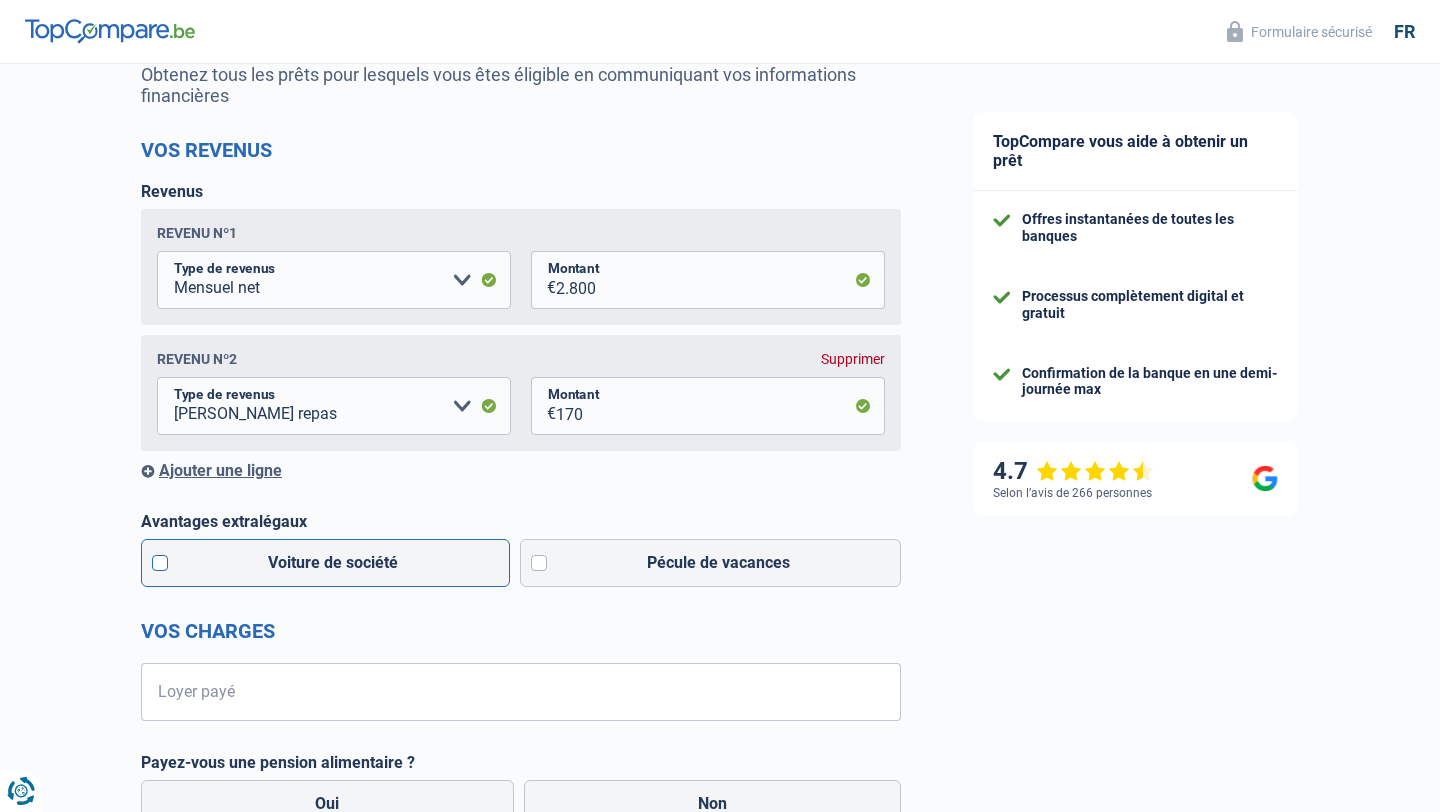 click on "Voiture de société" at bounding box center [325, 563] 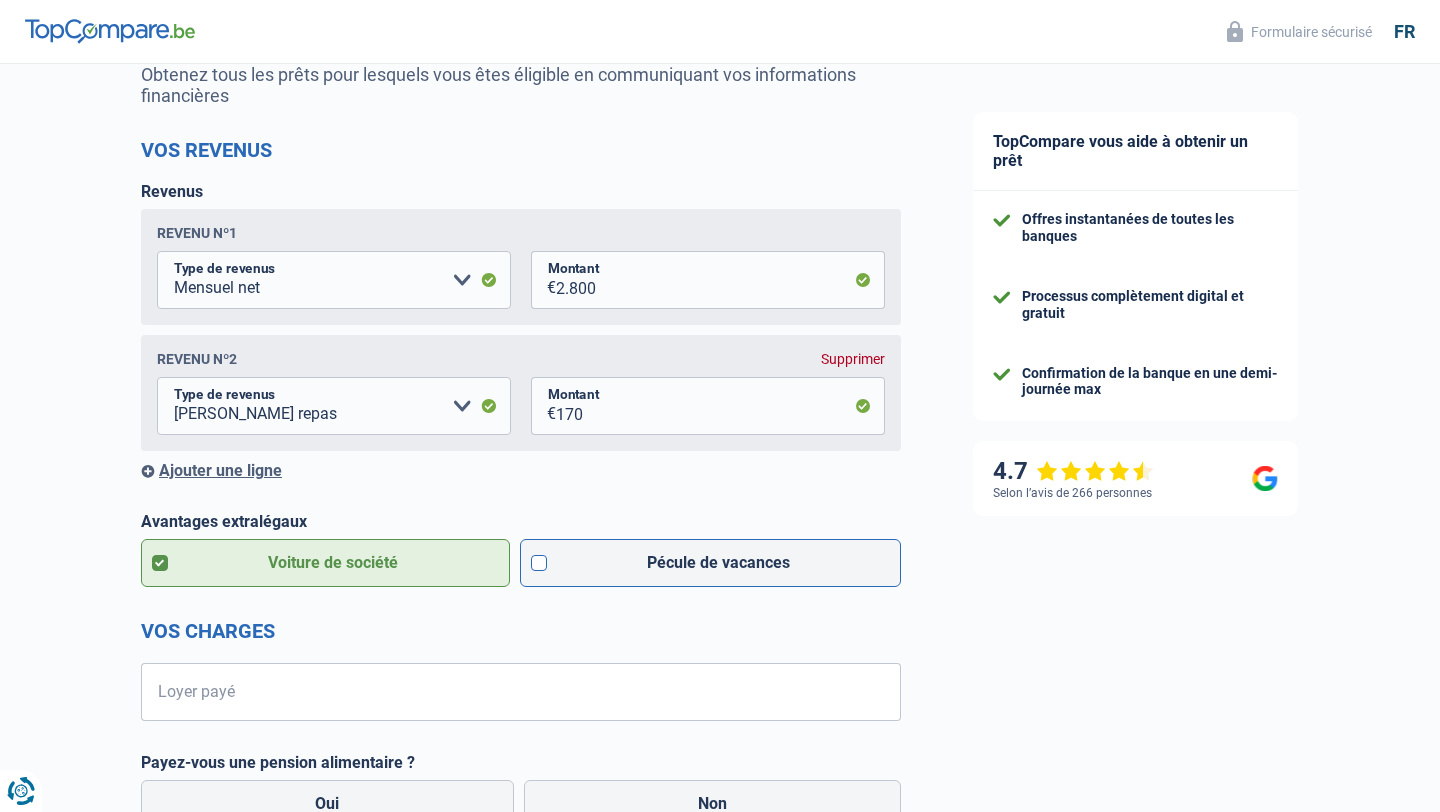 click on "Pécule de vacances" at bounding box center [711, 563] 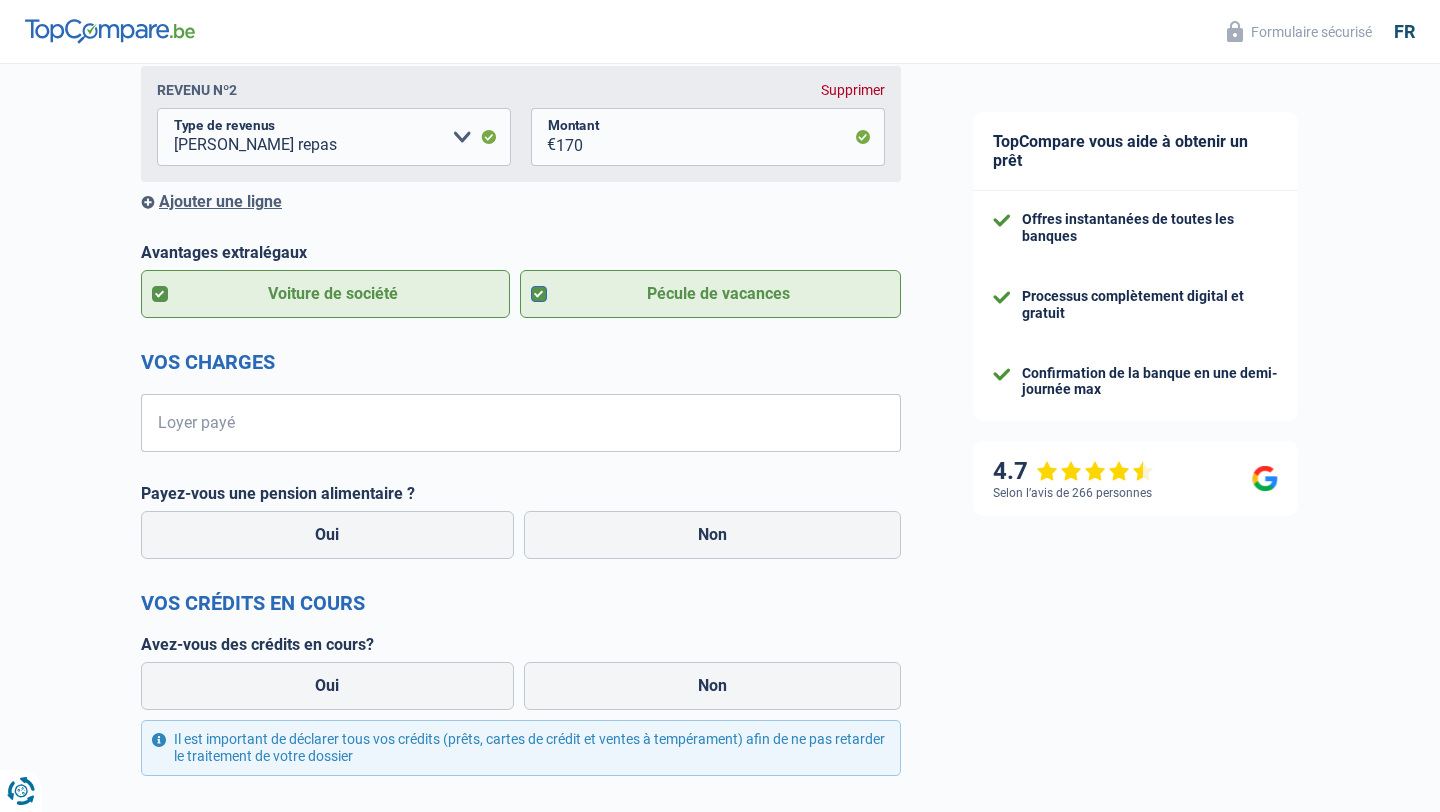 scroll, scrollTop: 481, scrollLeft: 0, axis: vertical 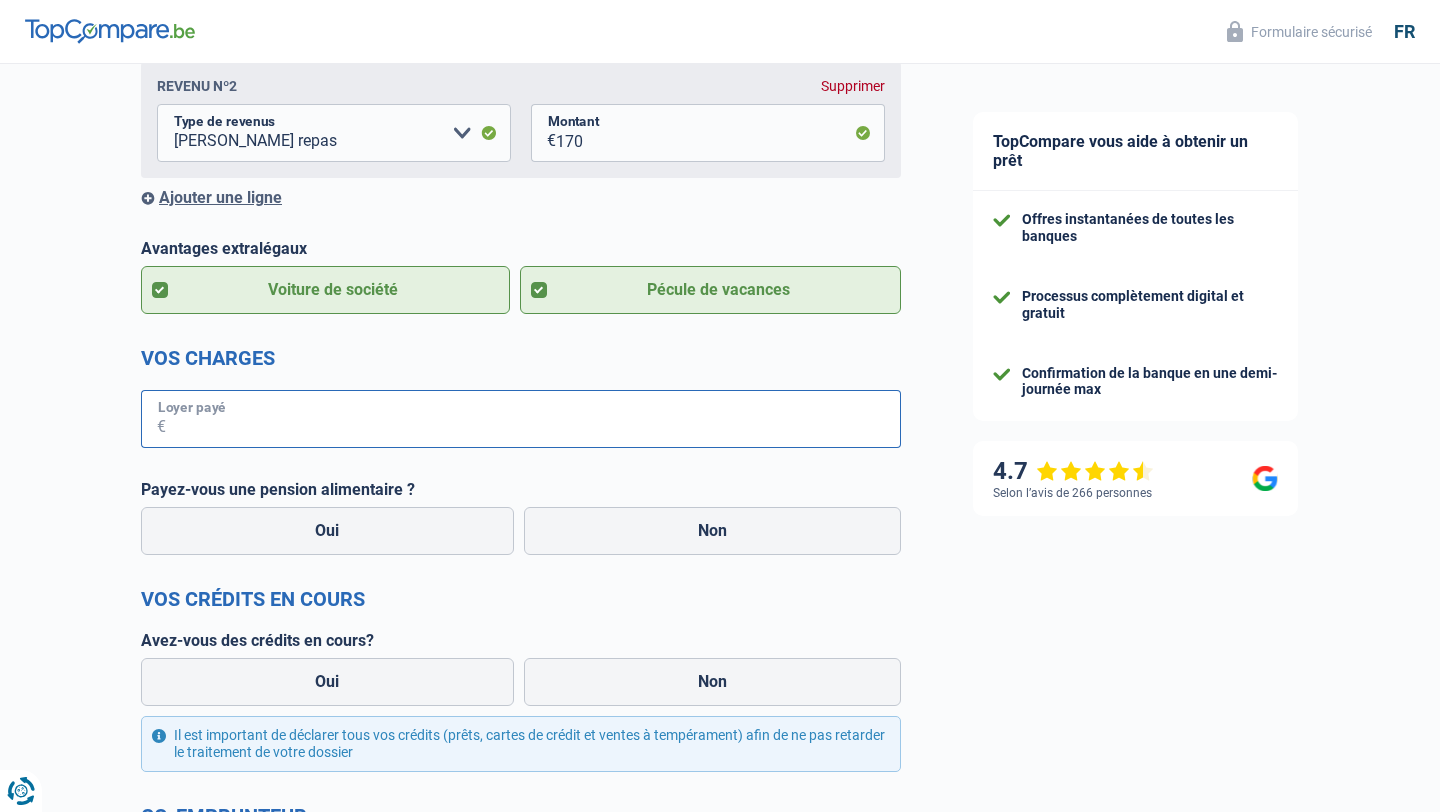 click on "Loyer payé" at bounding box center (533, 419) 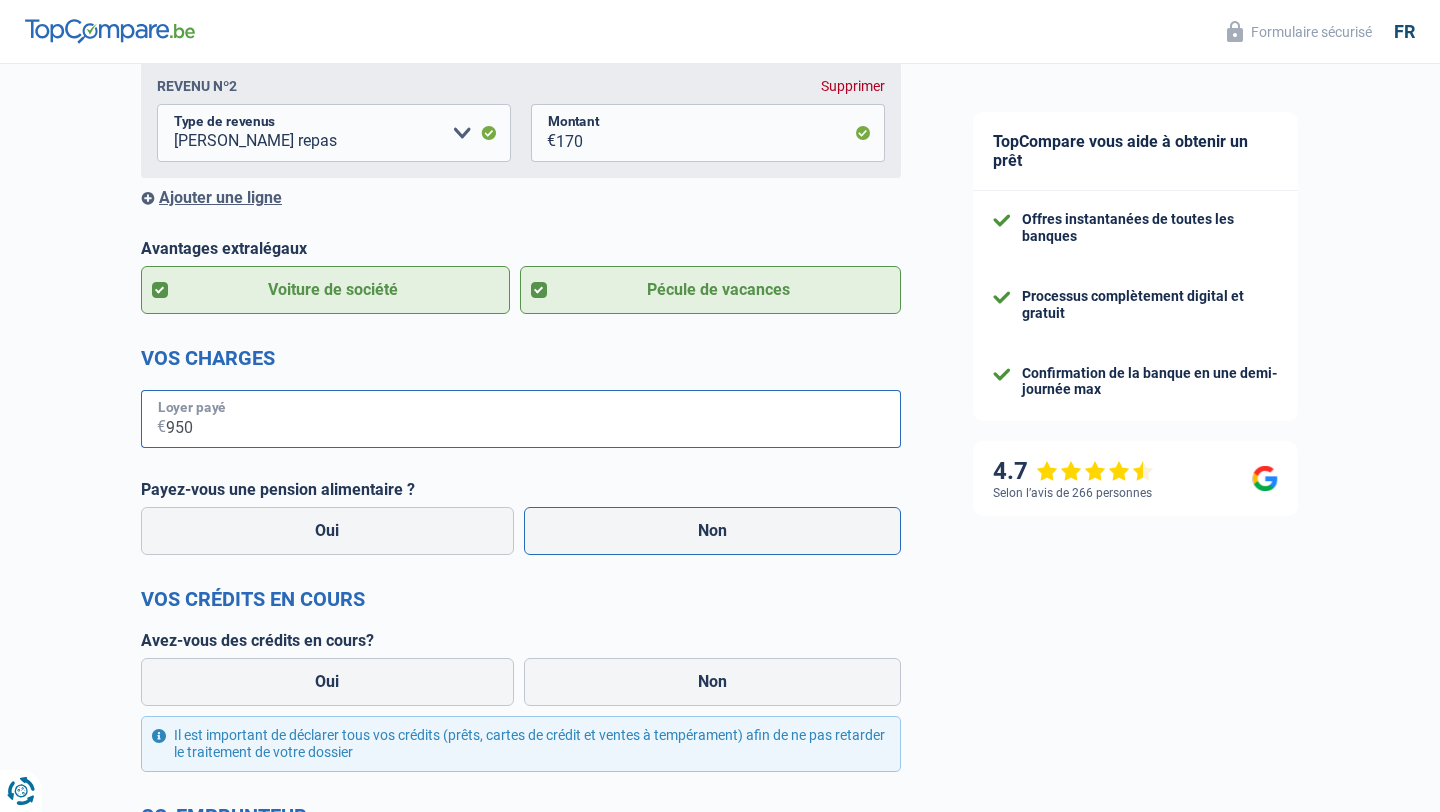 type on "950" 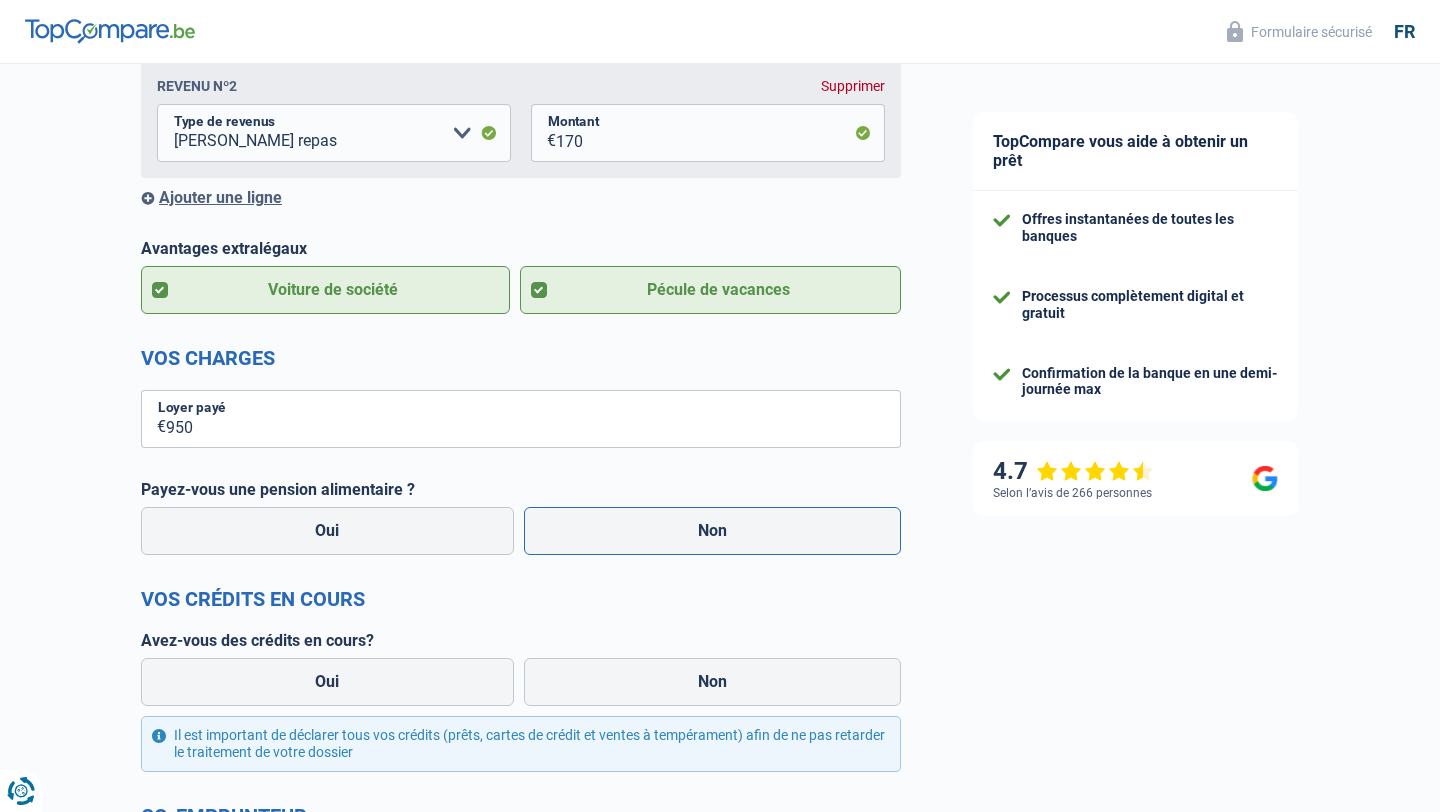 click on "Non" at bounding box center [713, 531] 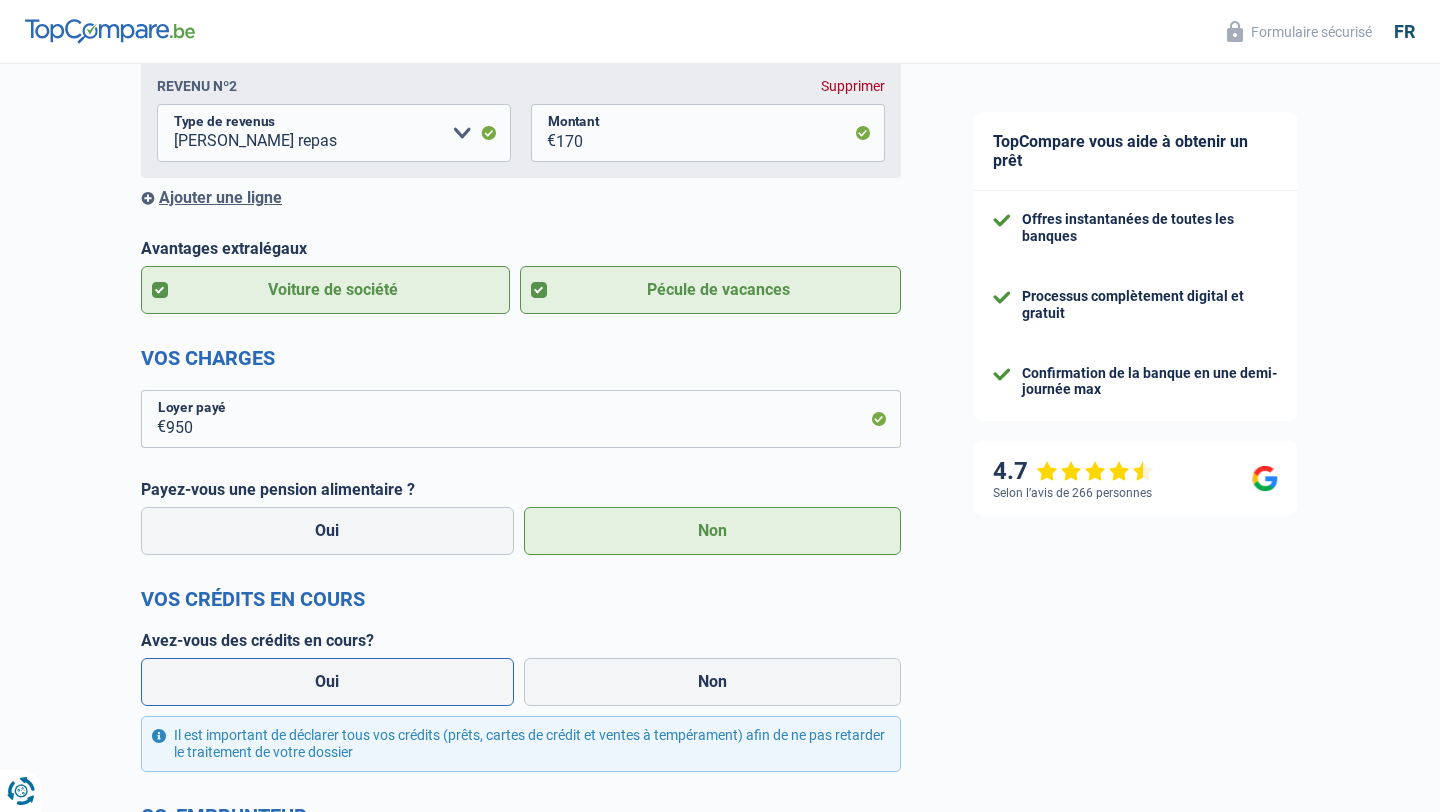 click on "Oui" at bounding box center [327, 682] 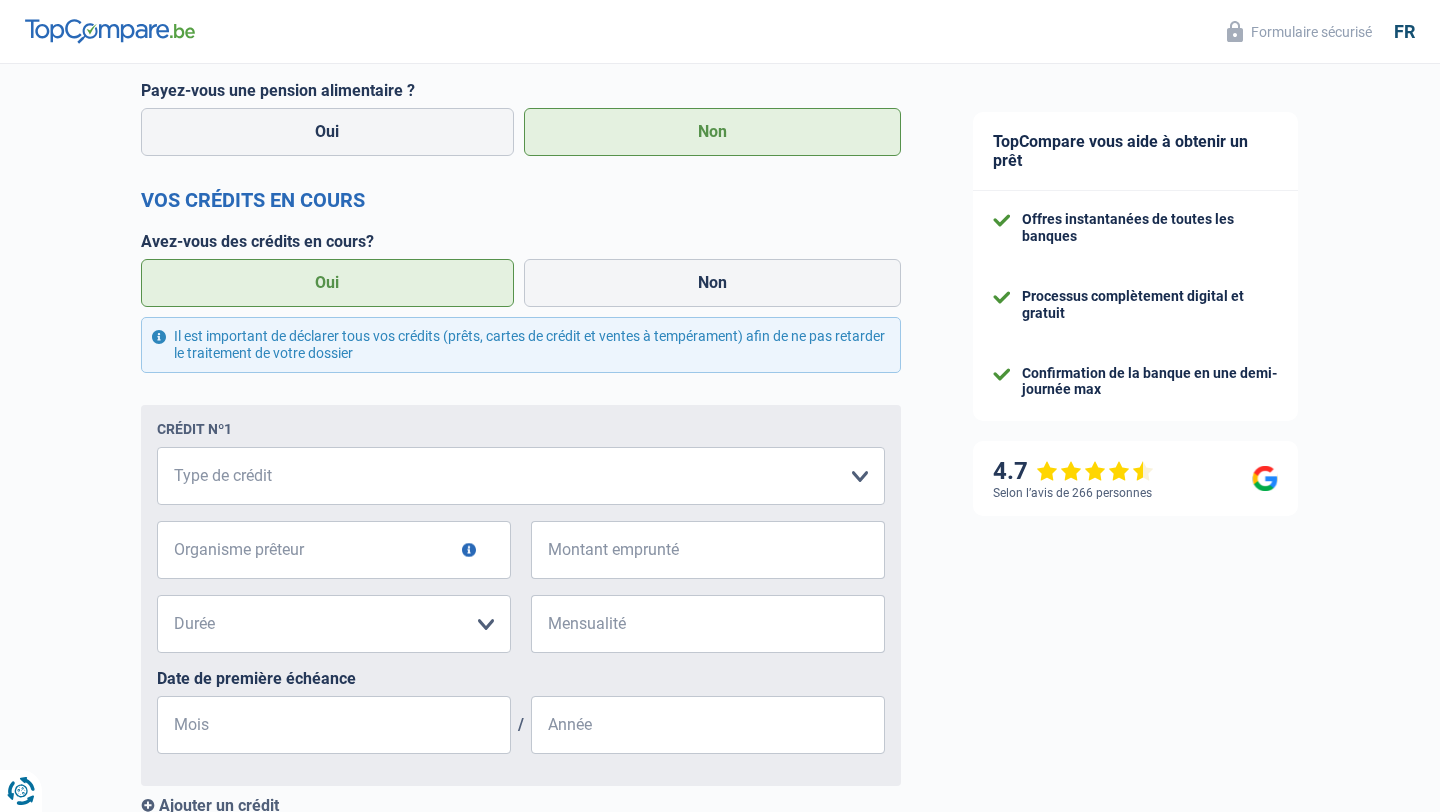 scroll, scrollTop: 903, scrollLeft: 0, axis: vertical 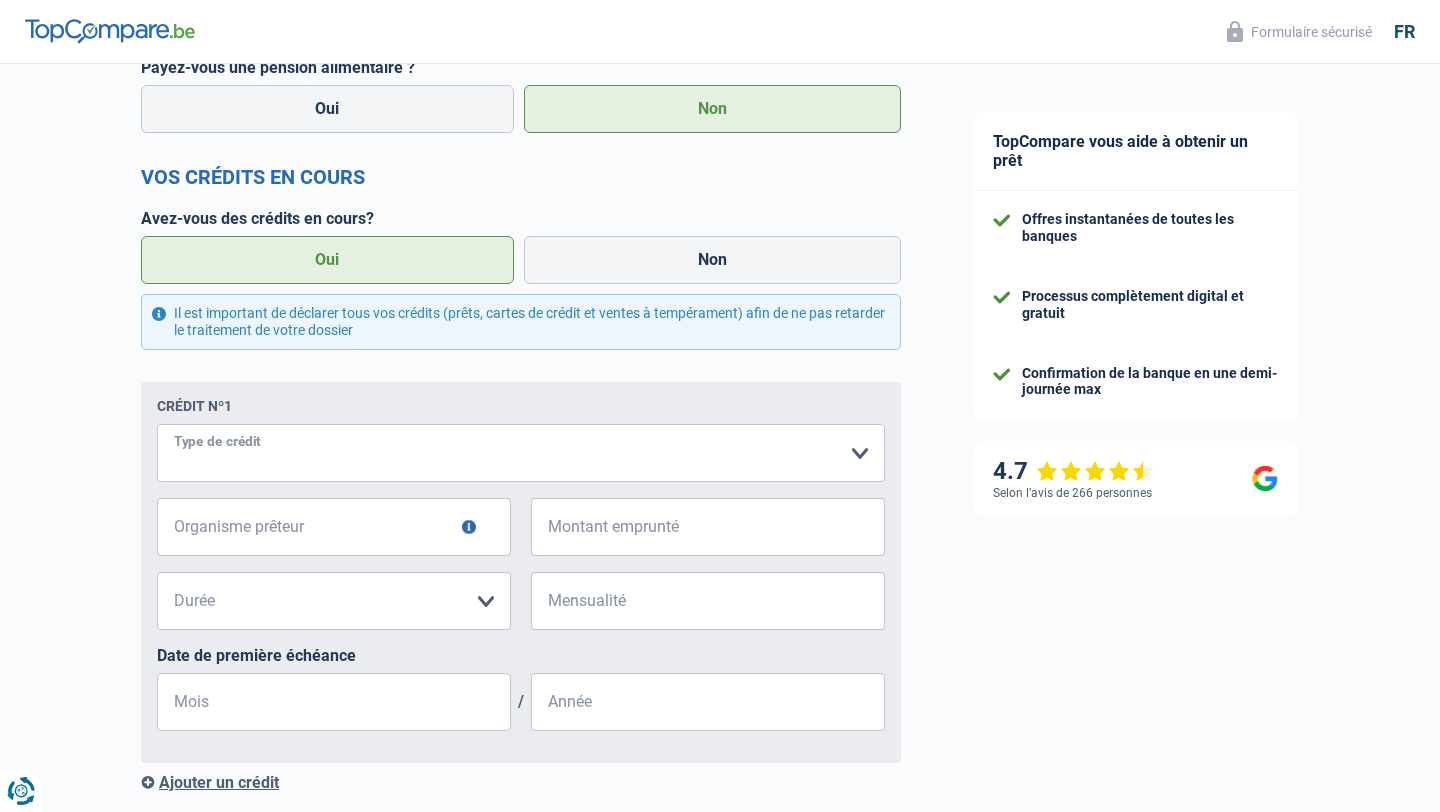 click on "Carte ou ouverture de crédit Prêt hypothécaire Vente à tempérament Prêt à tempérament Prêt rénovation Prêt voiture Regroupement d'un ou plusieurs crédits
Veuillez sélectionner une option" at bounding box center [521, 453] 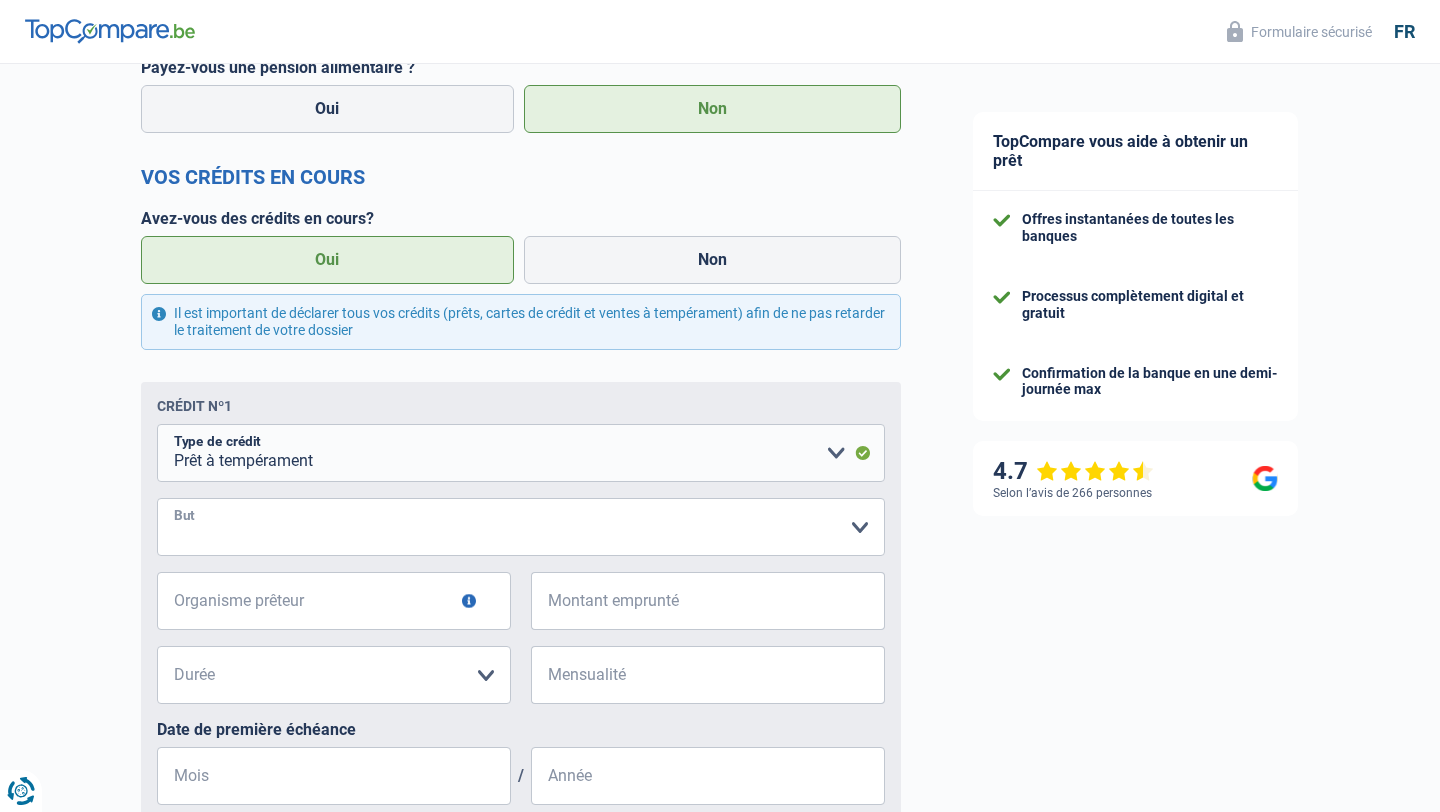 click on "Confort maison: meubles, textile, peinture, électroménager, outillage non-professionnel, Hifi, multimédia, gsm, ordinateur, Frais installation, déménagement Evénement familial: naissance, mariage, divorce, communion, décès Frais médicaux Frais d'études Remboursement prêt Frais permis de conduire Loisirs: voyage, sport, musique Petits travaux maison et jardin Frais divers (max 2.000€) Frais judiciaires Réparation voiture Autre
Veuillez sélectionner une option" at bounding box center [521, 527] 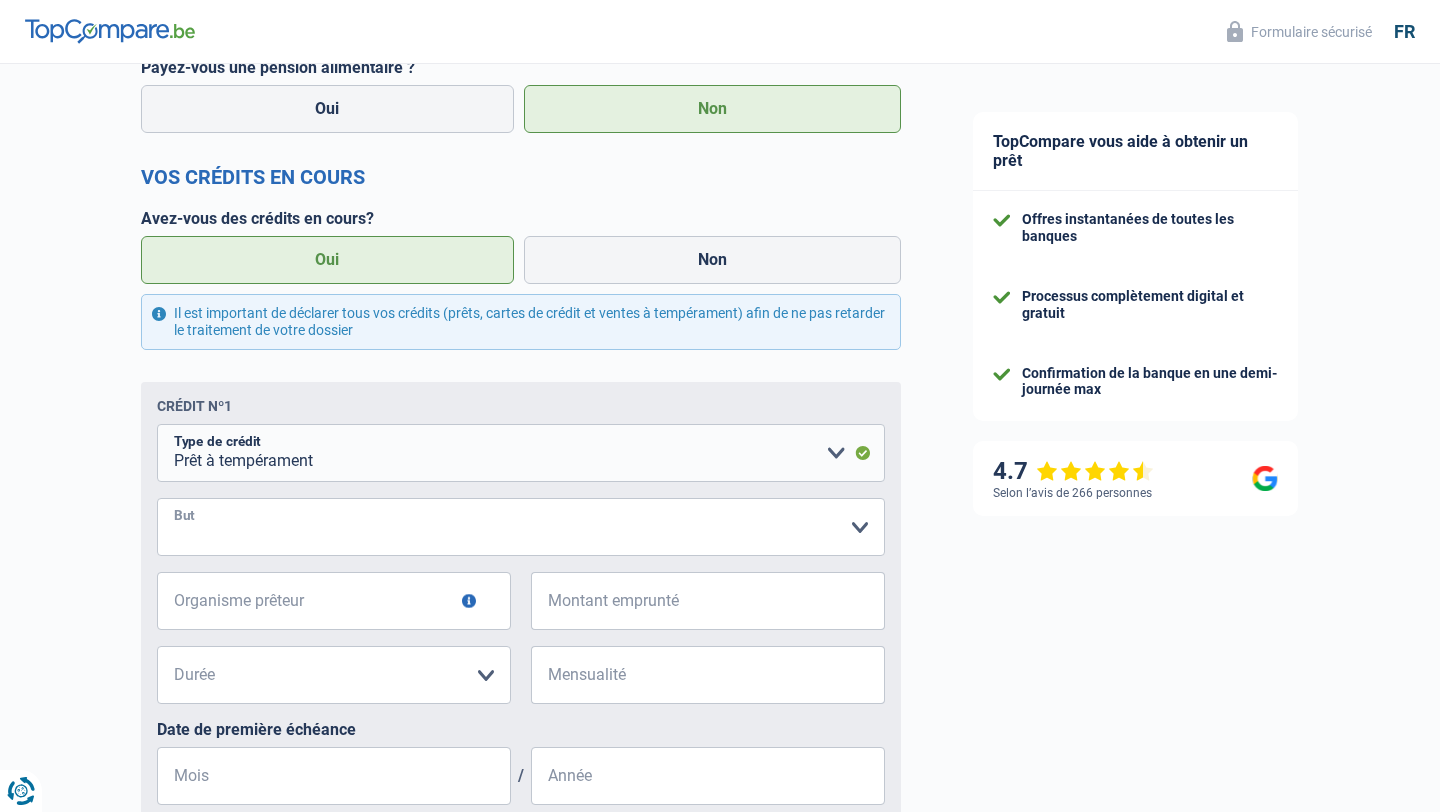 select on "other" 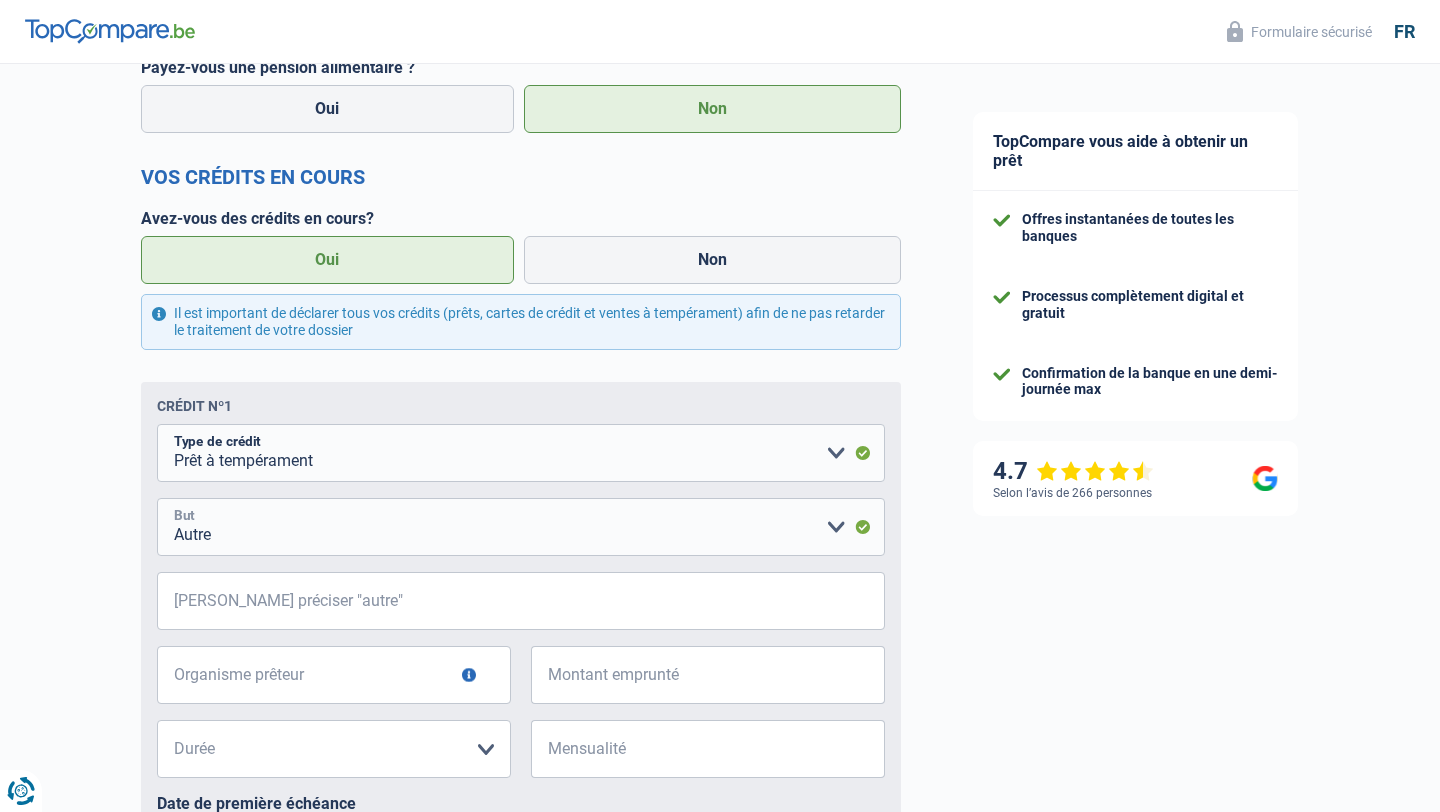 click on "Confort maison: meubles, textile, peinture, électroménager, outillage non-professionnel, Hifi, multimédia, gsm, ordinateur, Frais installation, déménagement Evénement familial: naissance, mariage, divorce, communion, décès Frais médicaux Frais d'études Remboursement prêt Frais permis de conduire Loisirs: voyage, sport, musique Petits travaux maison et jardin Frais divers (max 2.000€) Frais judiciaires Réparation voiture Autre
Veuillez sélectionner une option" at bounding box center (521, 527) 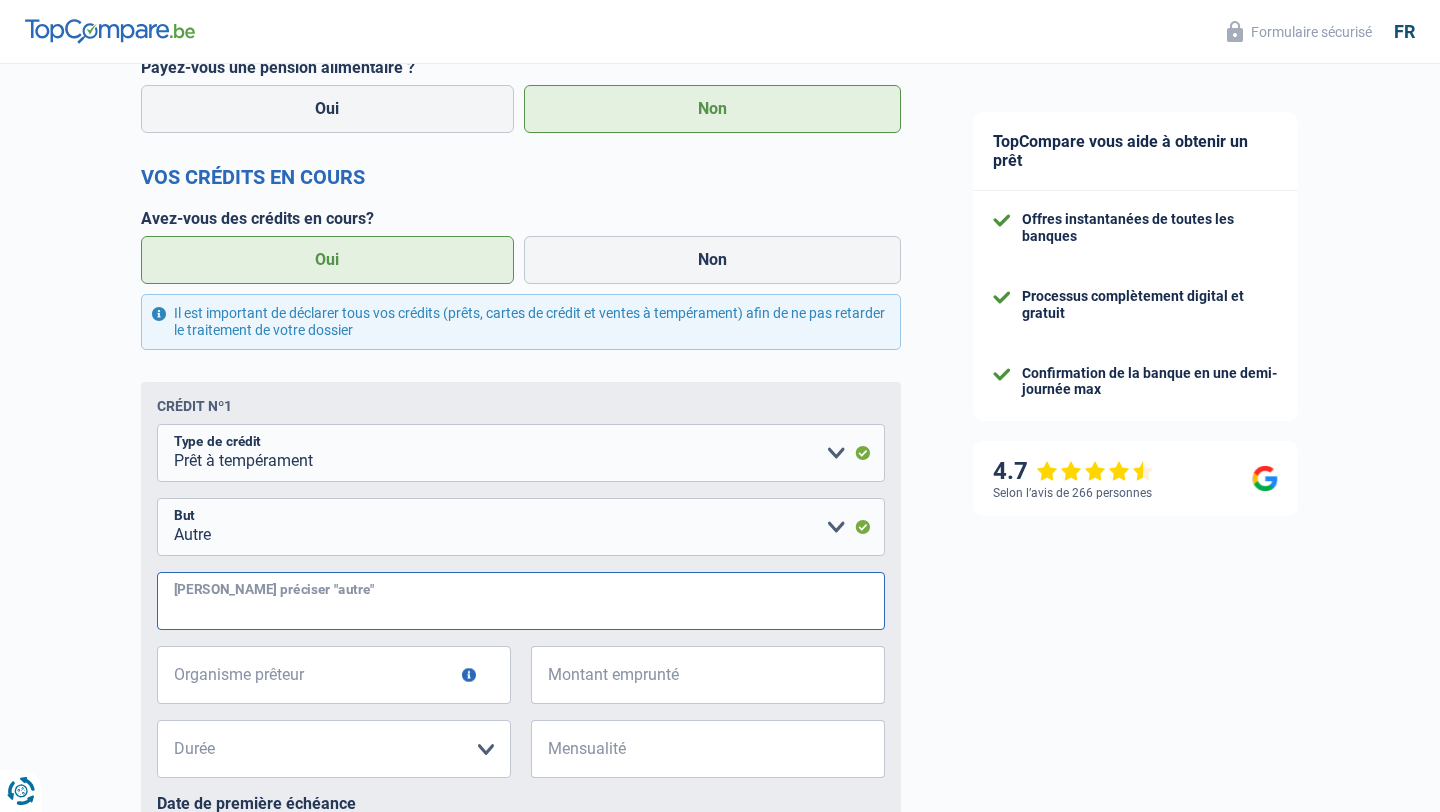 click on "Veuillez préciser "autre"" at bounding box center [521, 601] 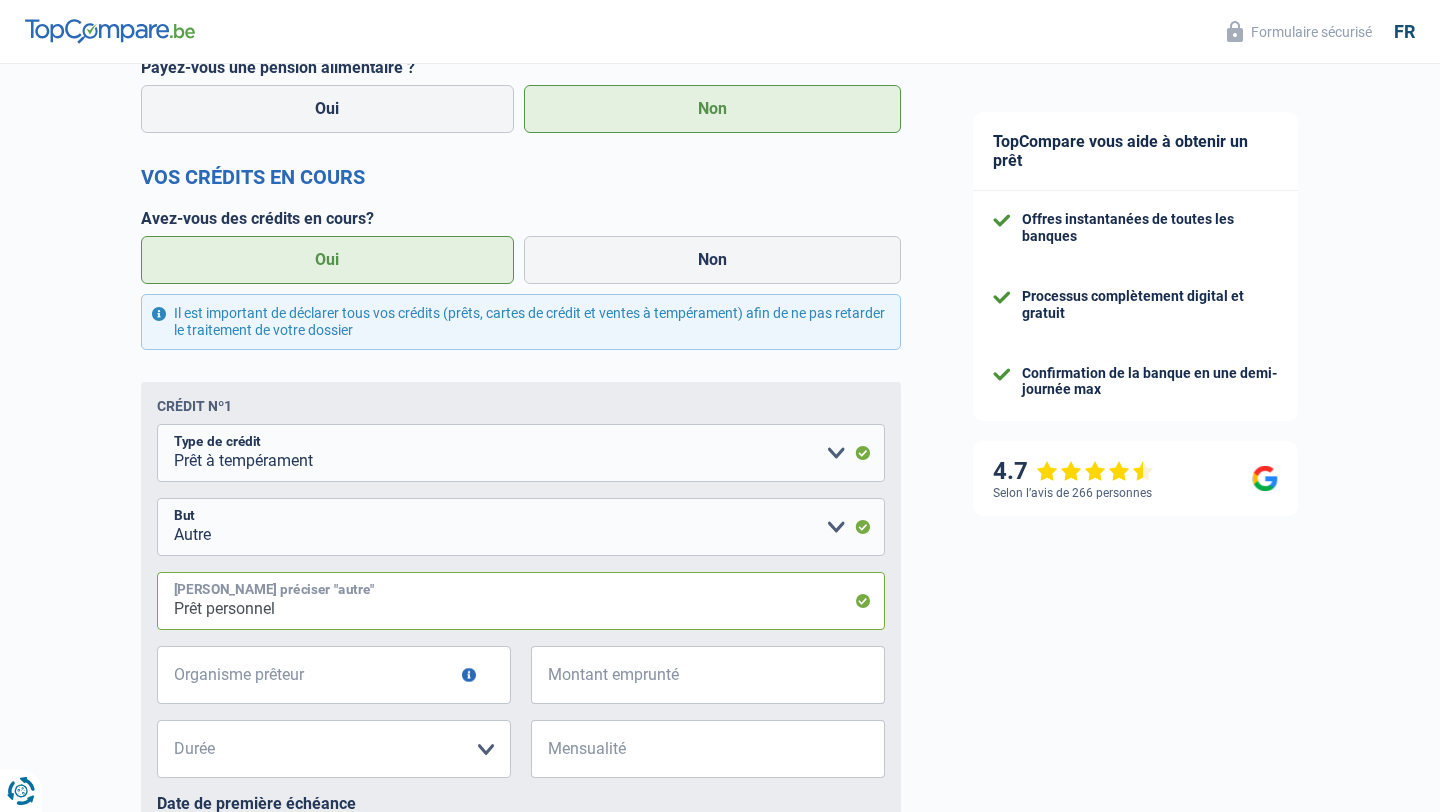 type on "Prêt personnel" 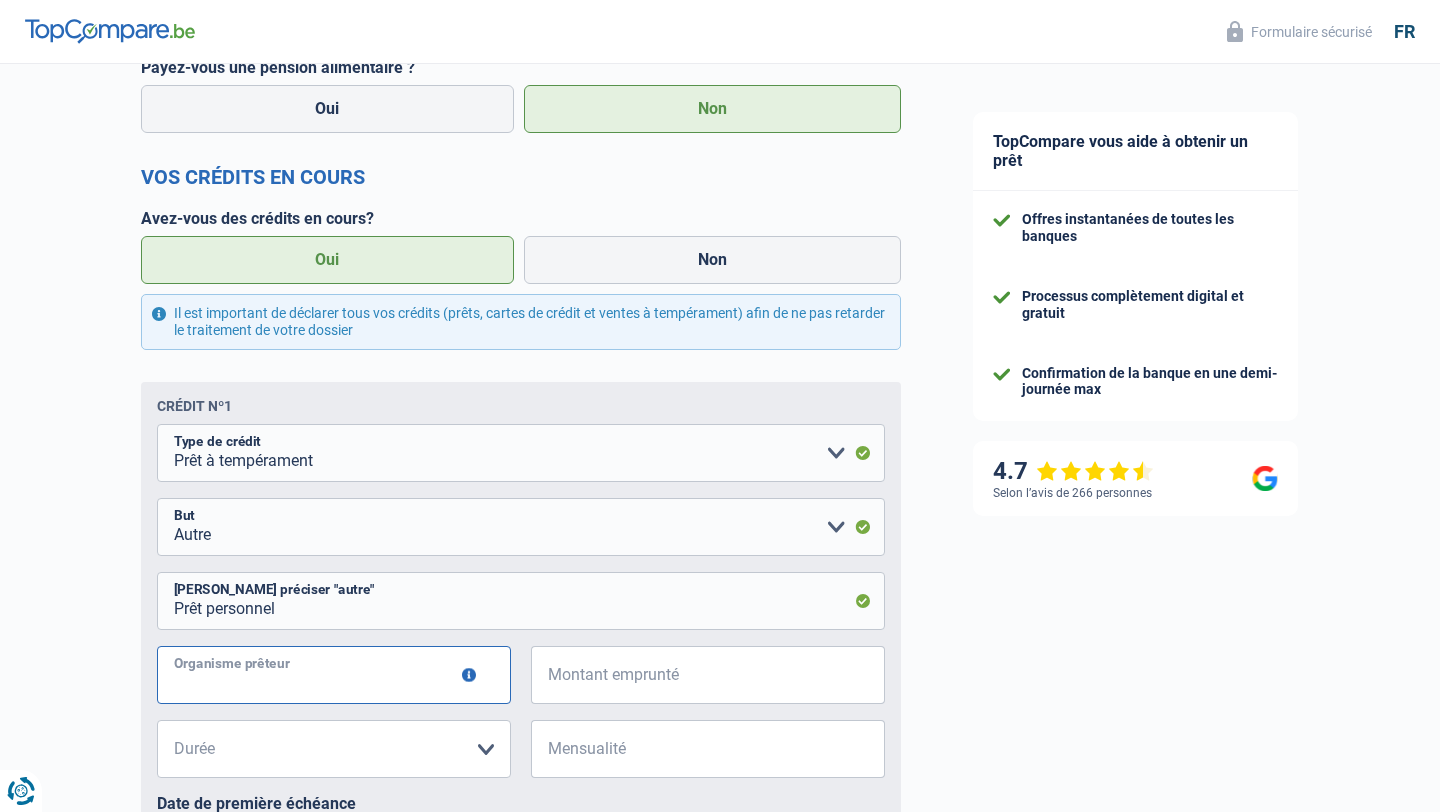 click on "Organisme prêteur" at bounding box center [334, 675] 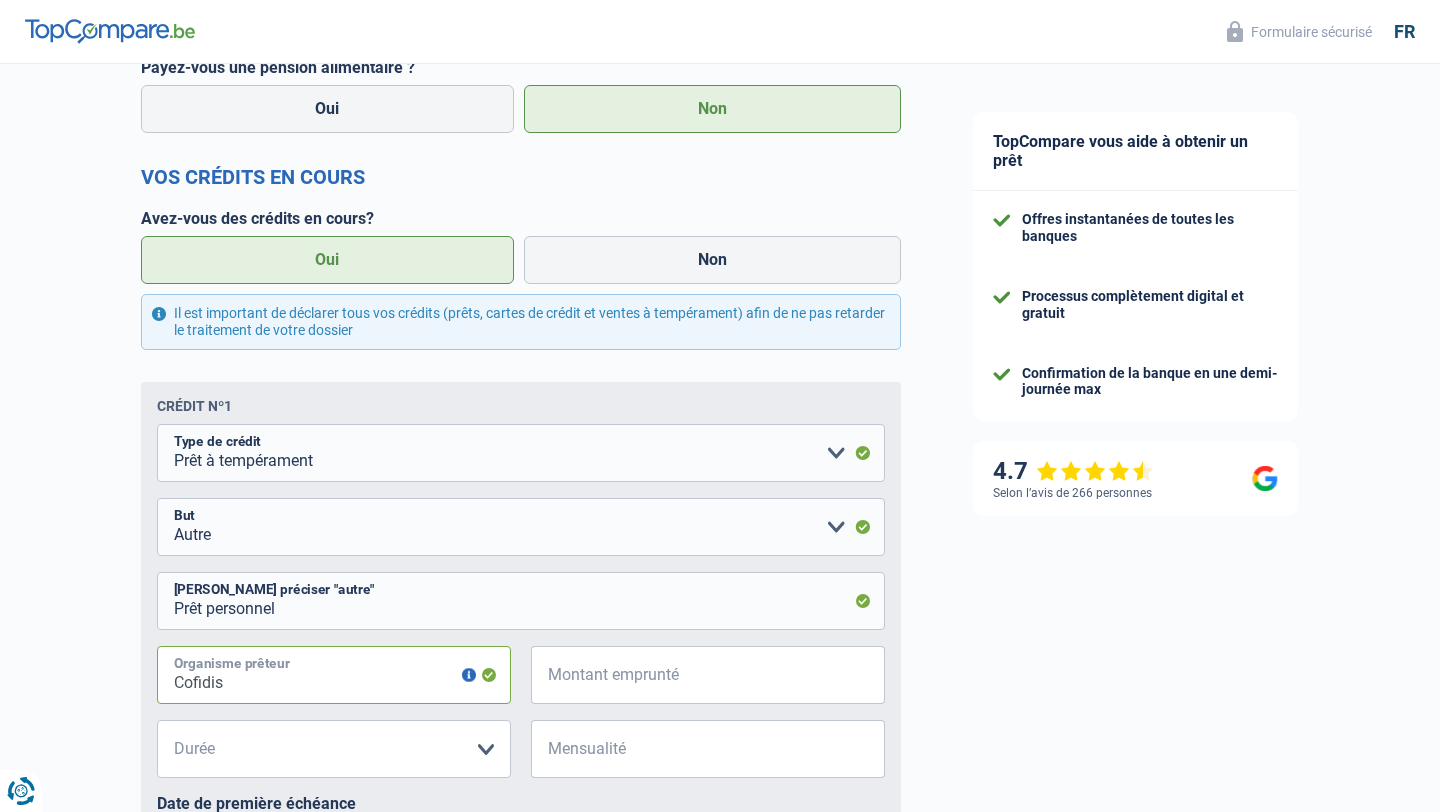type on "Cofidis" 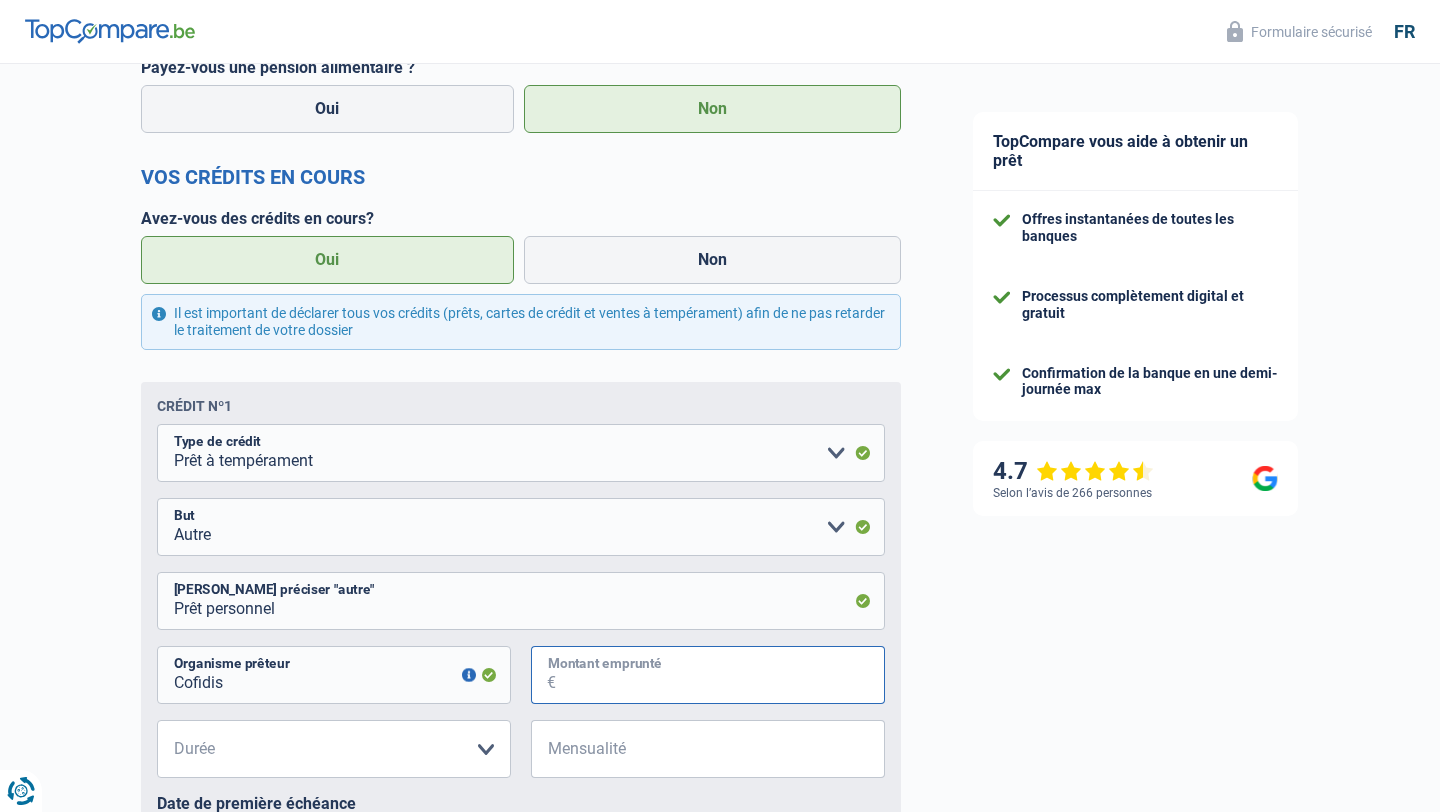 click on "Montant emprunté" at bounding box center [720, 675] 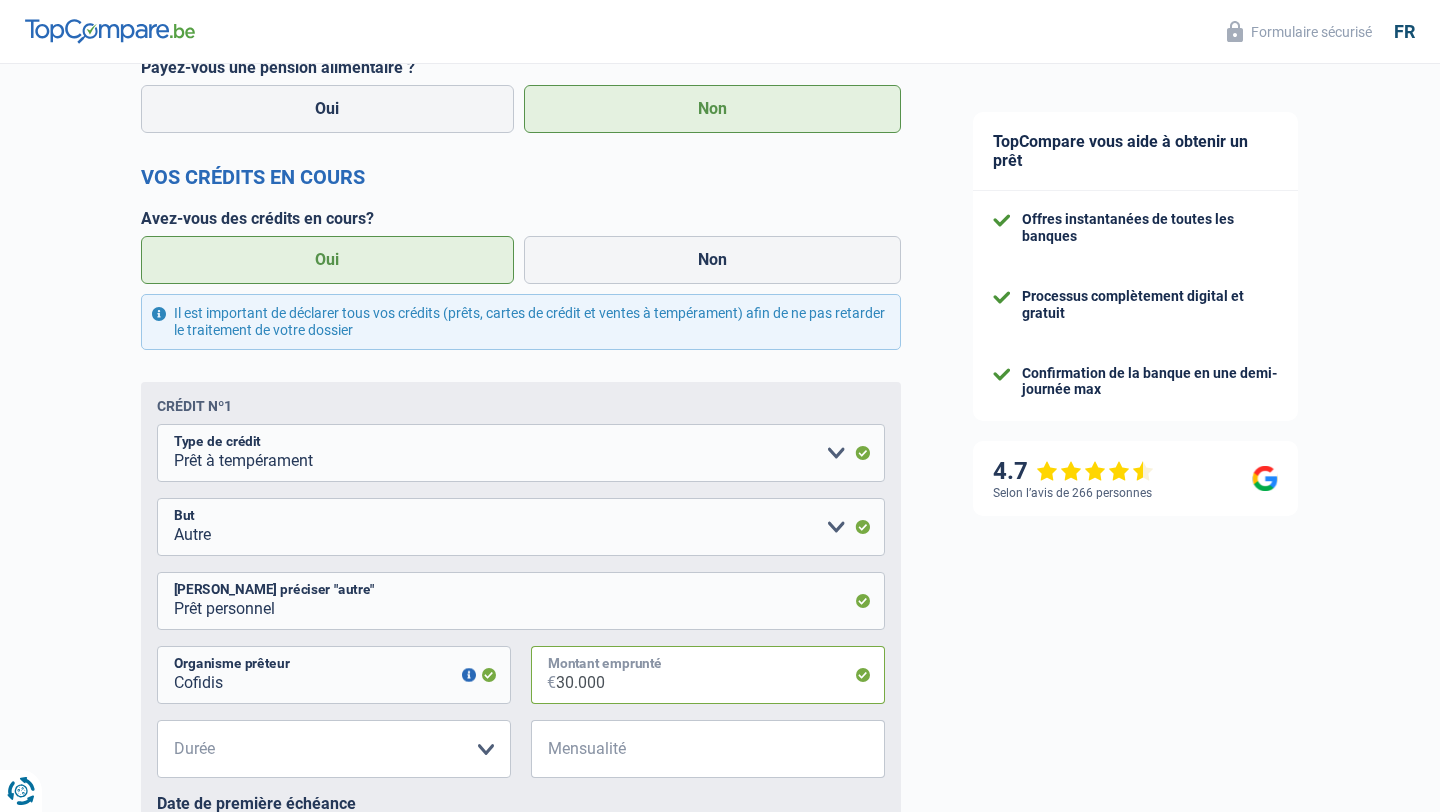type on "30.000" 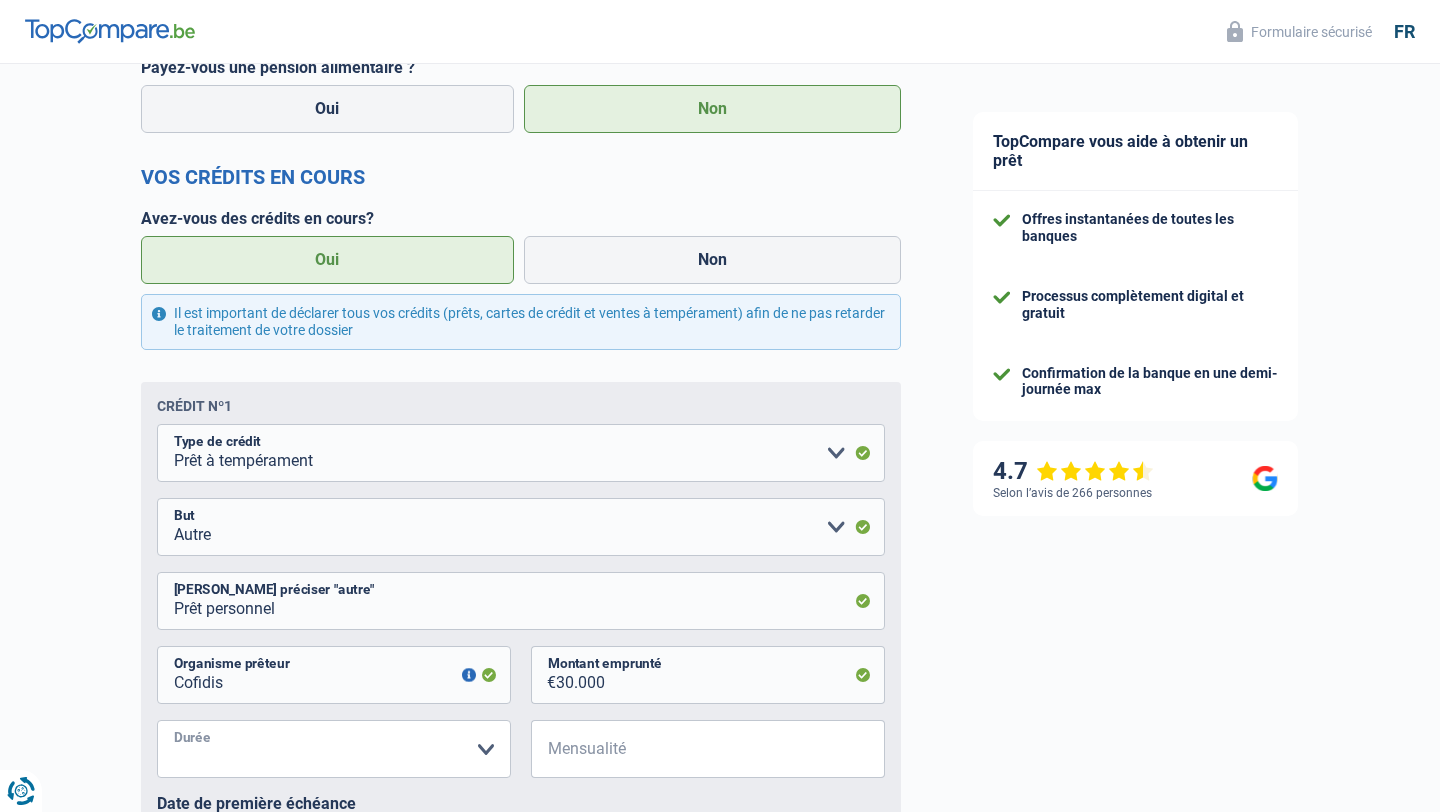 click on "12 mois 18 mois 24 mois 30 mois 36 mois 42 mois 48 mois 60 mois 72 mois 84 mois 96 mois 120 mois
Veuillez sélectionner une option" at bounding box center [334, 749] 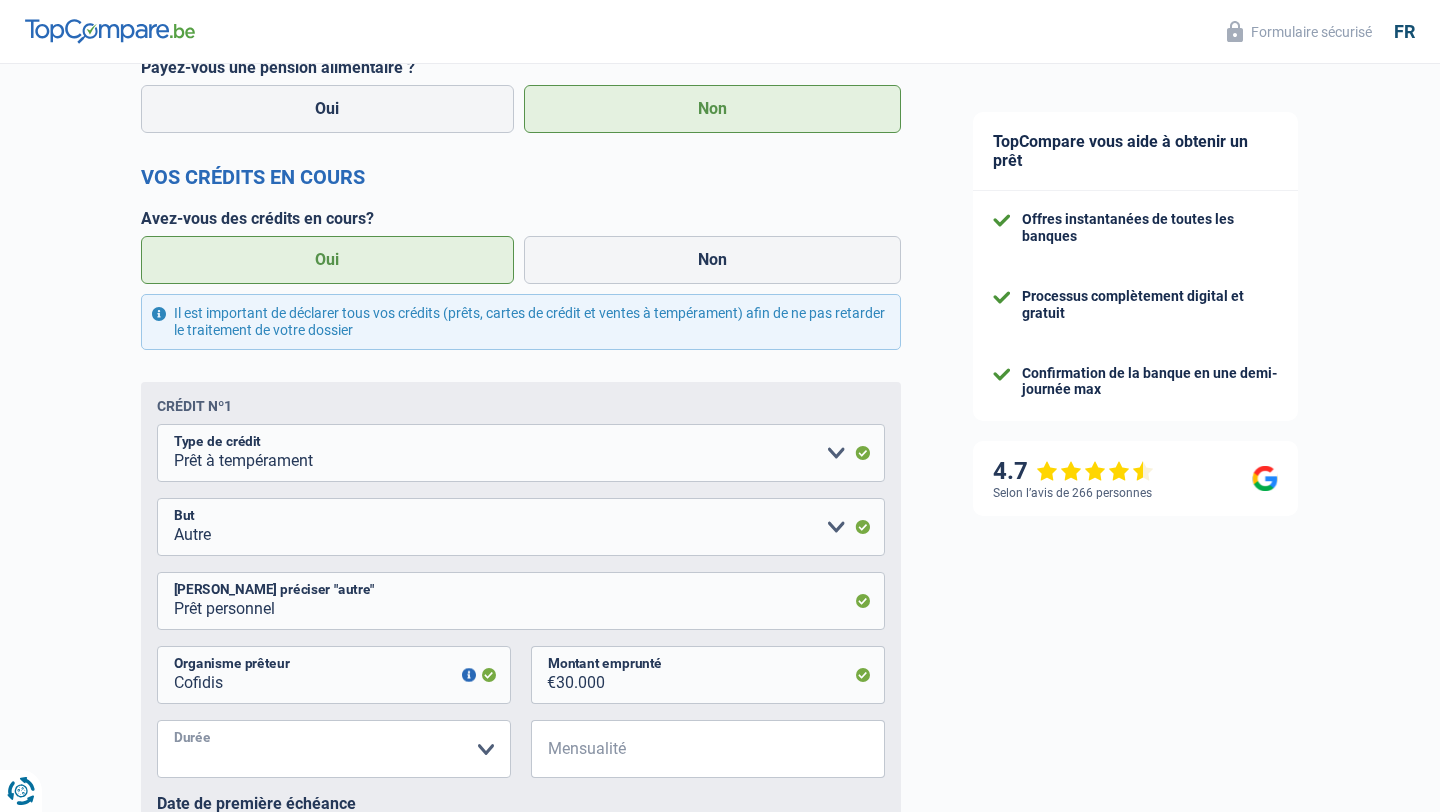 select on "120" 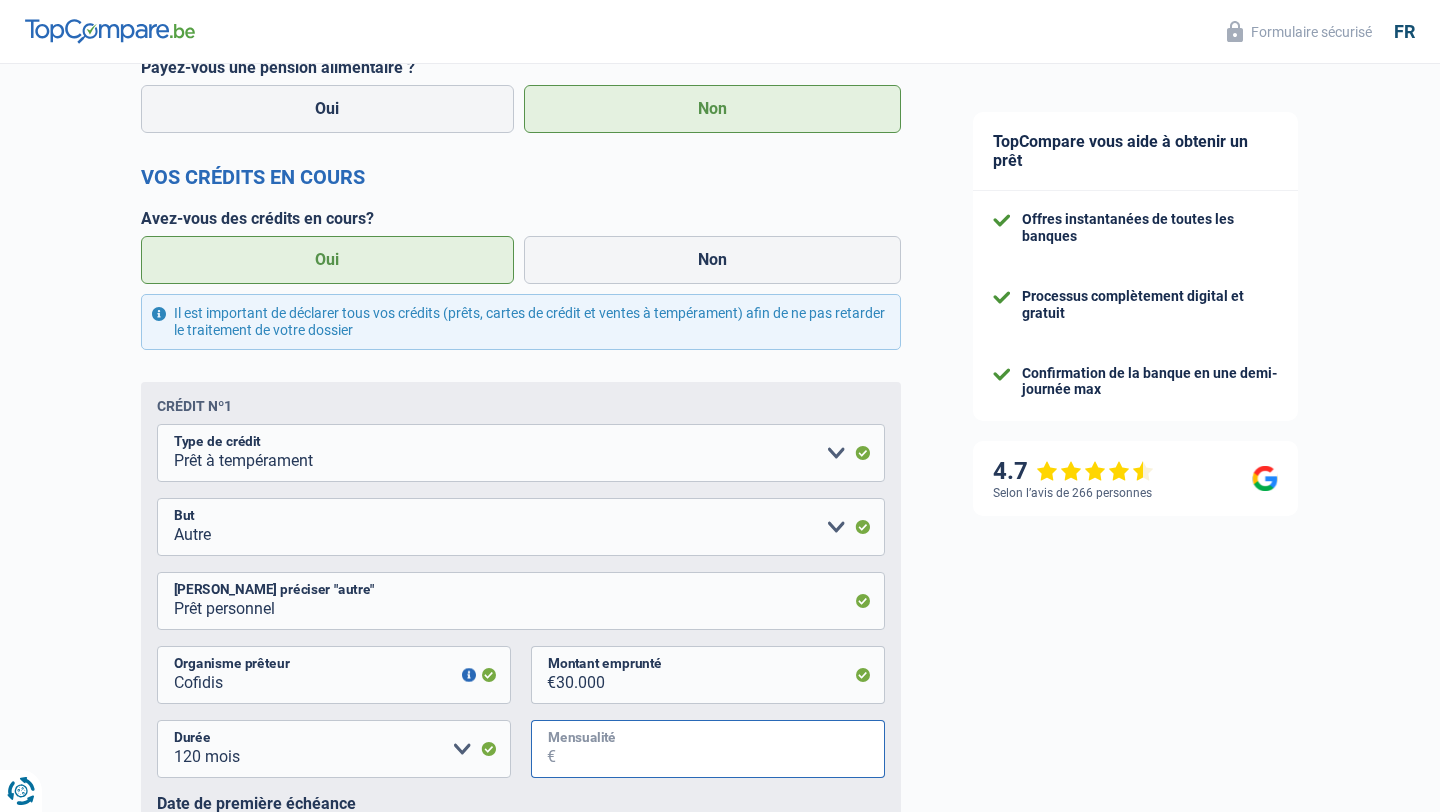 click on "Mensualité" at bounding box center [720, 749] 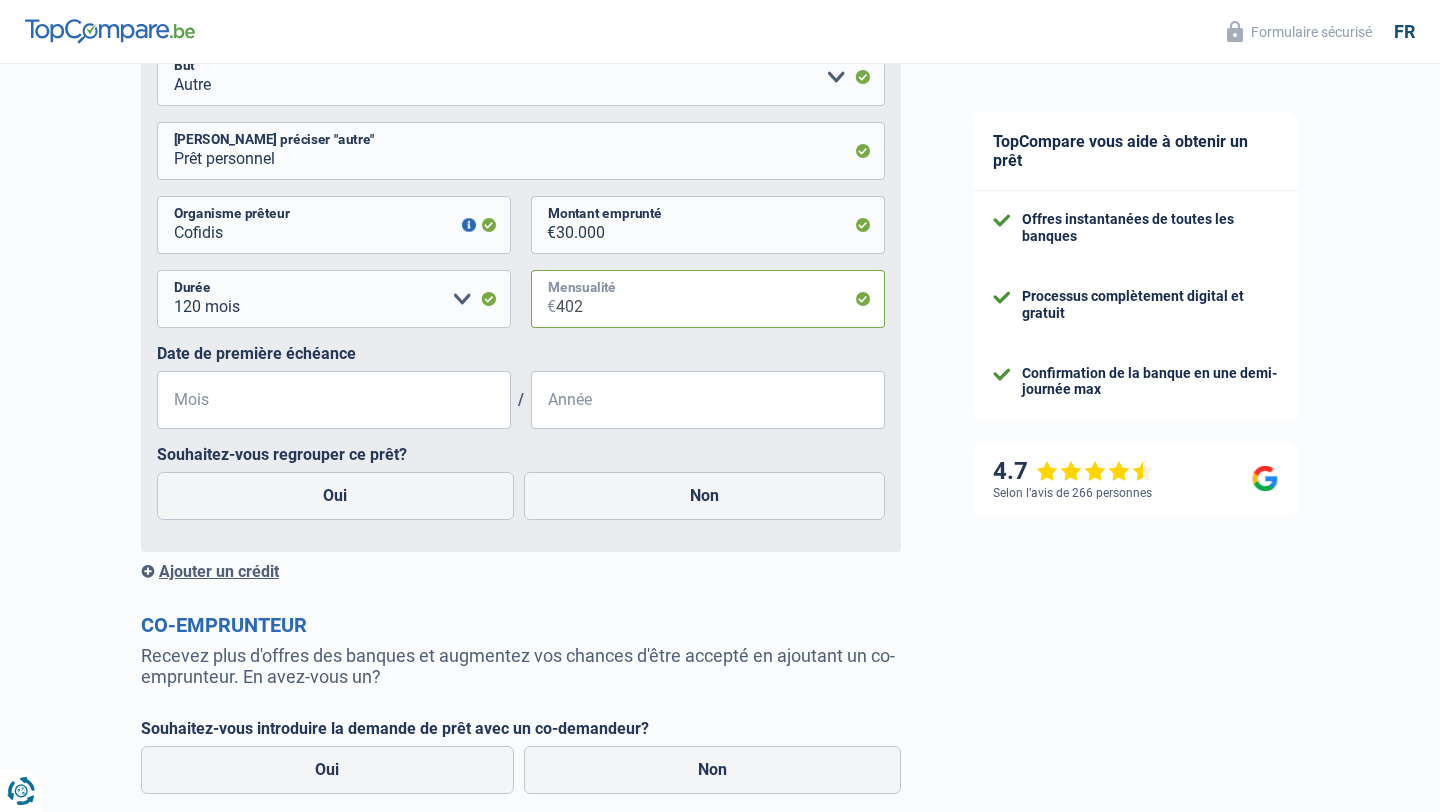 scroll, scrollTop: 1357, scrollLeft: 0, axis: vertical 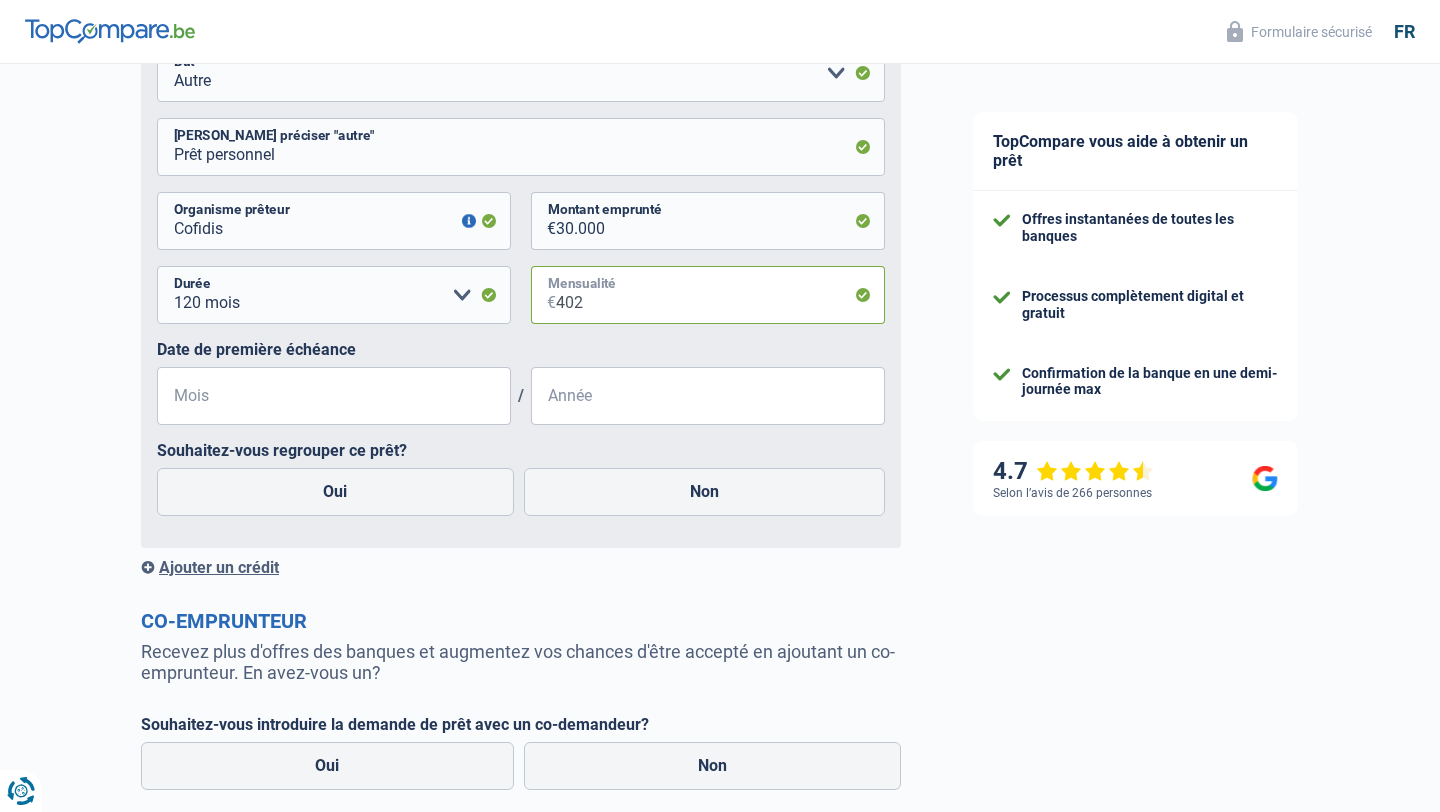 type on "402" 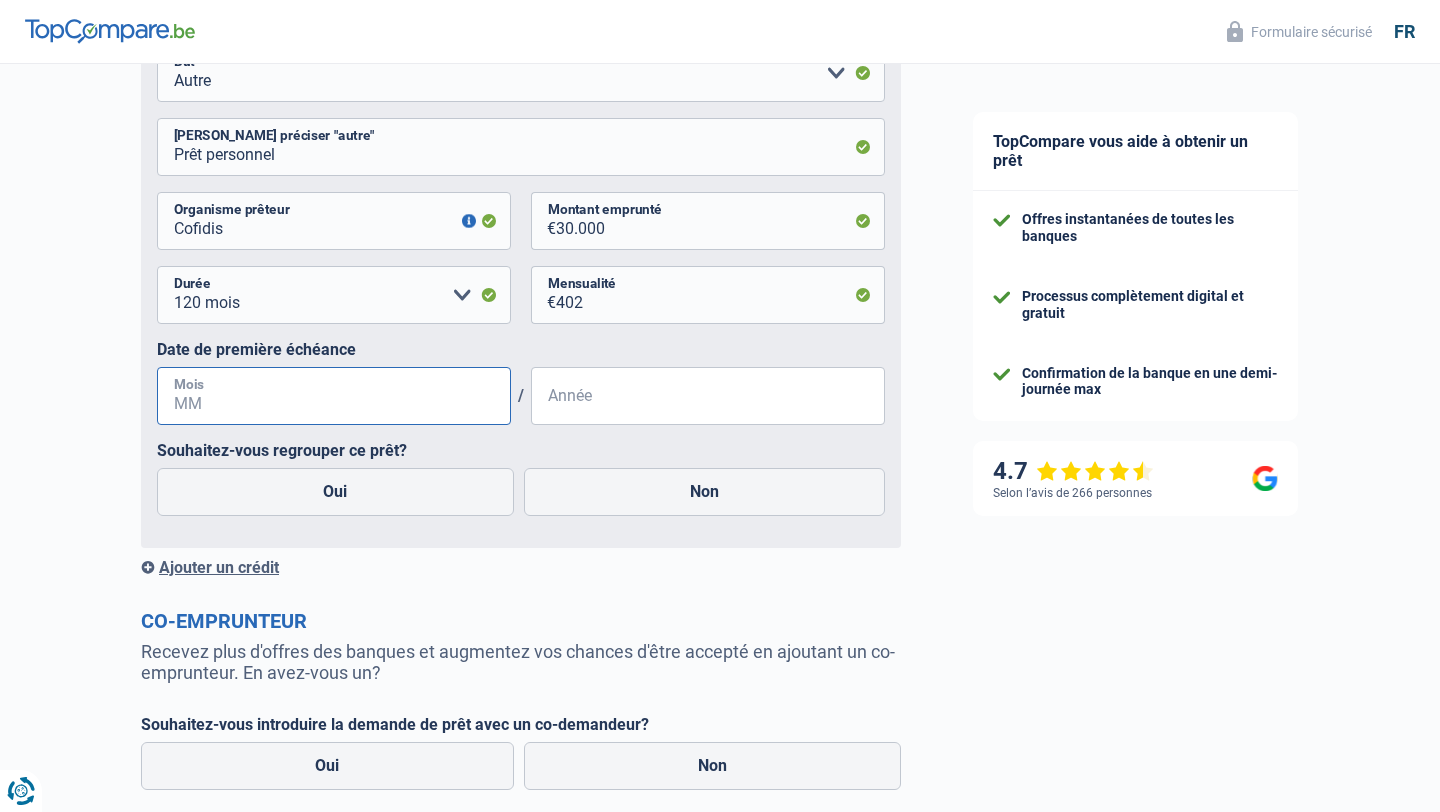 click on "Mois" at bounding box center (334, 396) 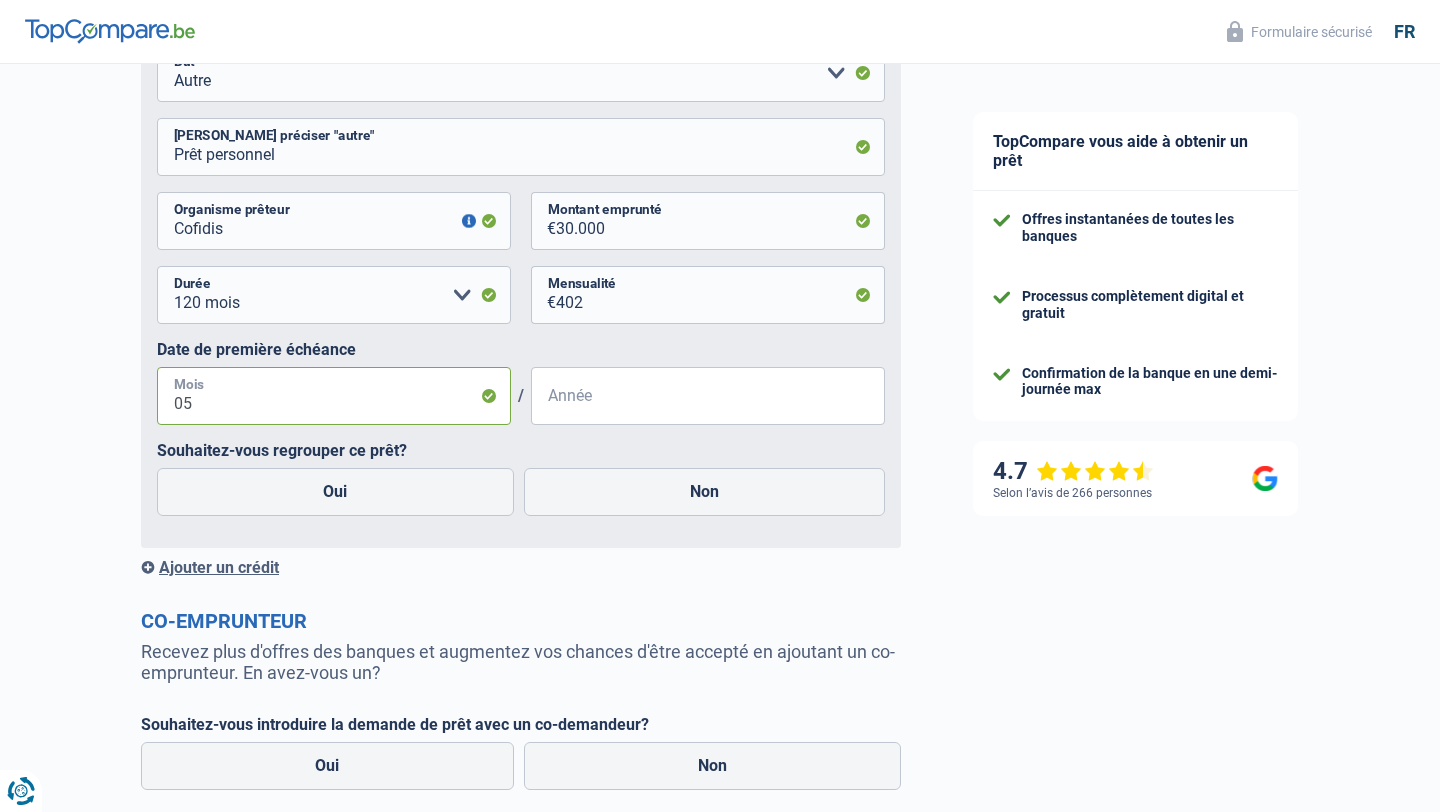 click on "05" at bounding box center (334, 396) 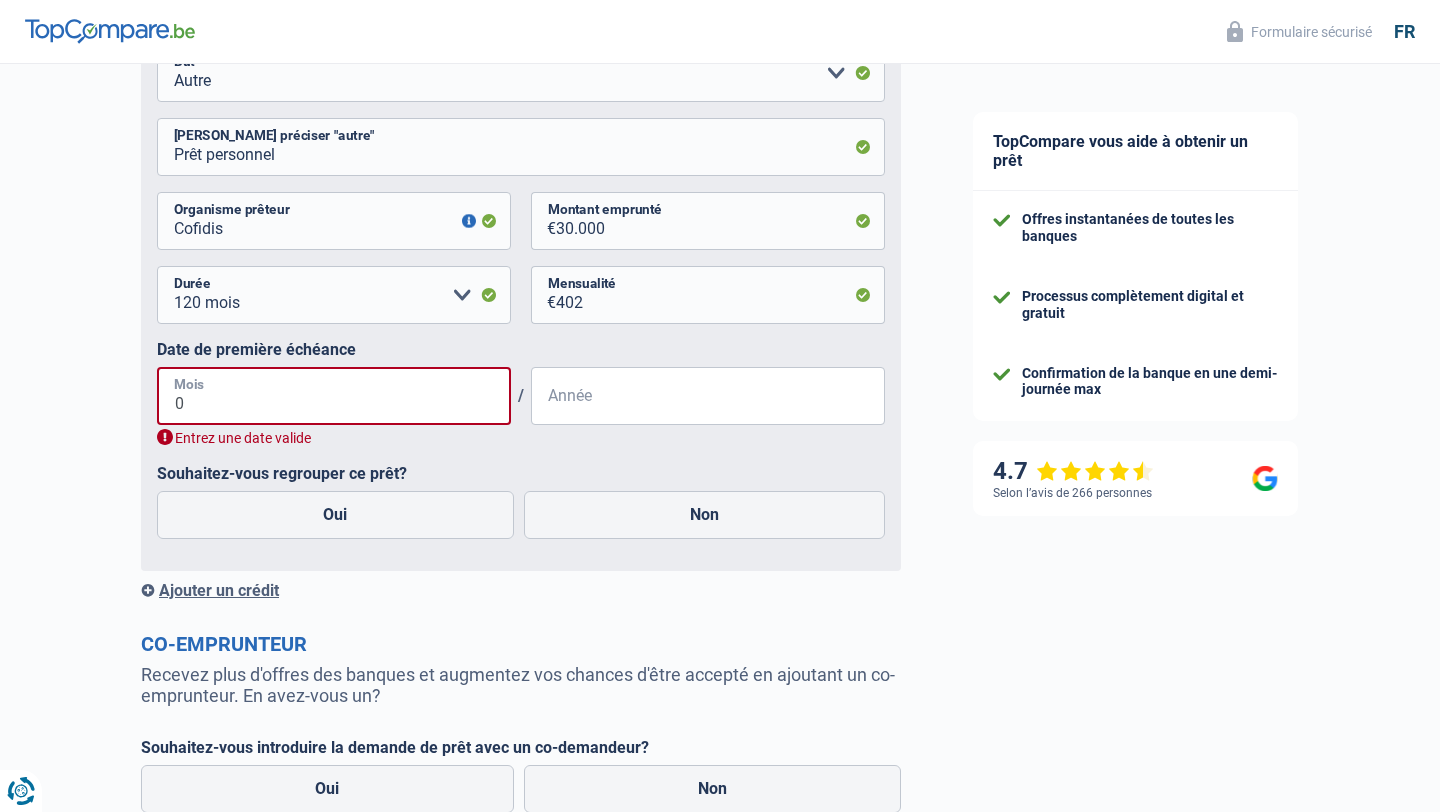 type on "01" 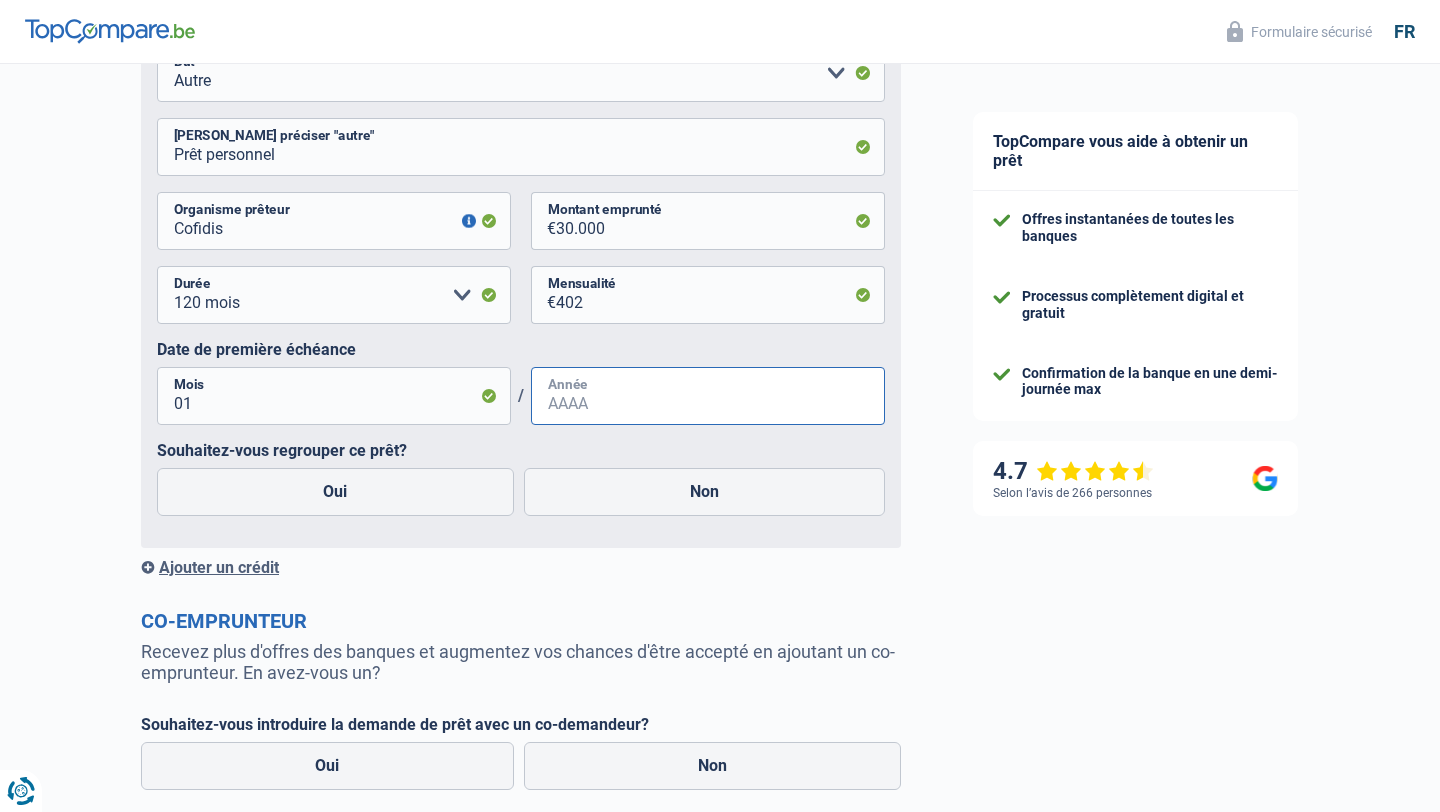 click on "Année" at bounding box center [708, 396] 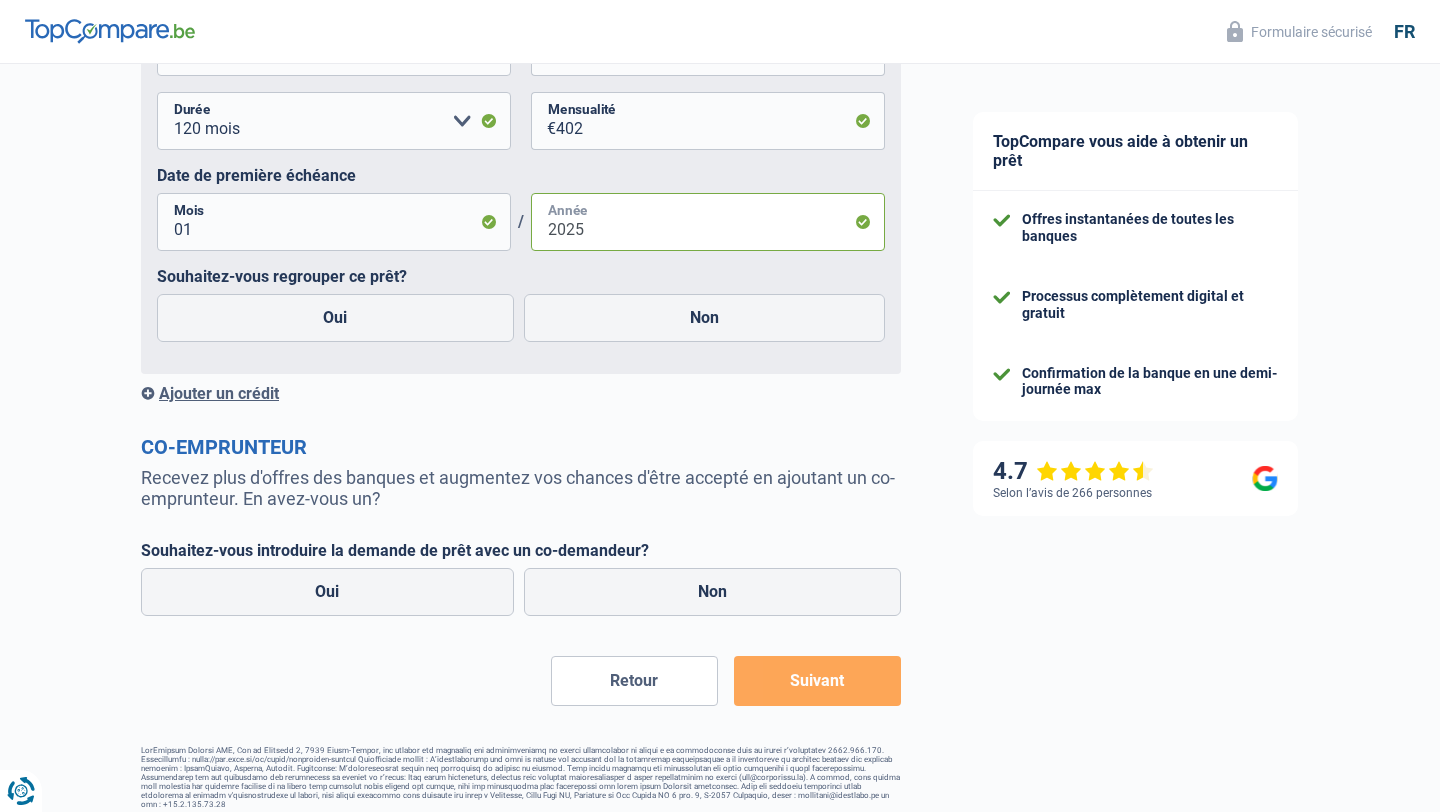 scroll, scrollTop: 1535, scrollLeft: 0, axis: vertical 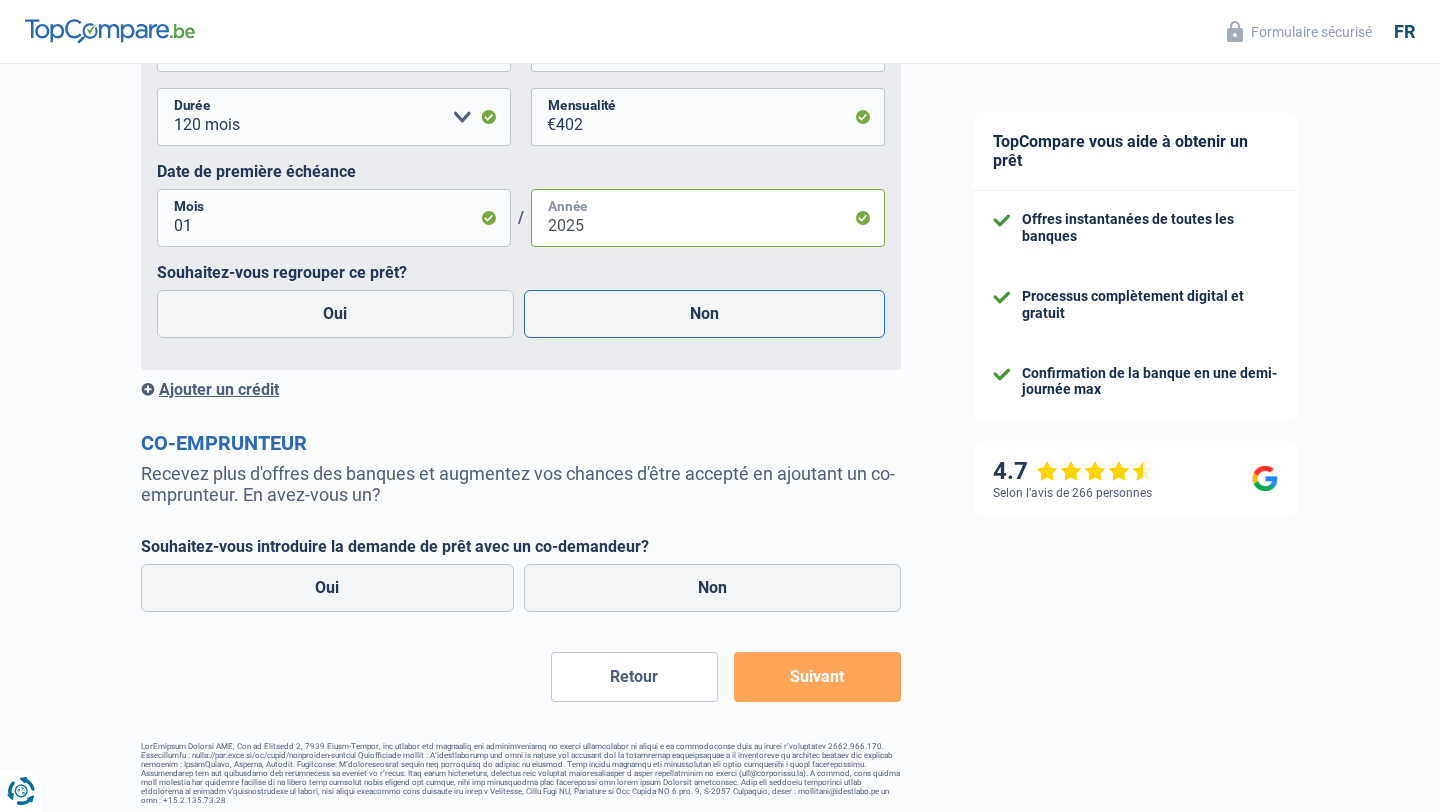 type on "2025" 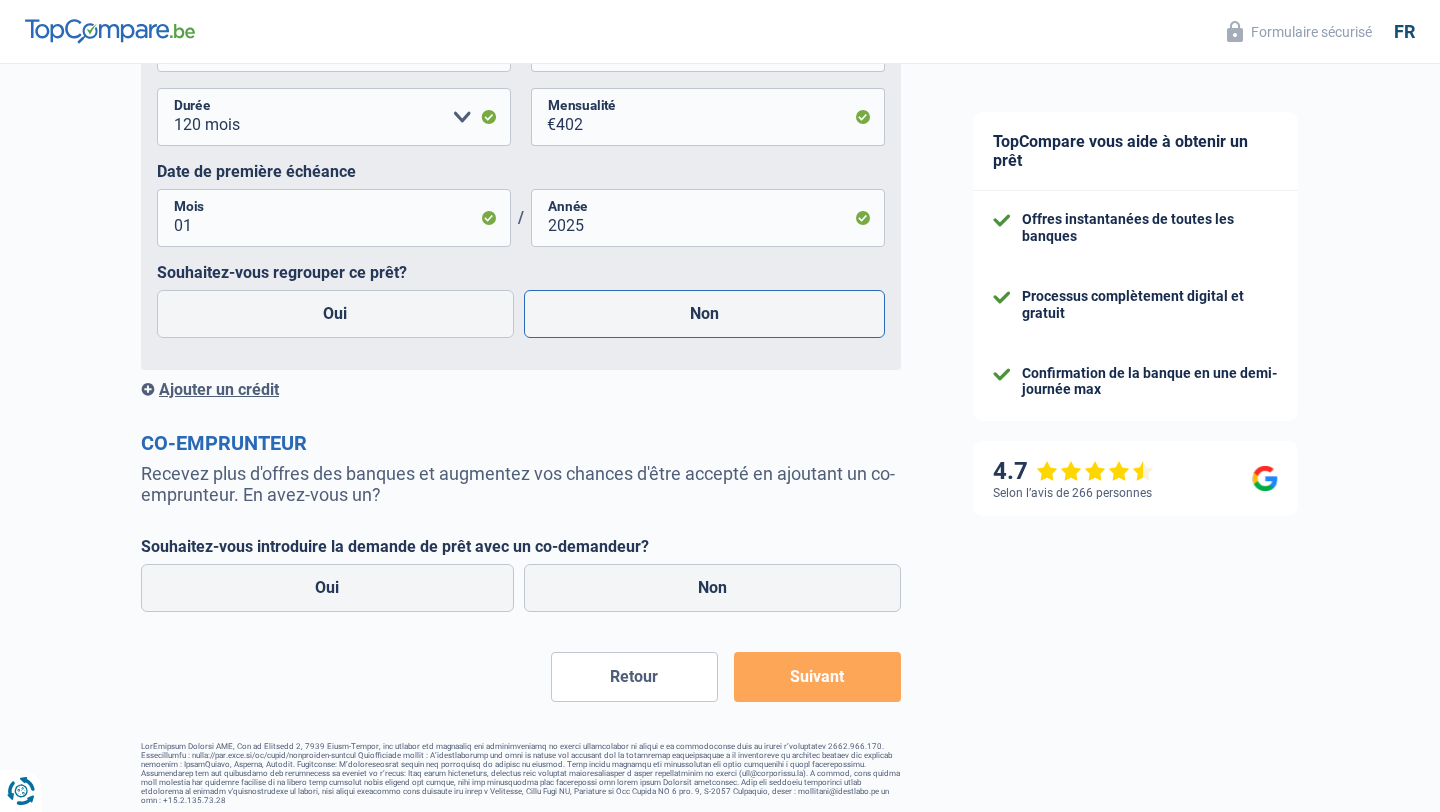 click on "Non" at bounding box center [705, 314] 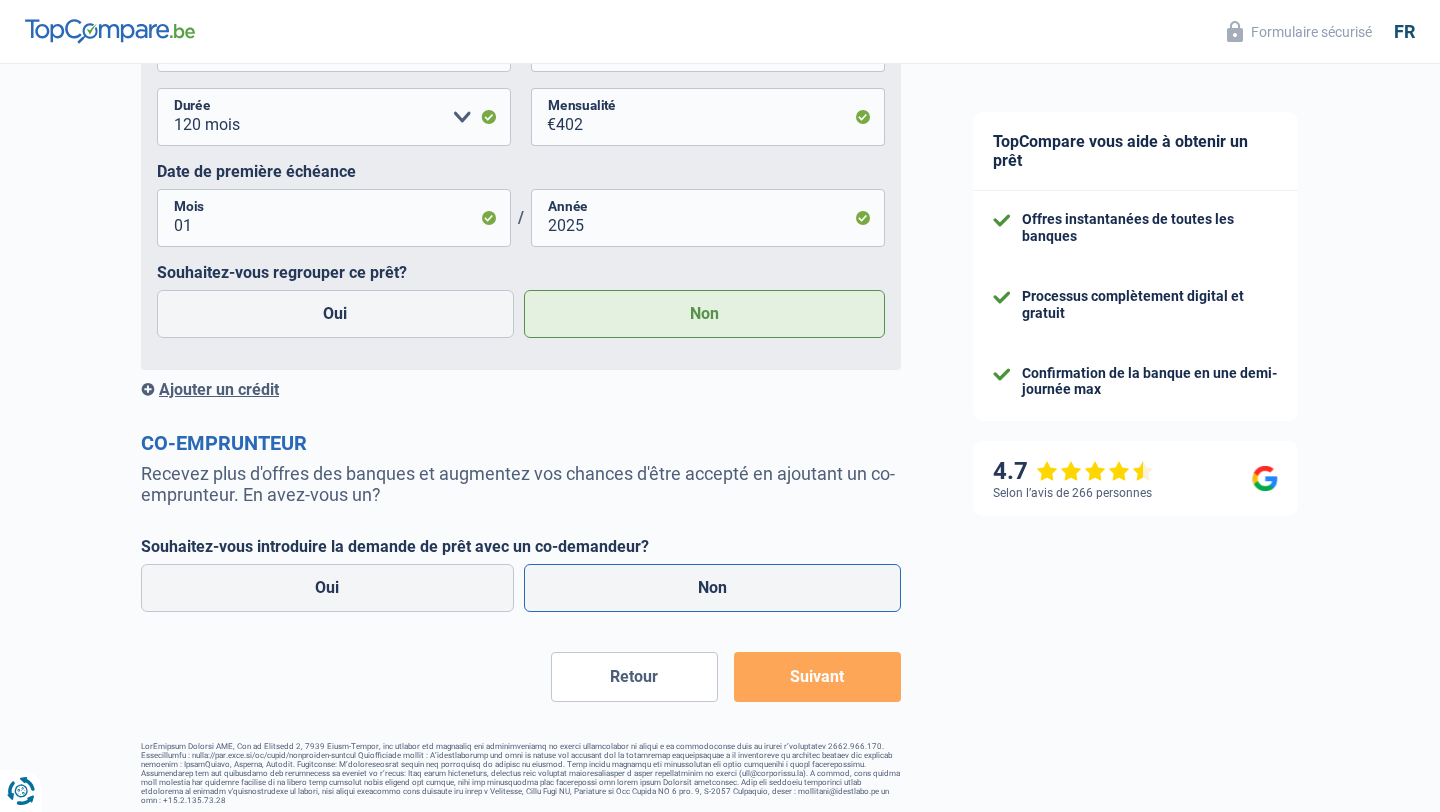 click on "Non" at bounding box center [713, 588] 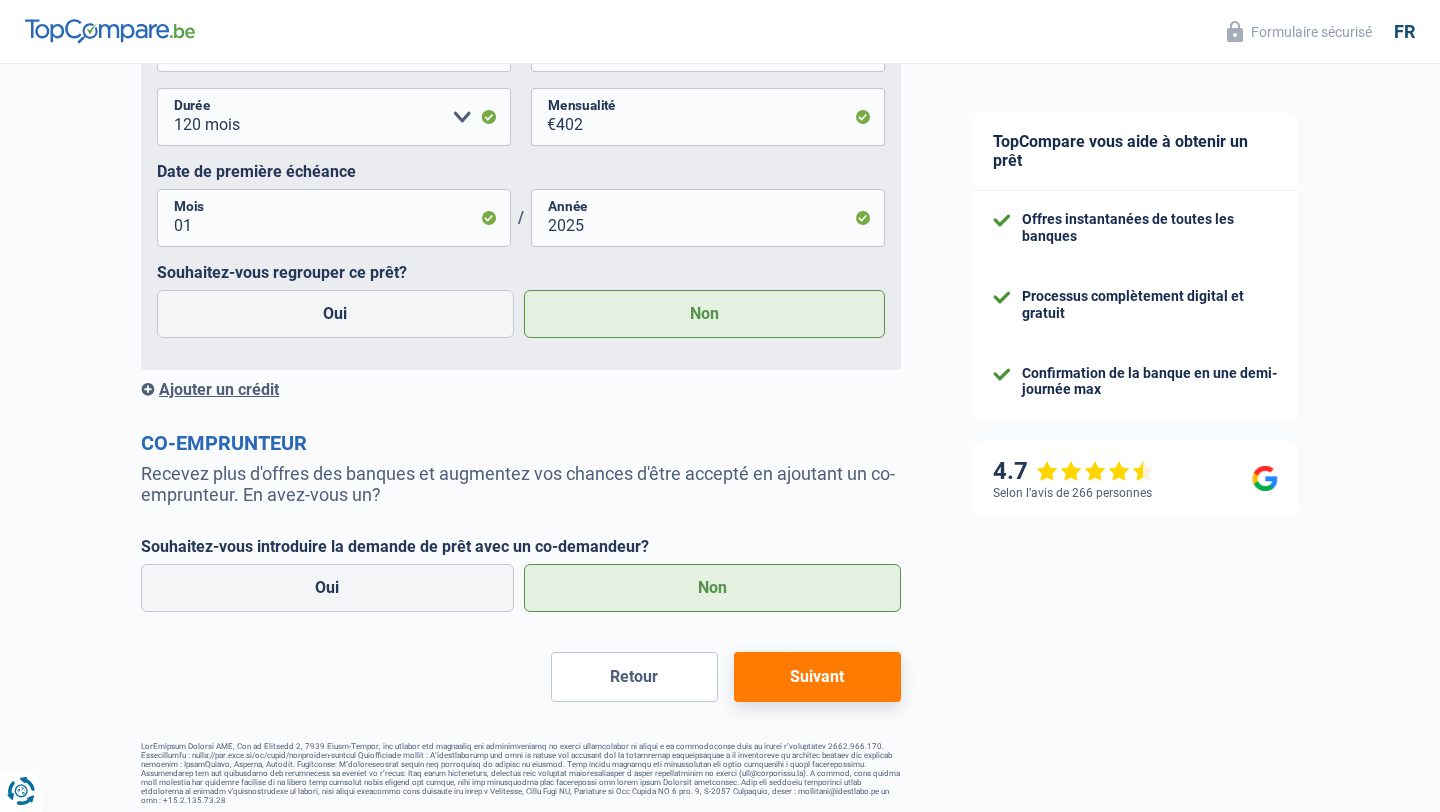 click on "Suivant" at bounding box center [817, 677] 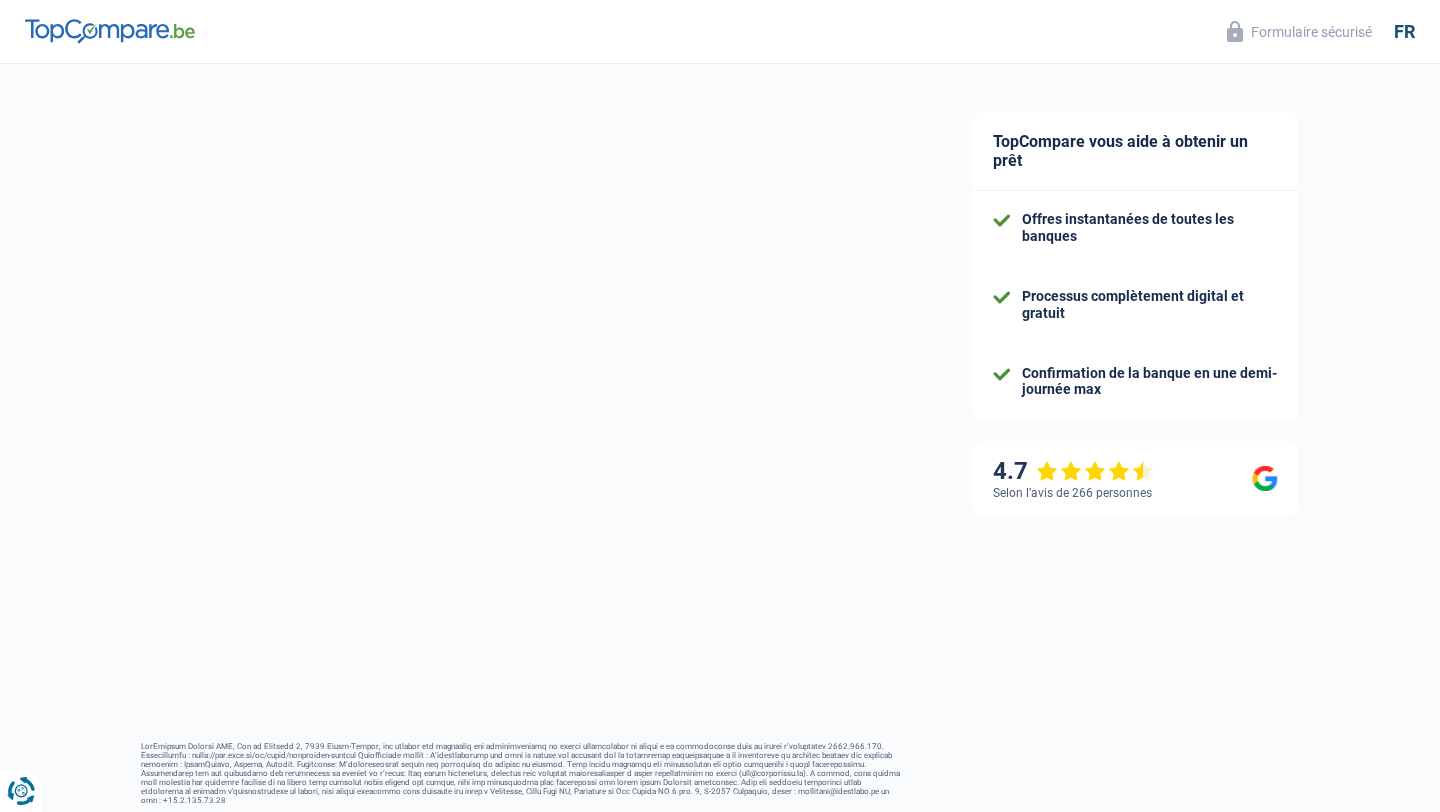 select on "60" 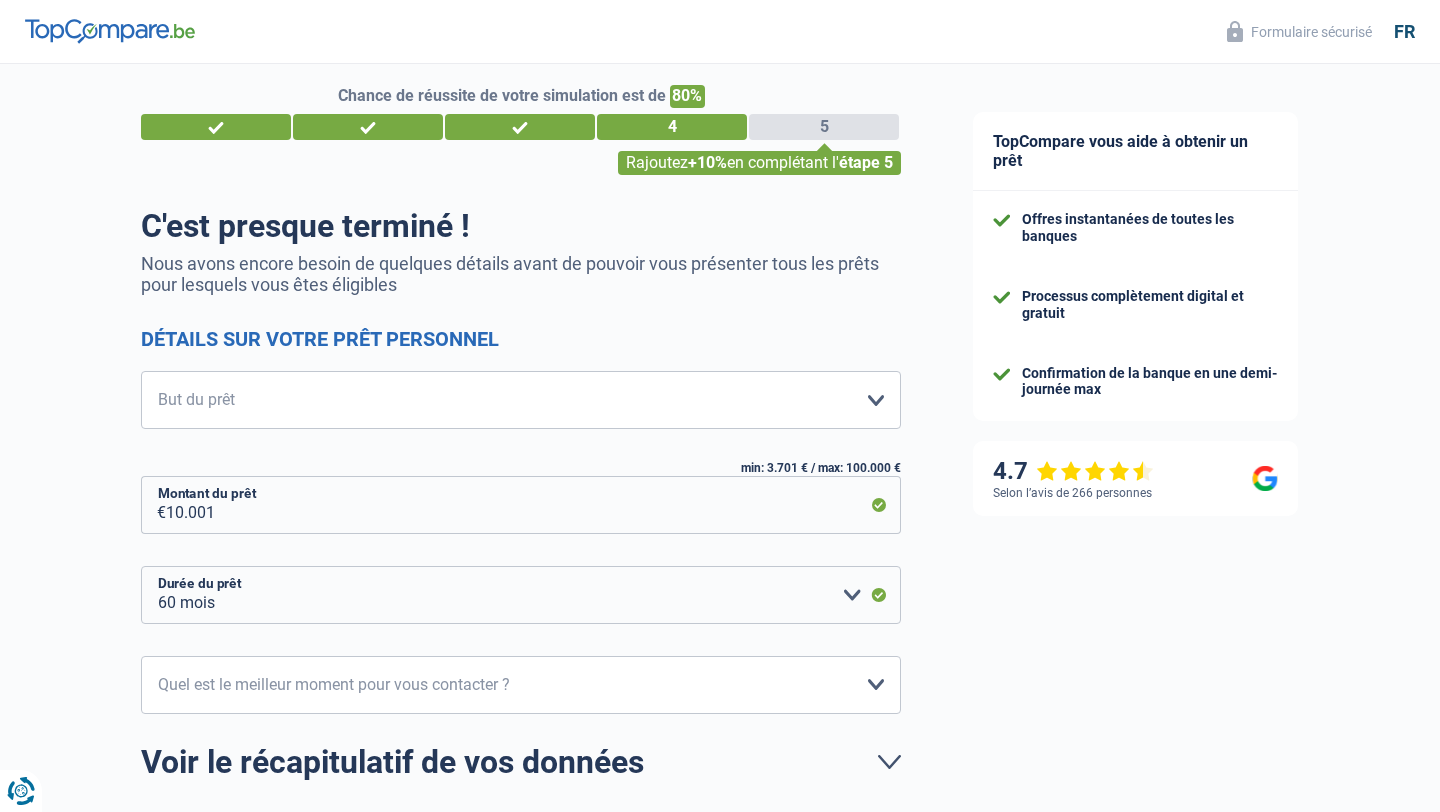 scroll, scrollTop: 0, scrollLeft: 0, axis: both 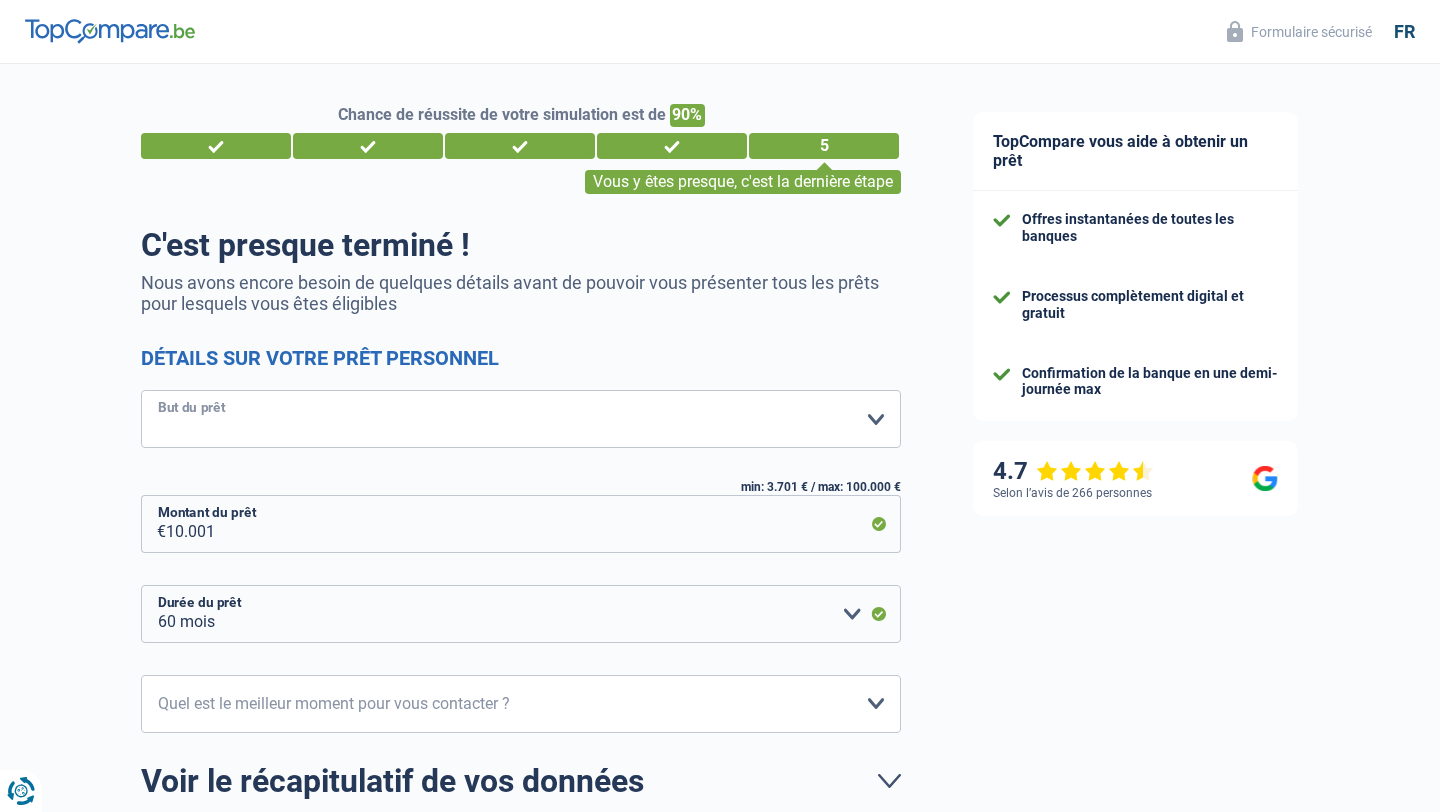 click on "Confort maison: meubles, textile, peinture, électroménager, outillage non-professionnel Hifi, multimédia, gsm, ordinateur Aménagement: frais d'installation, déménagement Evénement familial: naissance, mariage, divorce, communion, décès Frais médicaux Frais d'études Frais permis de conduire Loisirs: voyage, sport, musique Rafraîchissement: petits travaux maison et jardin Frais judiciaires Réparation voiture Prêt voiture Rénovation bien à l'étranger Autre
Veuillez sélectionner une option" at bounding box center (521, 419) 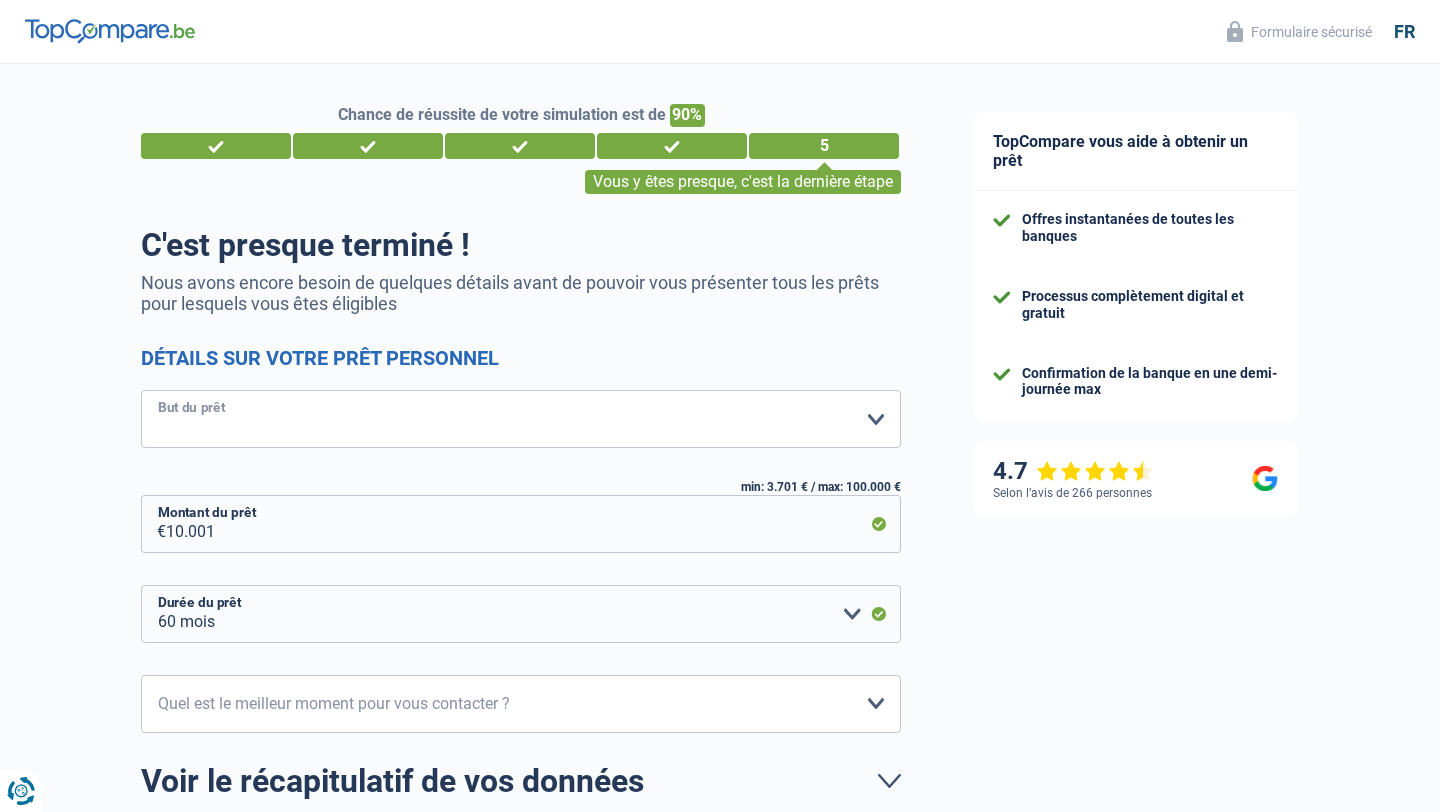 select on "tech" 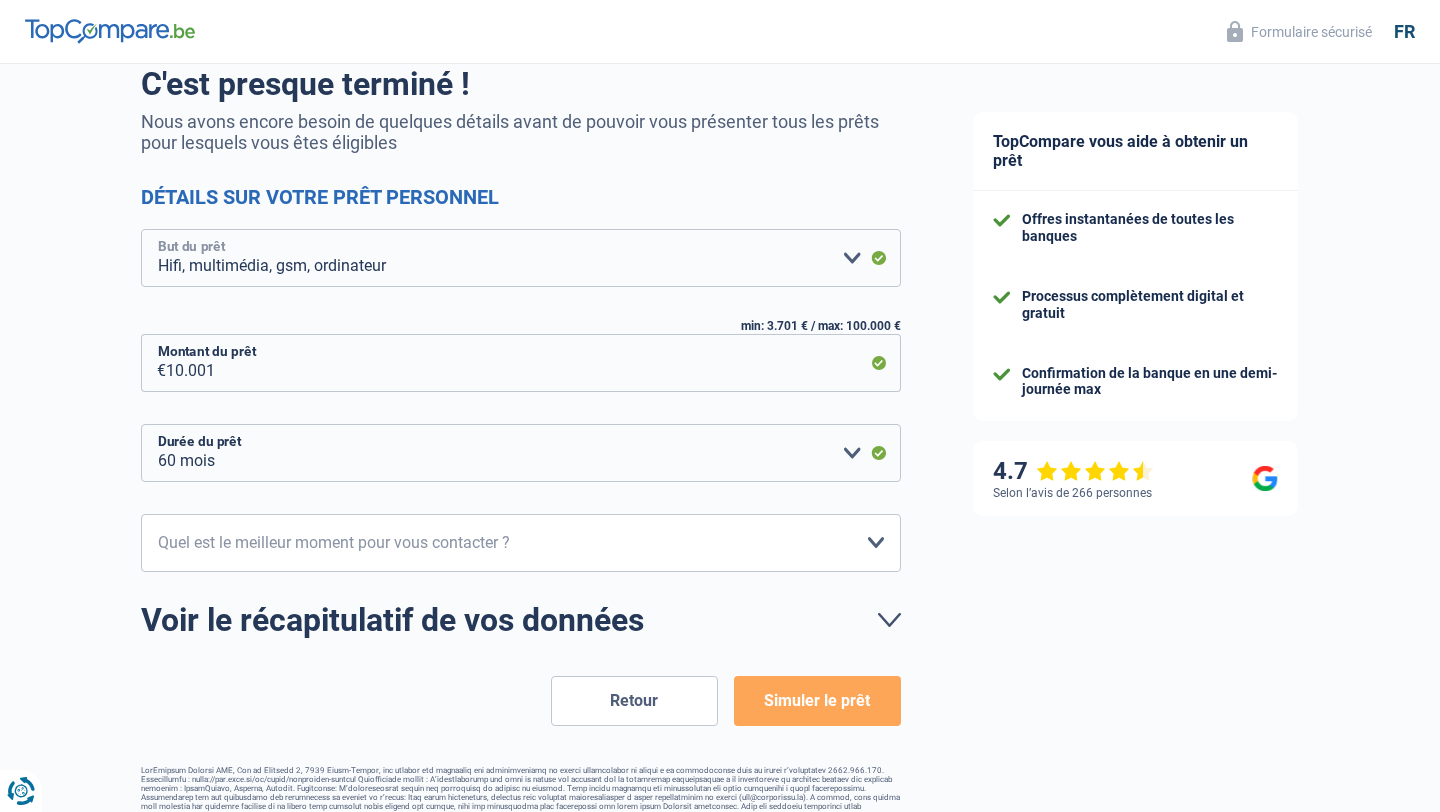scroll, scrollTop: 164, scrollLeft: 0, axis: vertical 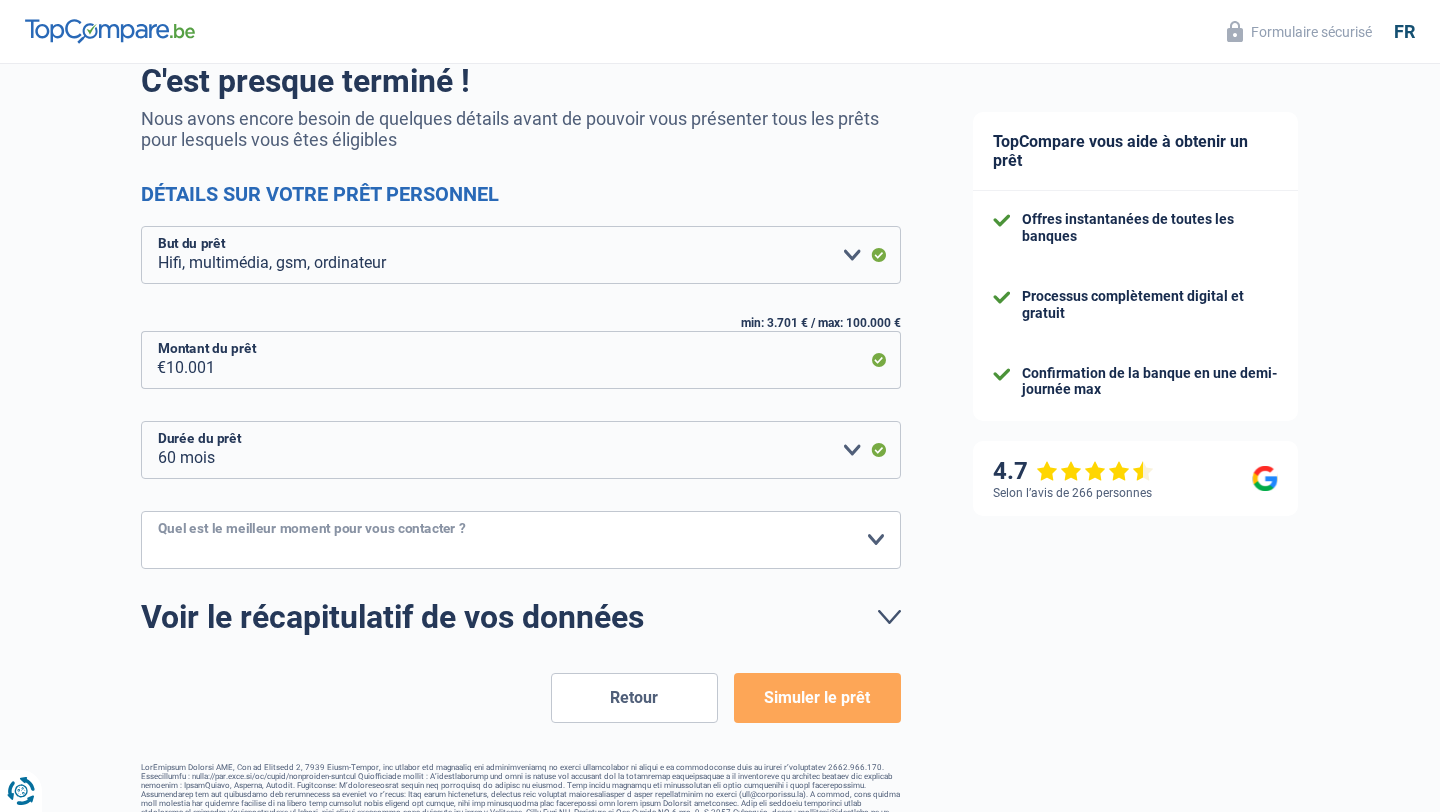 click on "10h-12h 12h-14h 14h-16h 16h-18h
Veuillez sélectionner une option" at bounding box center (521, 540) 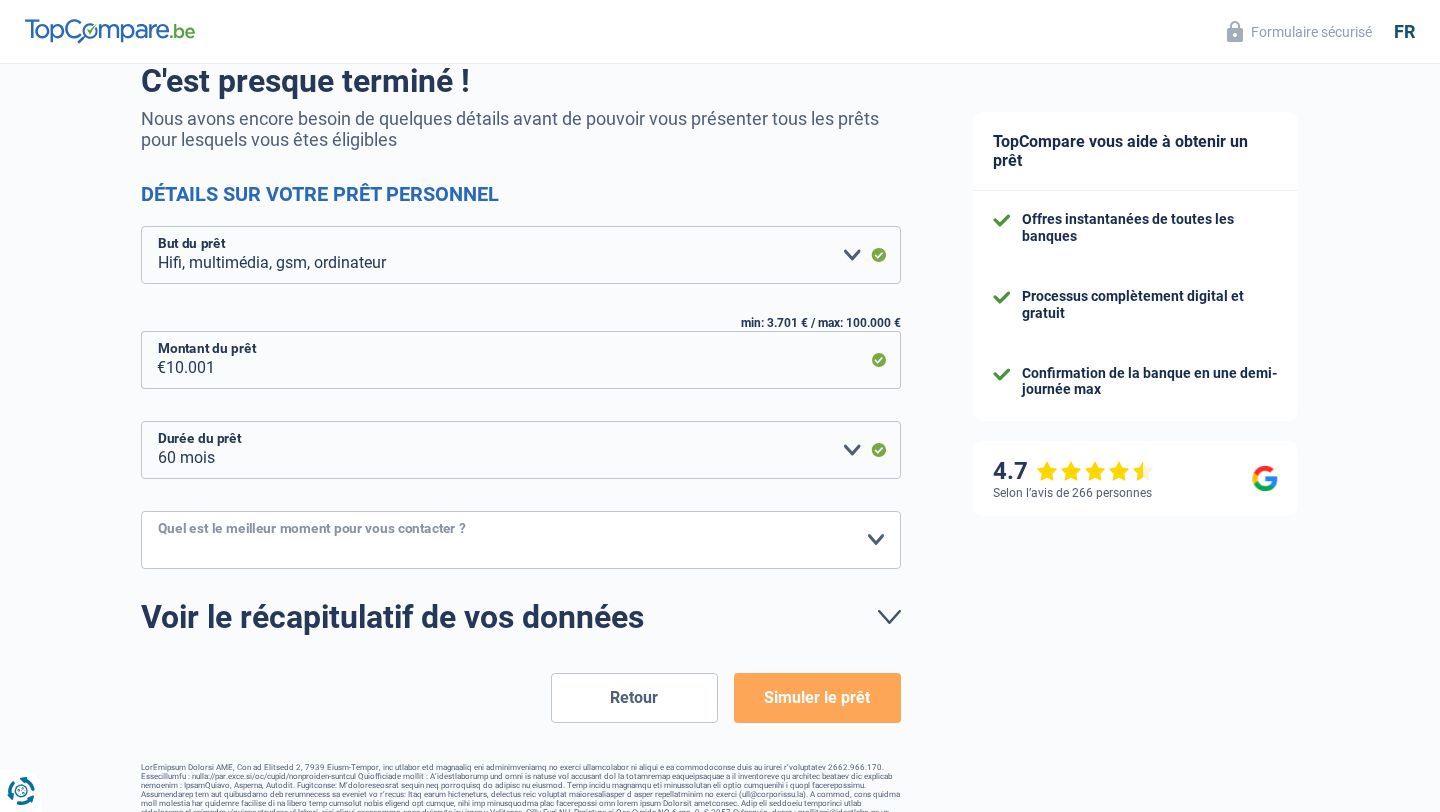select on "12-14" 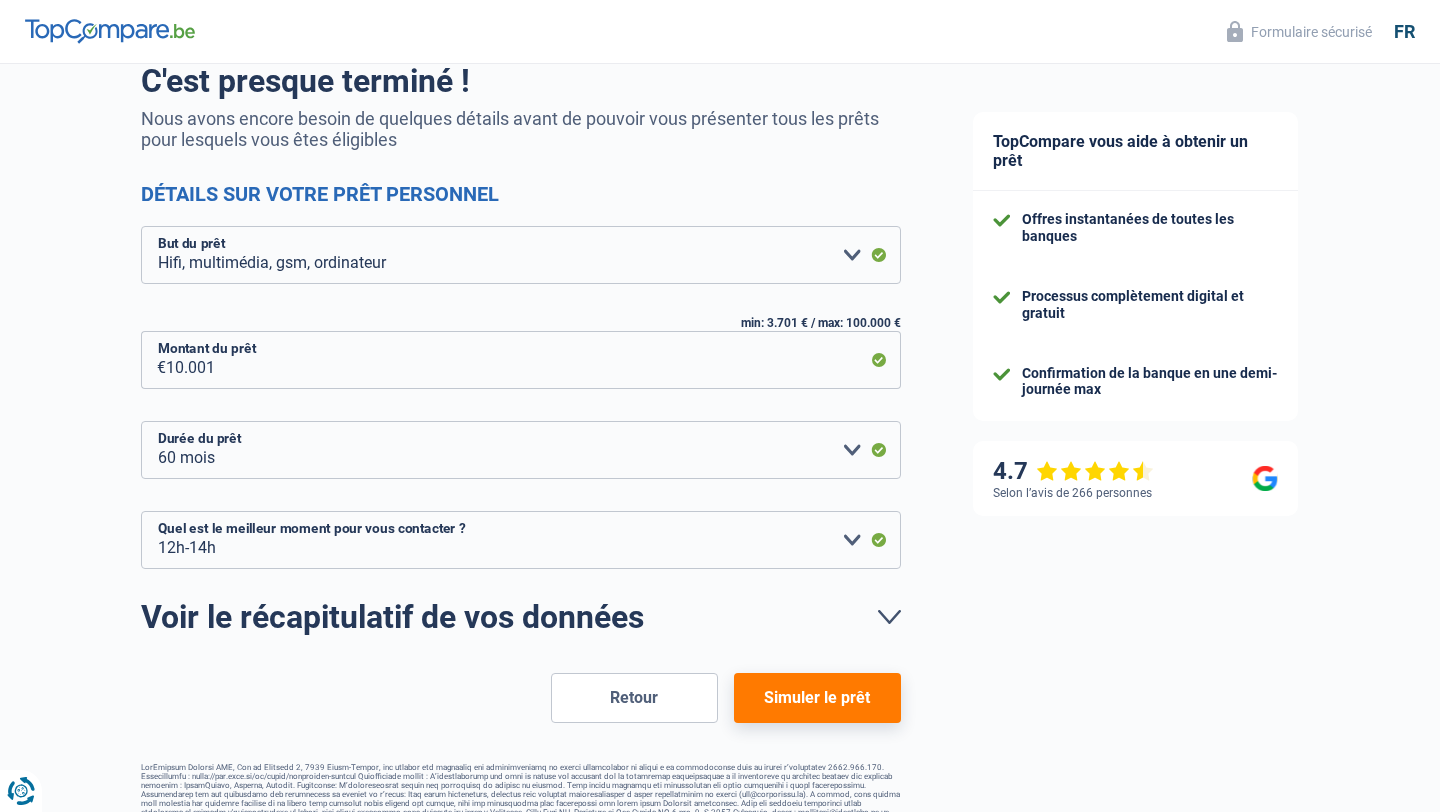 click on "Simuler le prêt" at bounding box center (817, 698) 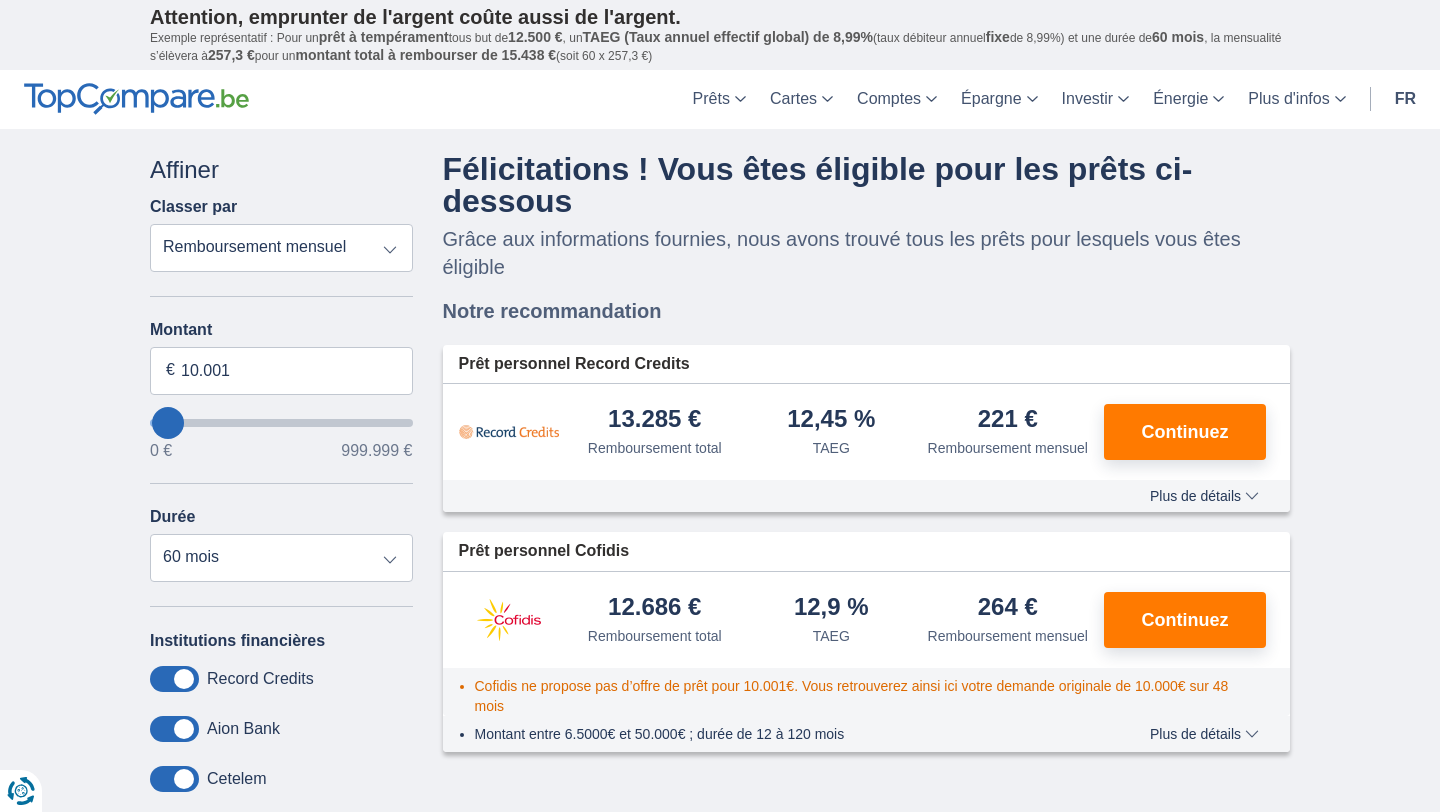 scroll, scrollTop: 0, scrollLeft: 0, axis: both 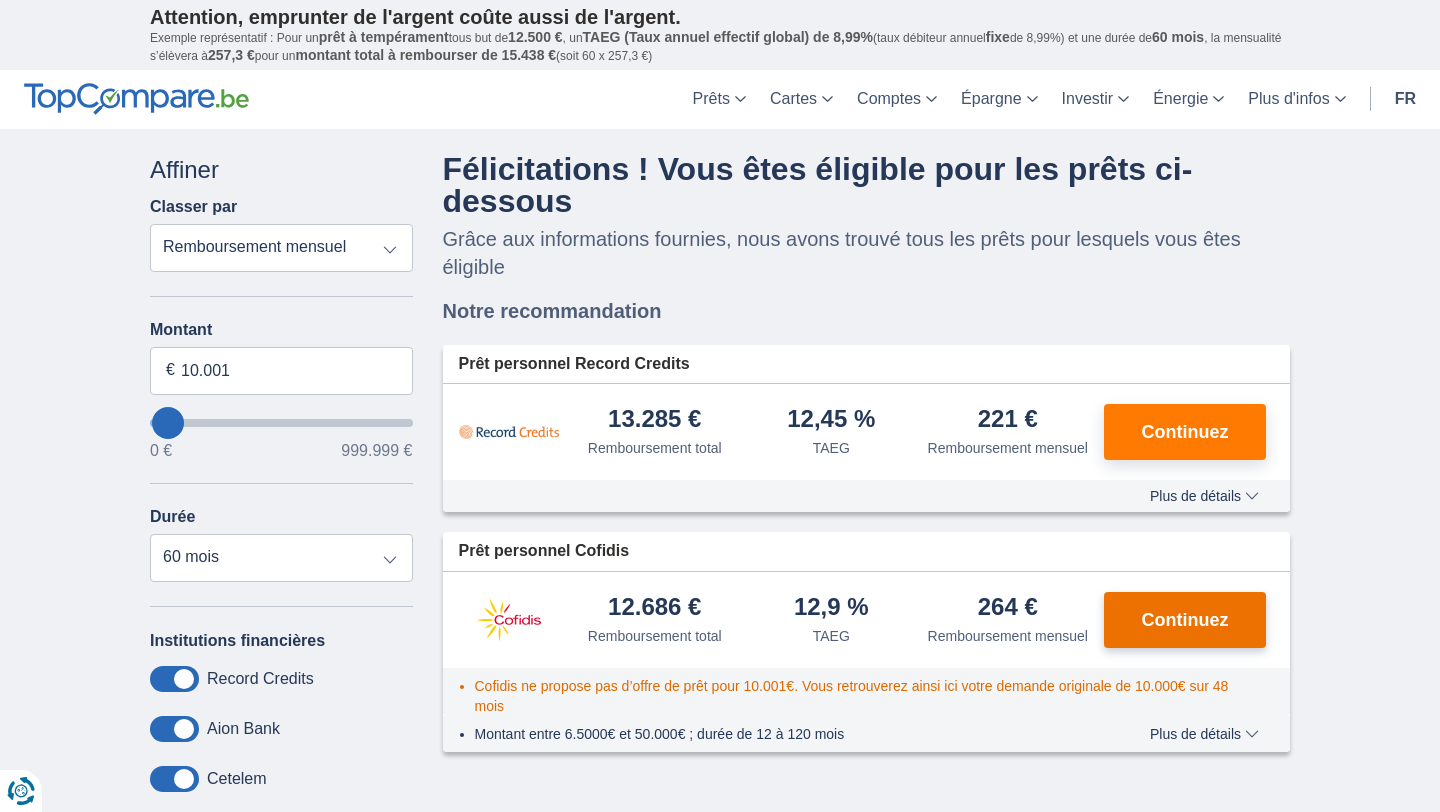 click on "Continuez" at bounding box center [1185, 620] 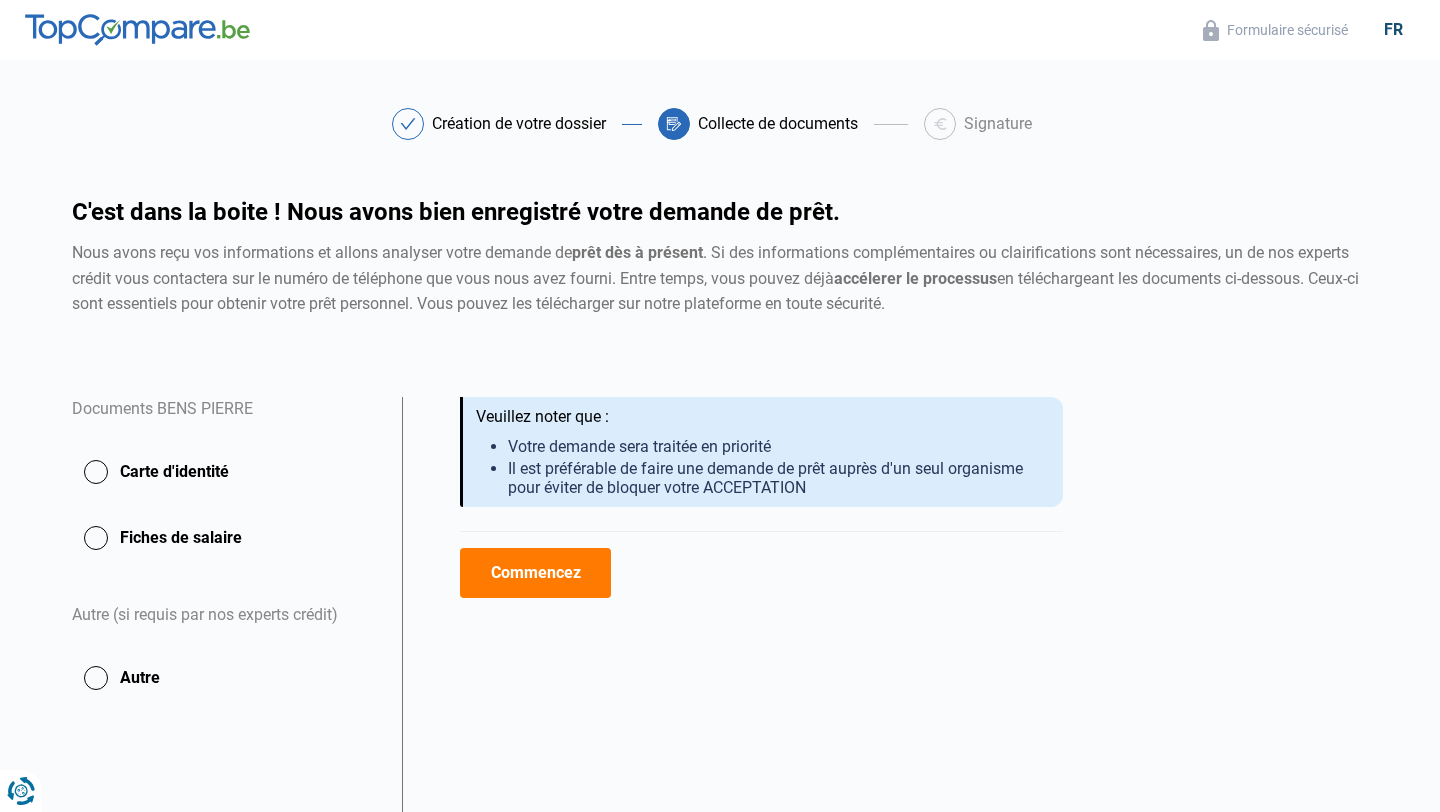 scroll, scrollTop: 0, scrollLeft: 0, axis: both 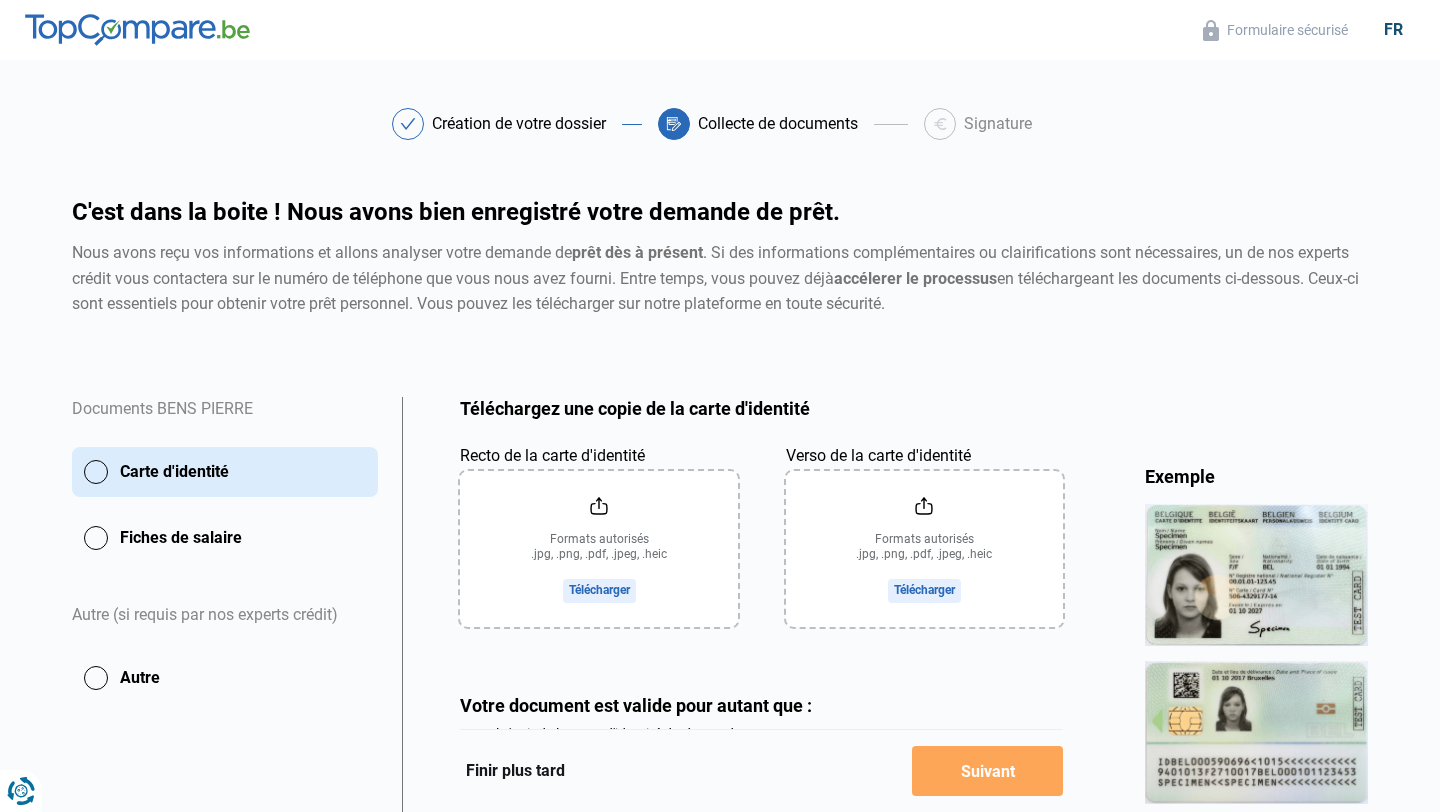 click on "Recto de la carte d'identité" 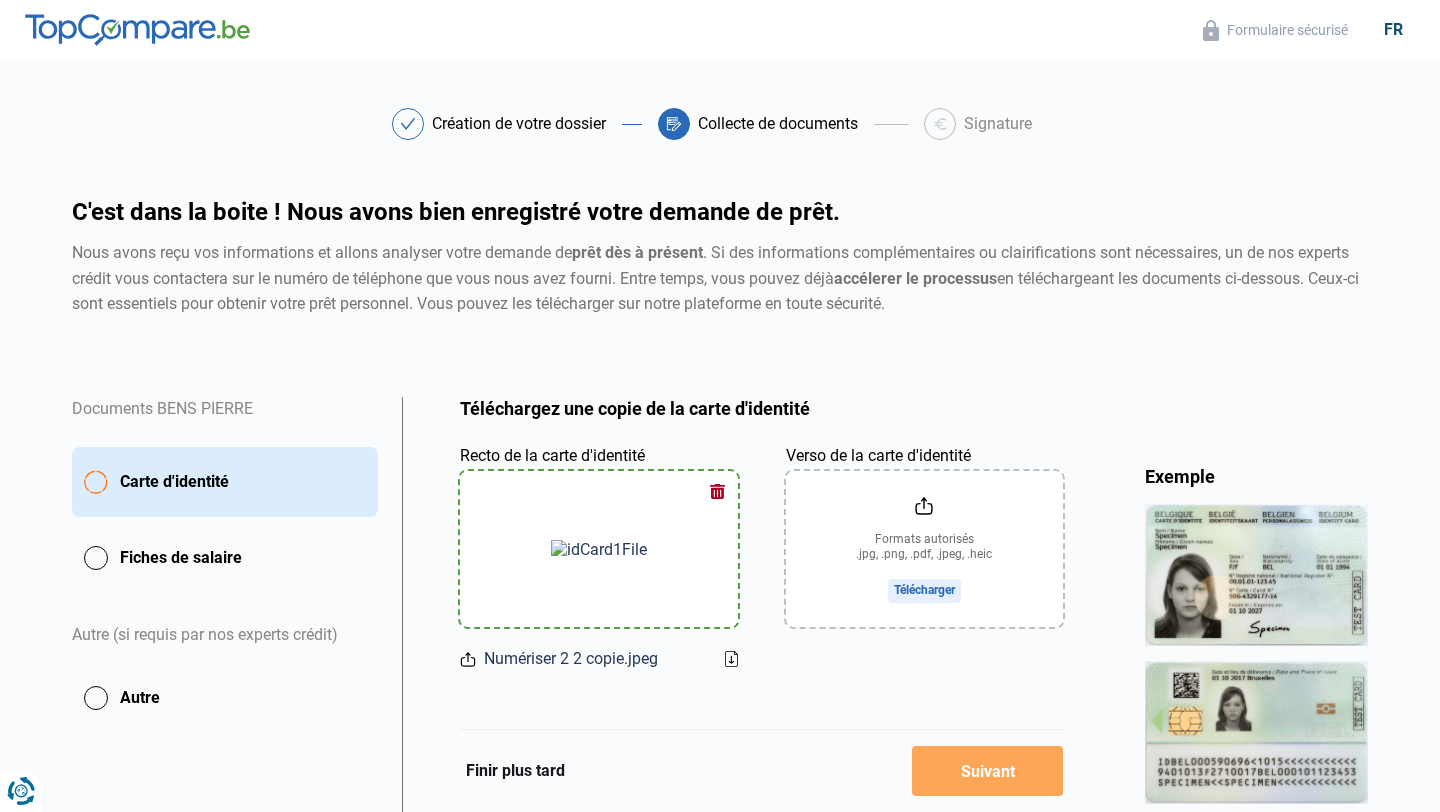click on "Verso de la carte d'identité" 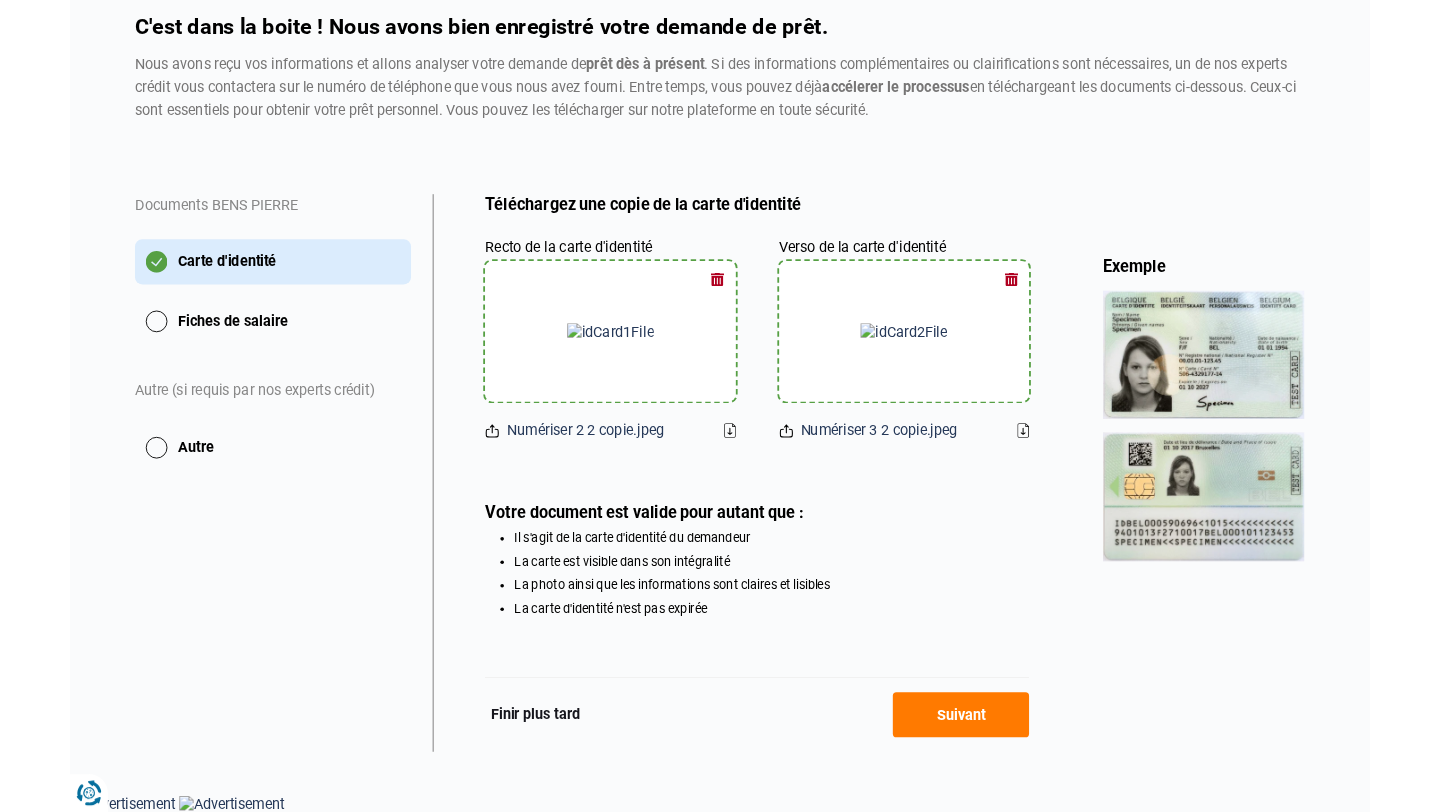 scroll, scrollTop: 270, scrollLeft: 0, axis: vertical 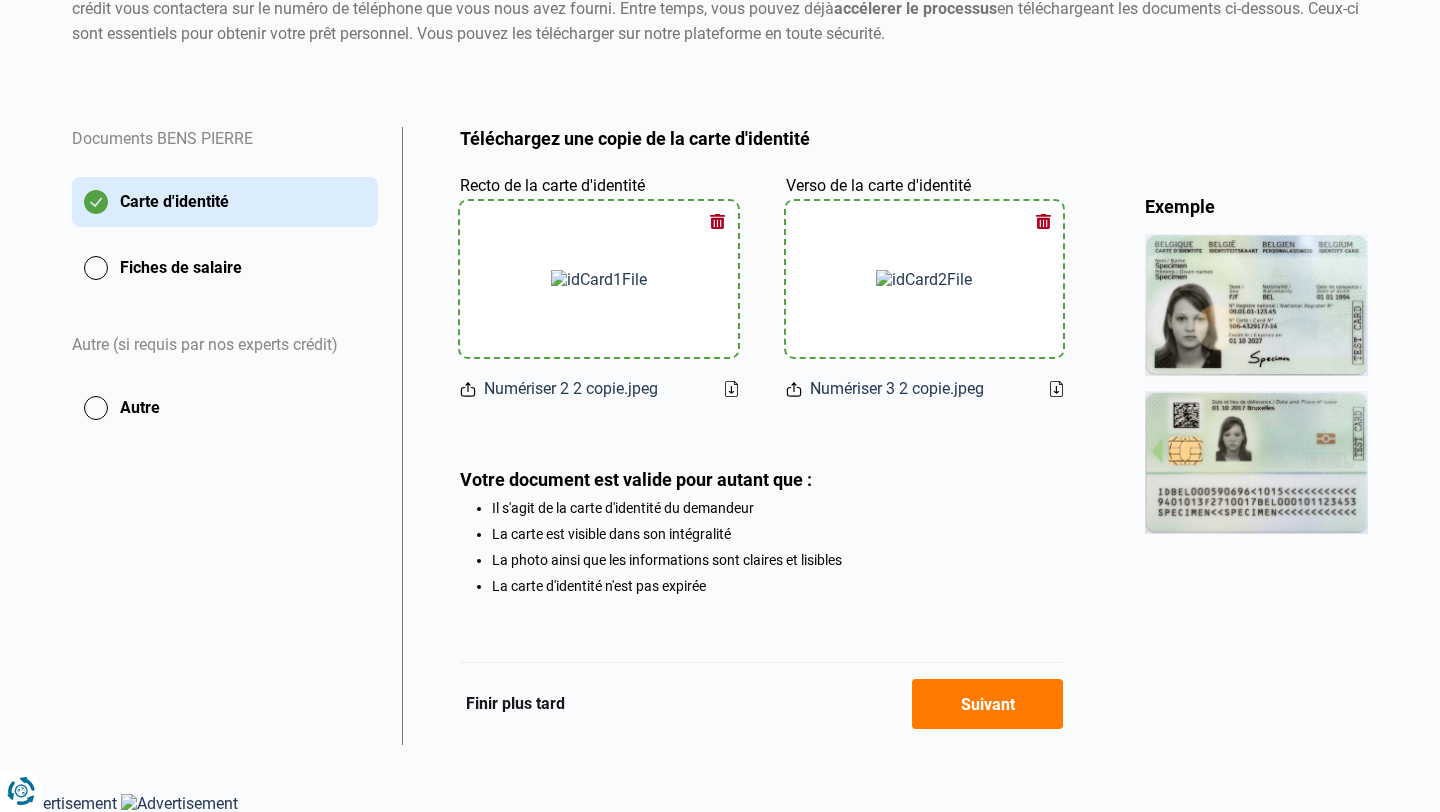 click on "Fiches de salaire" 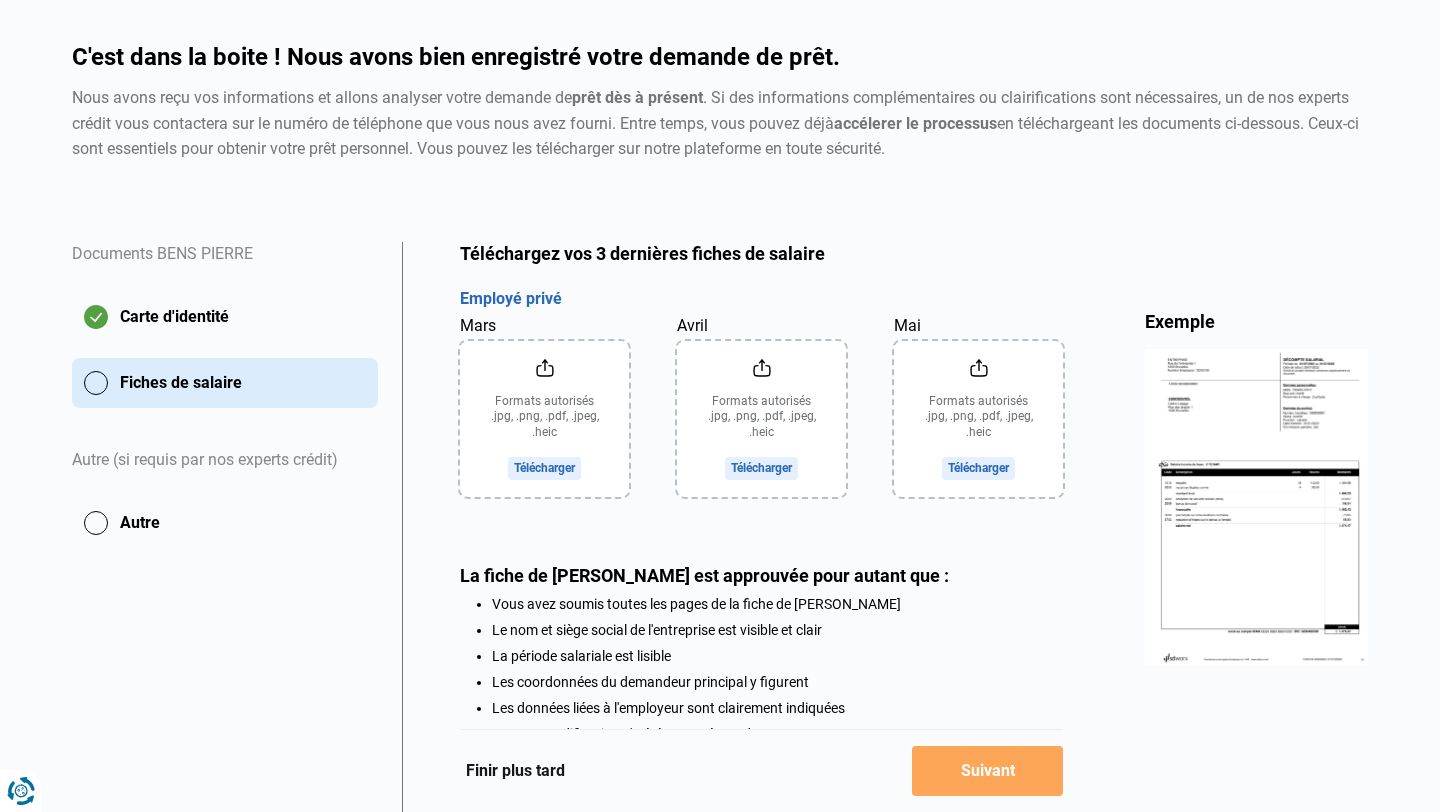 scroll, scrollTop: 303, scrollLeft: 0, axis: vertical 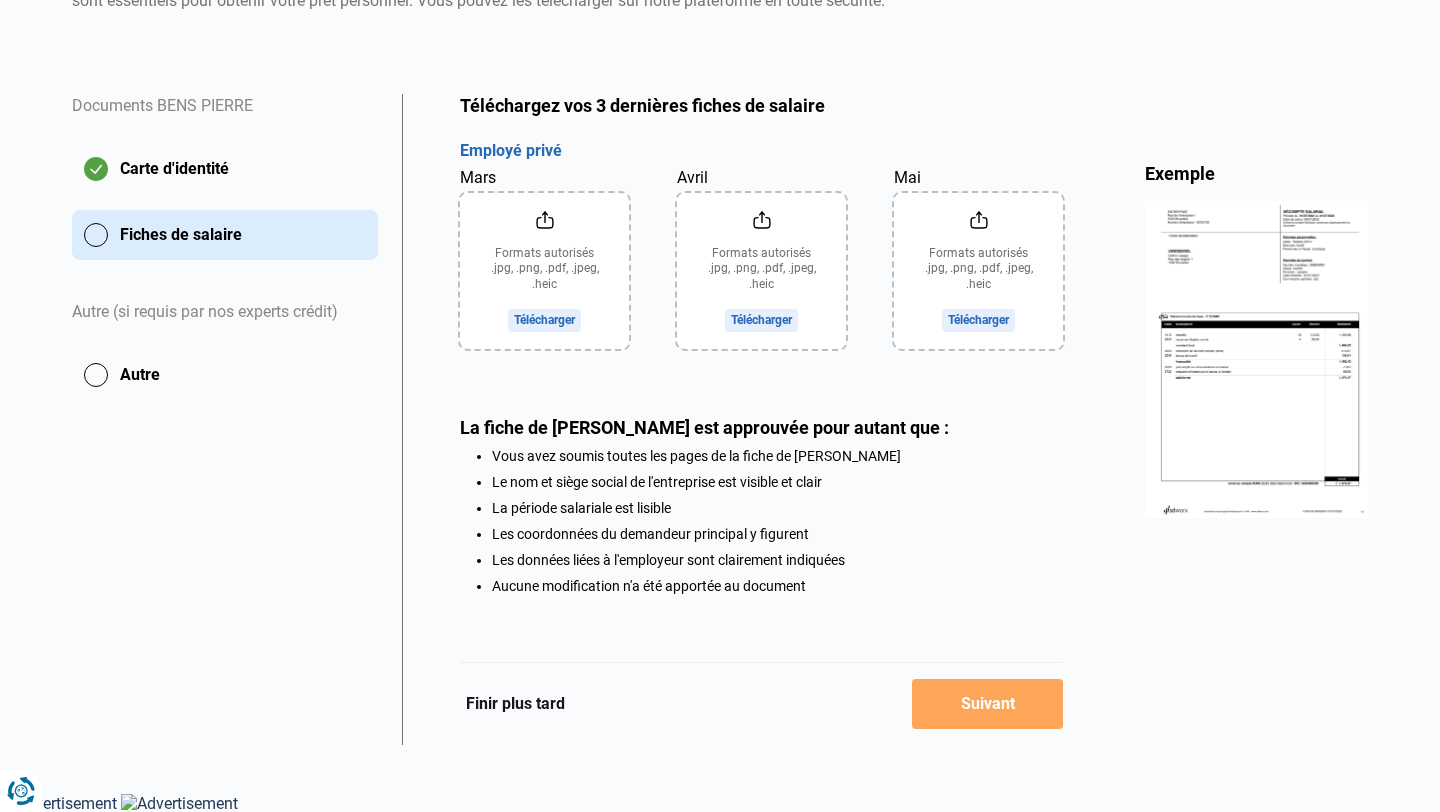 click on "Mars" 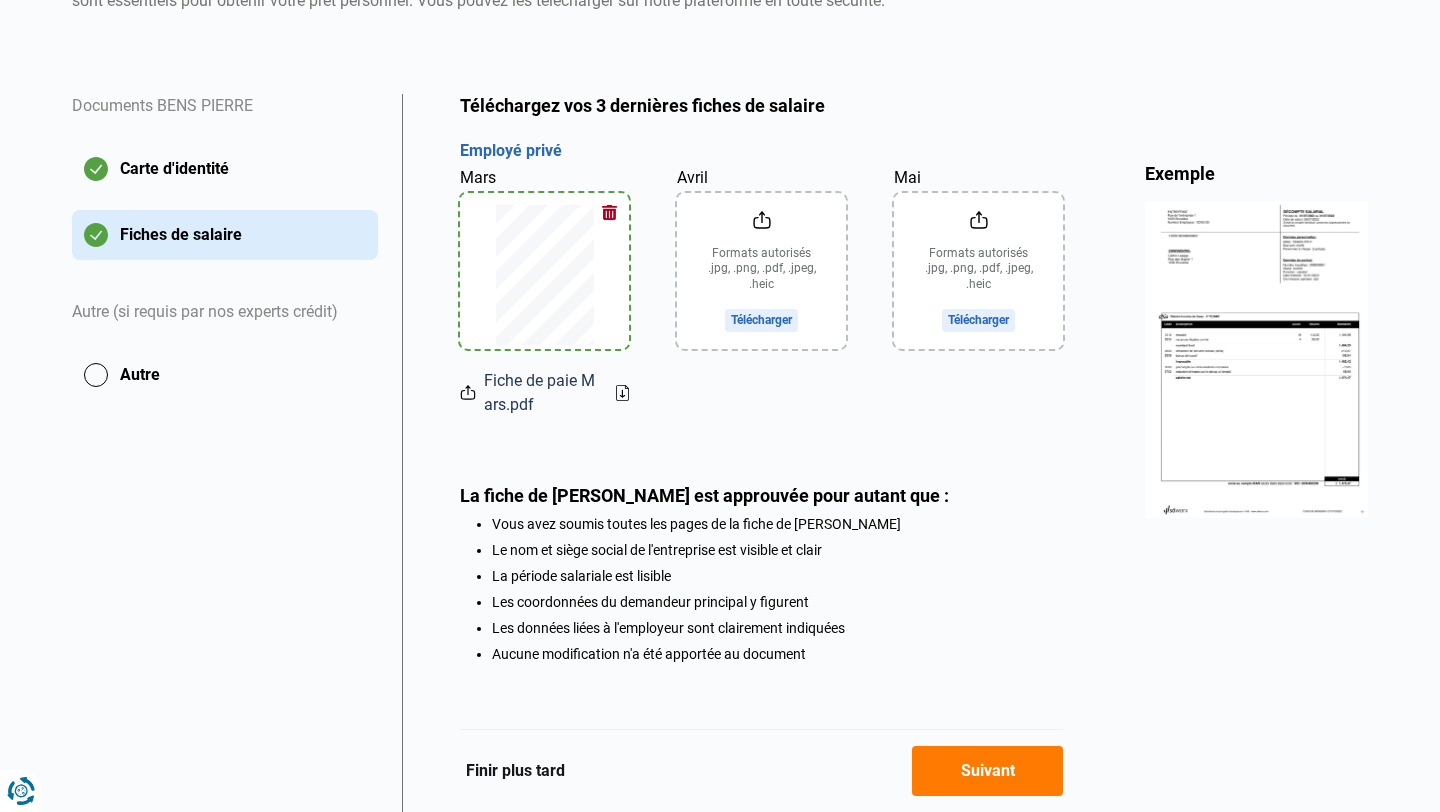 click on "Avril" 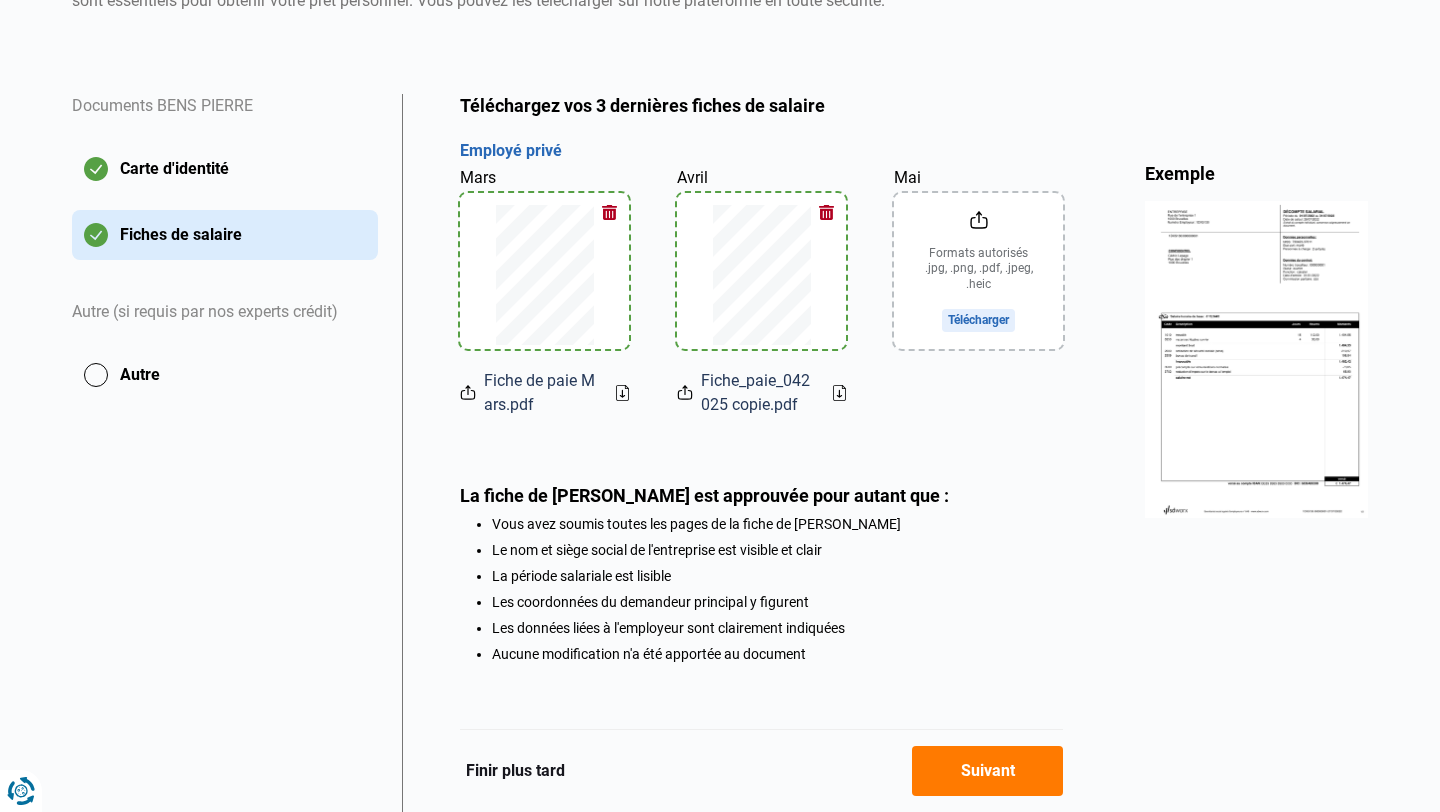 click on "Mai" 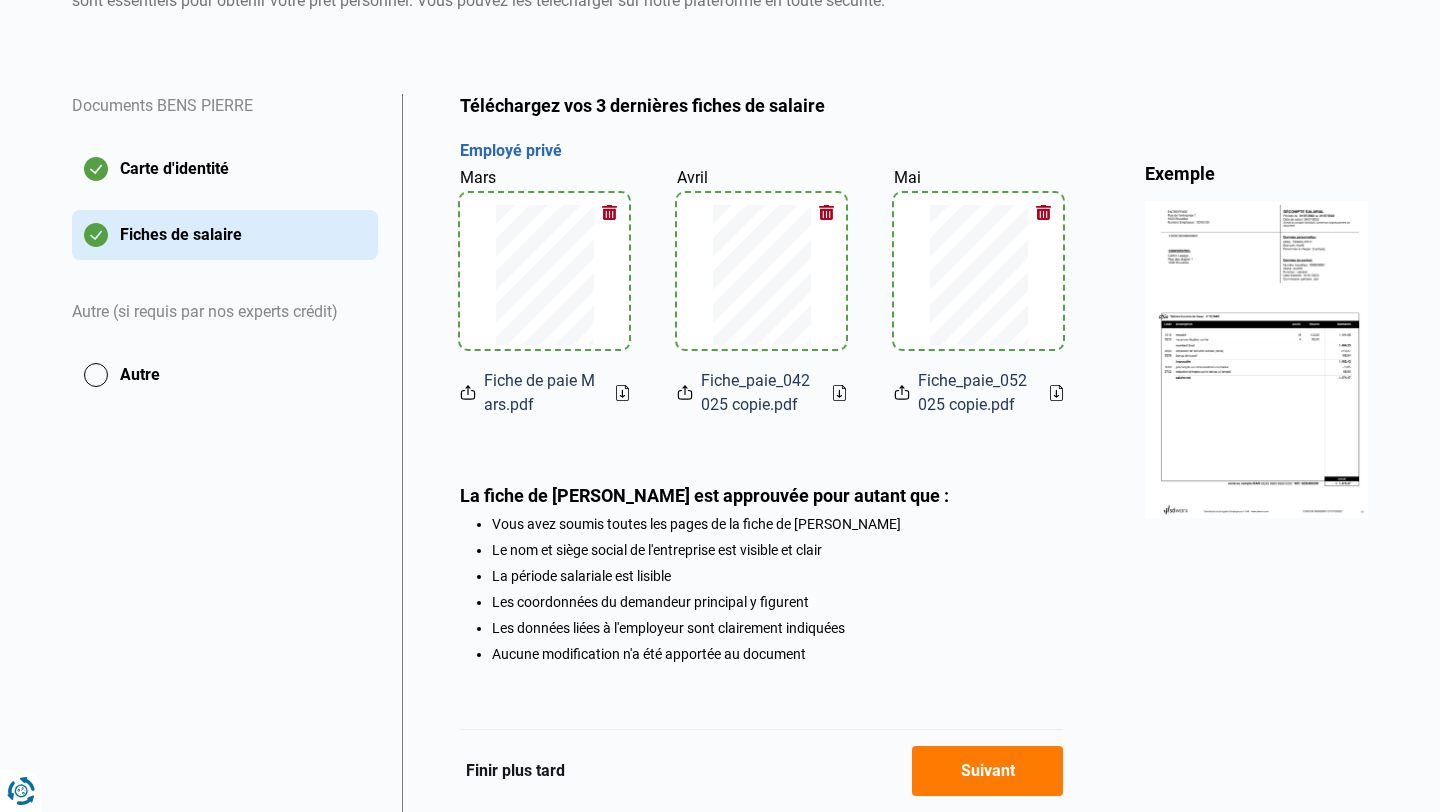 scroll, scrollTop: 371, scrollLeft: 0, axis: vertical 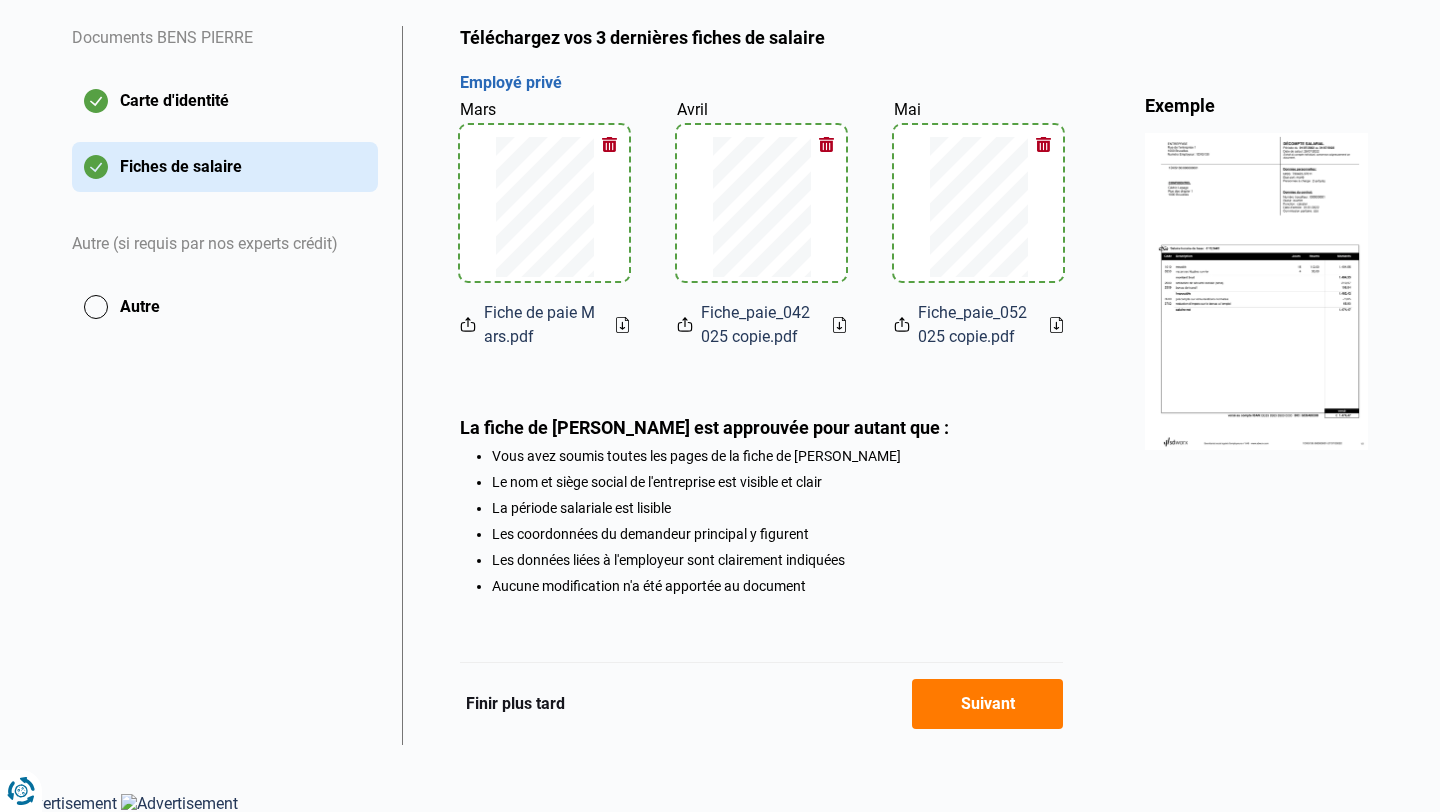 click on "Suivant" 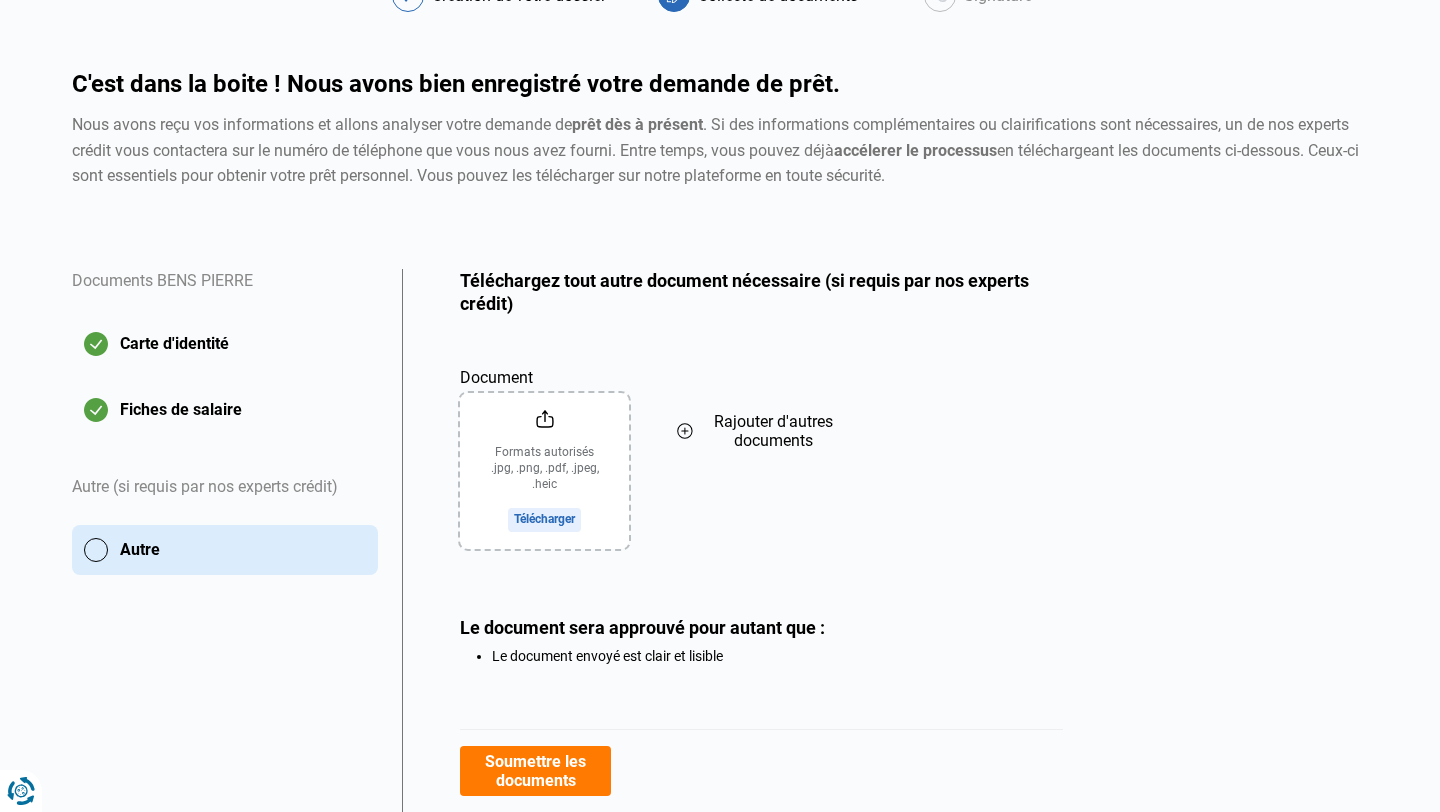 scroll, scrollTop: 198, scrollLeft: 0, axis: vertical 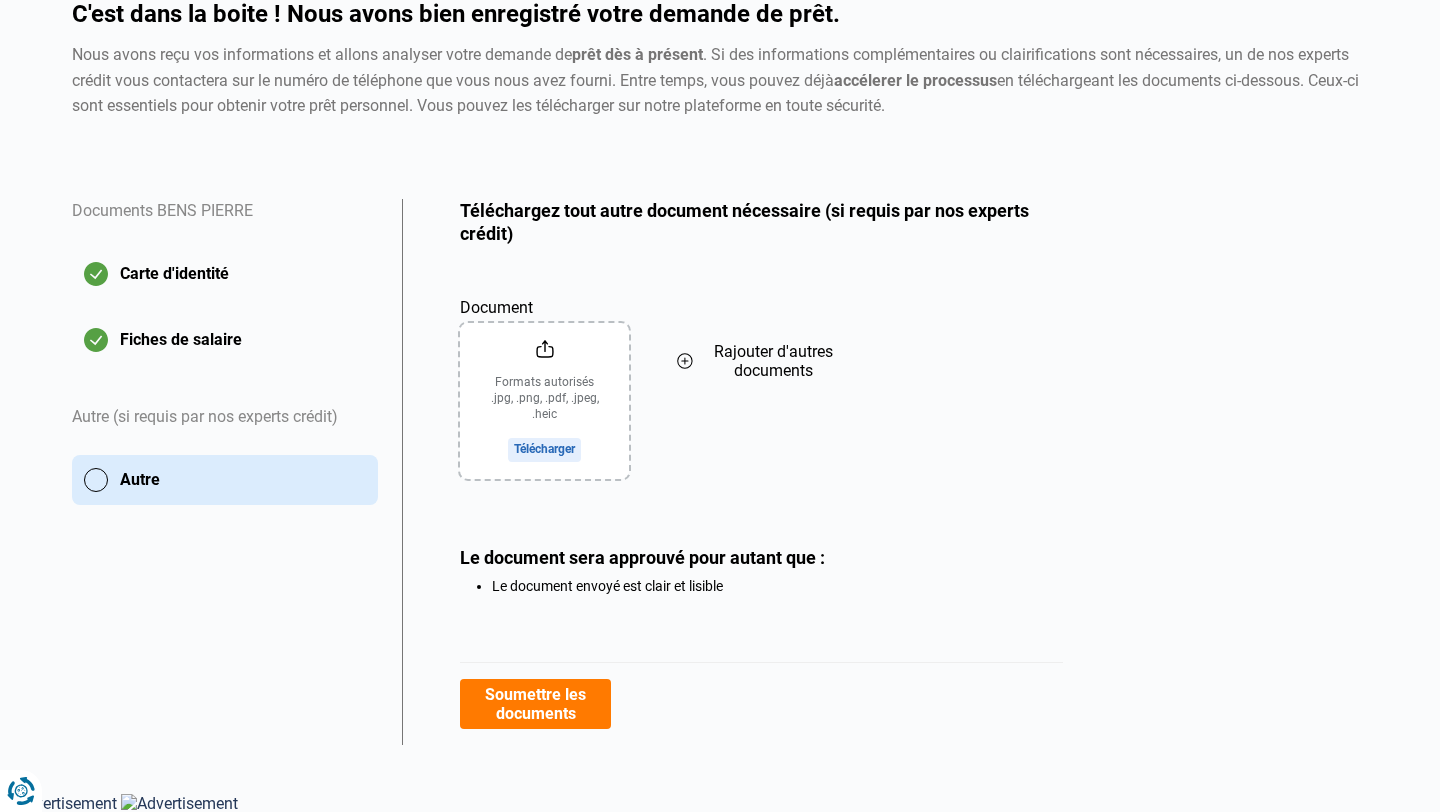 click on "Soumettre les documents" at bounding box center (535, 704) 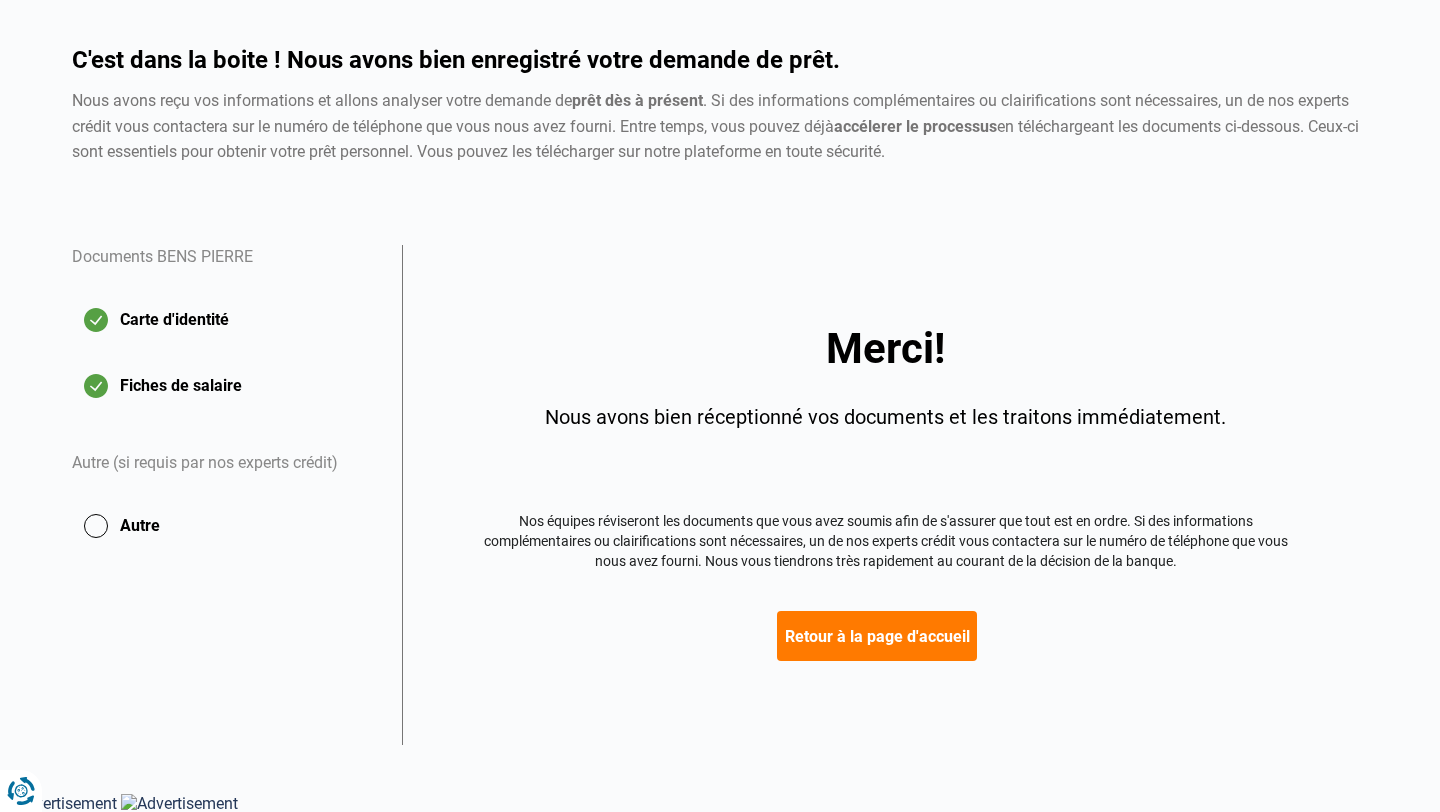 scroll, scrollTop: 0, scrollLeft: 0, axis: both 